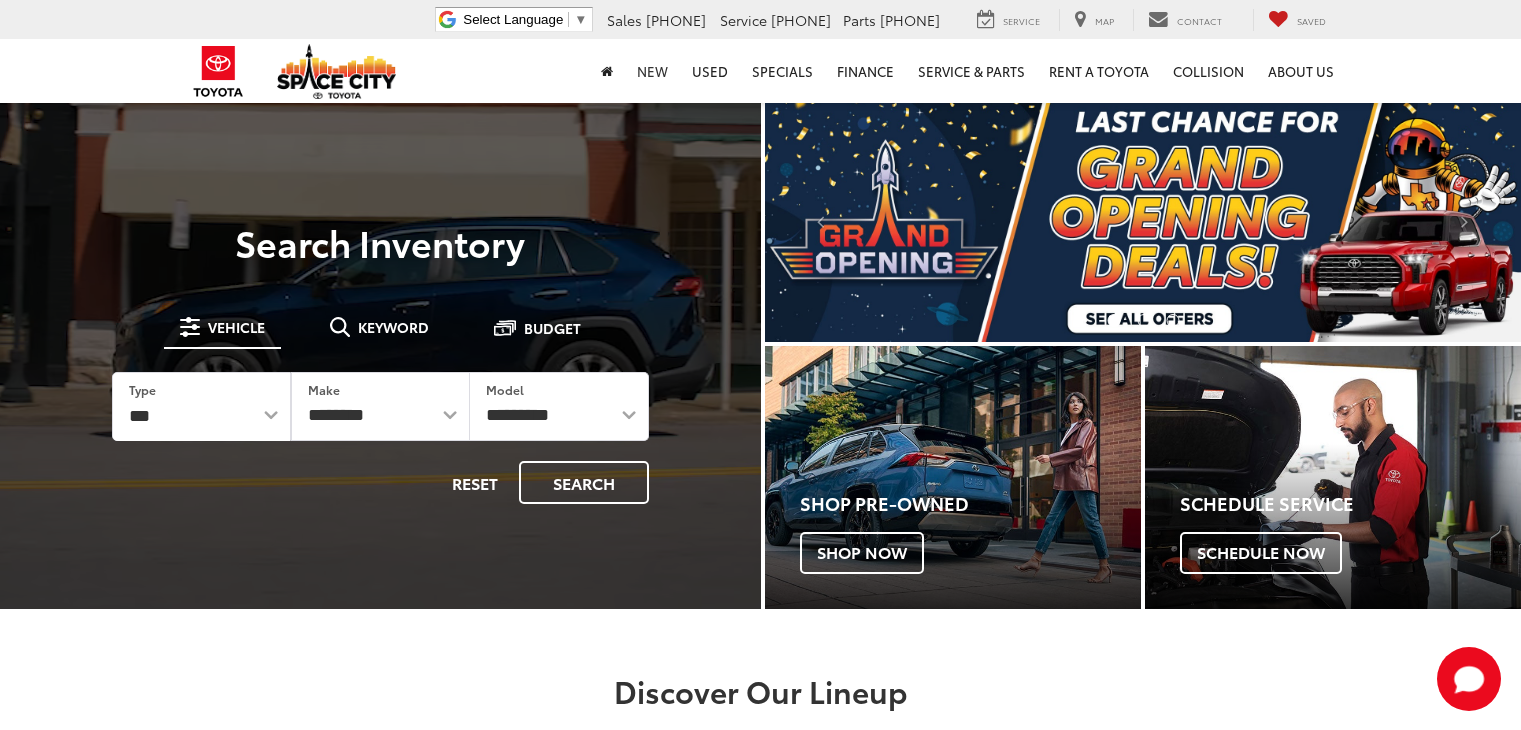 scroll, scrollTop: 0, scrollLeft: 0, axis: both 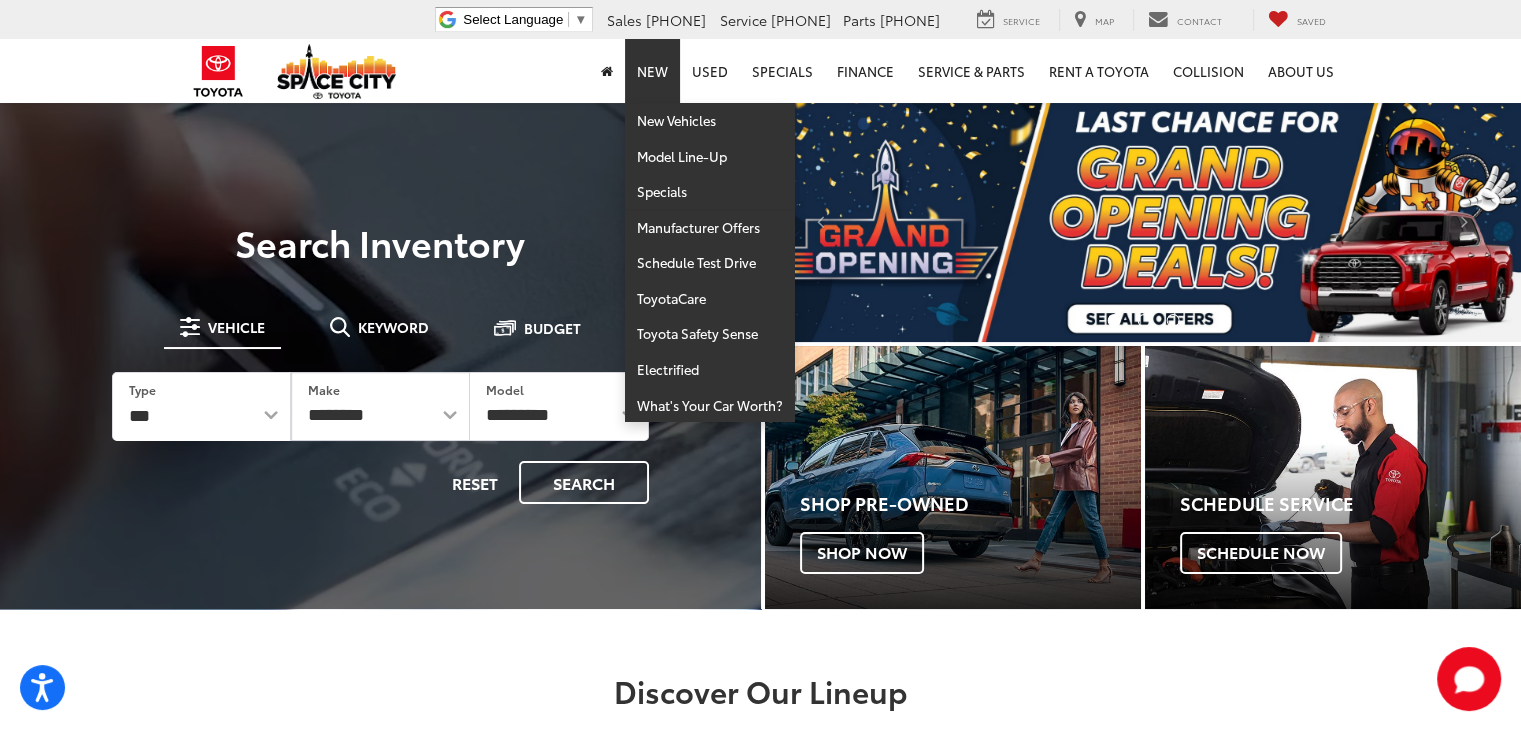 click on "New" at bounding box center [652, 71] 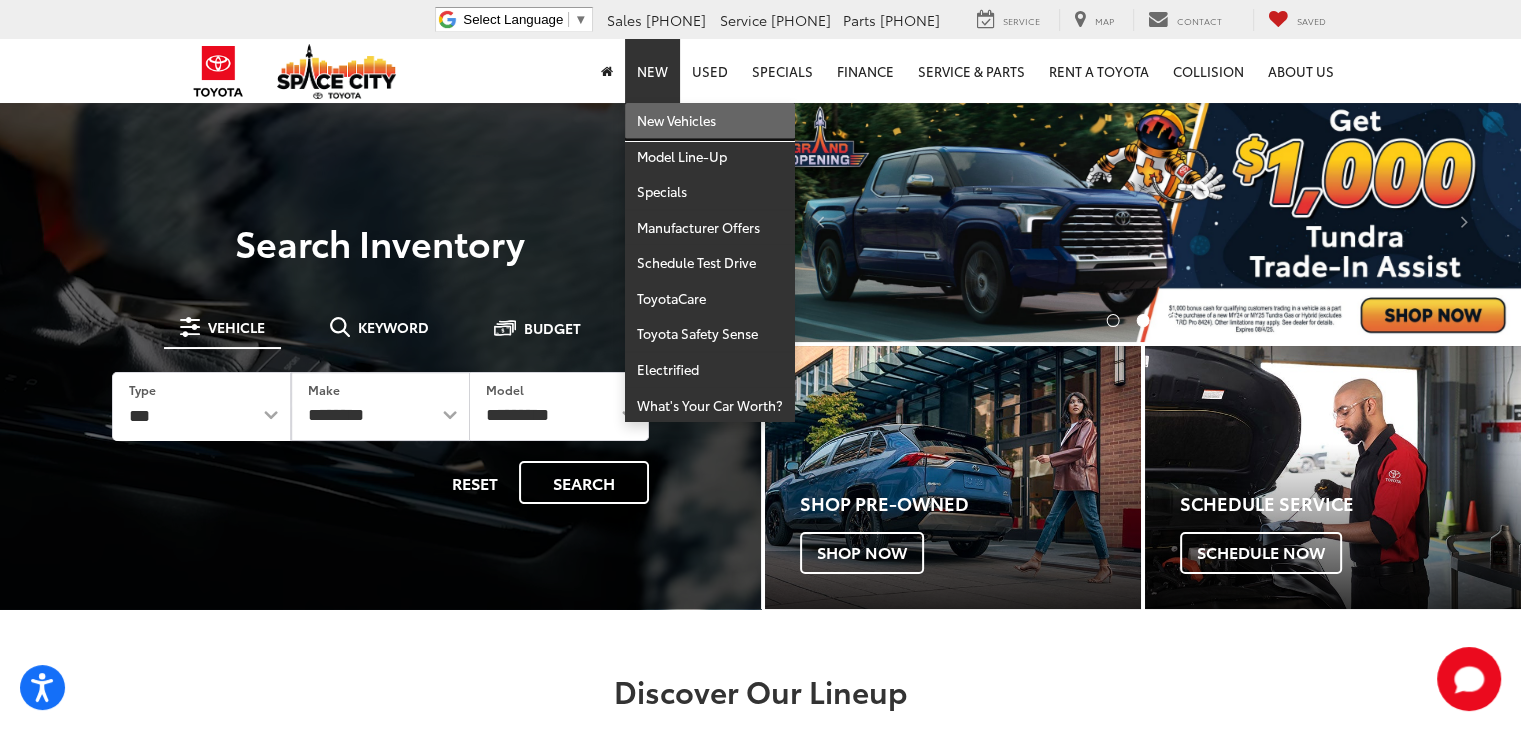 click on "New Vehicles" at bounding box center (710, 121) 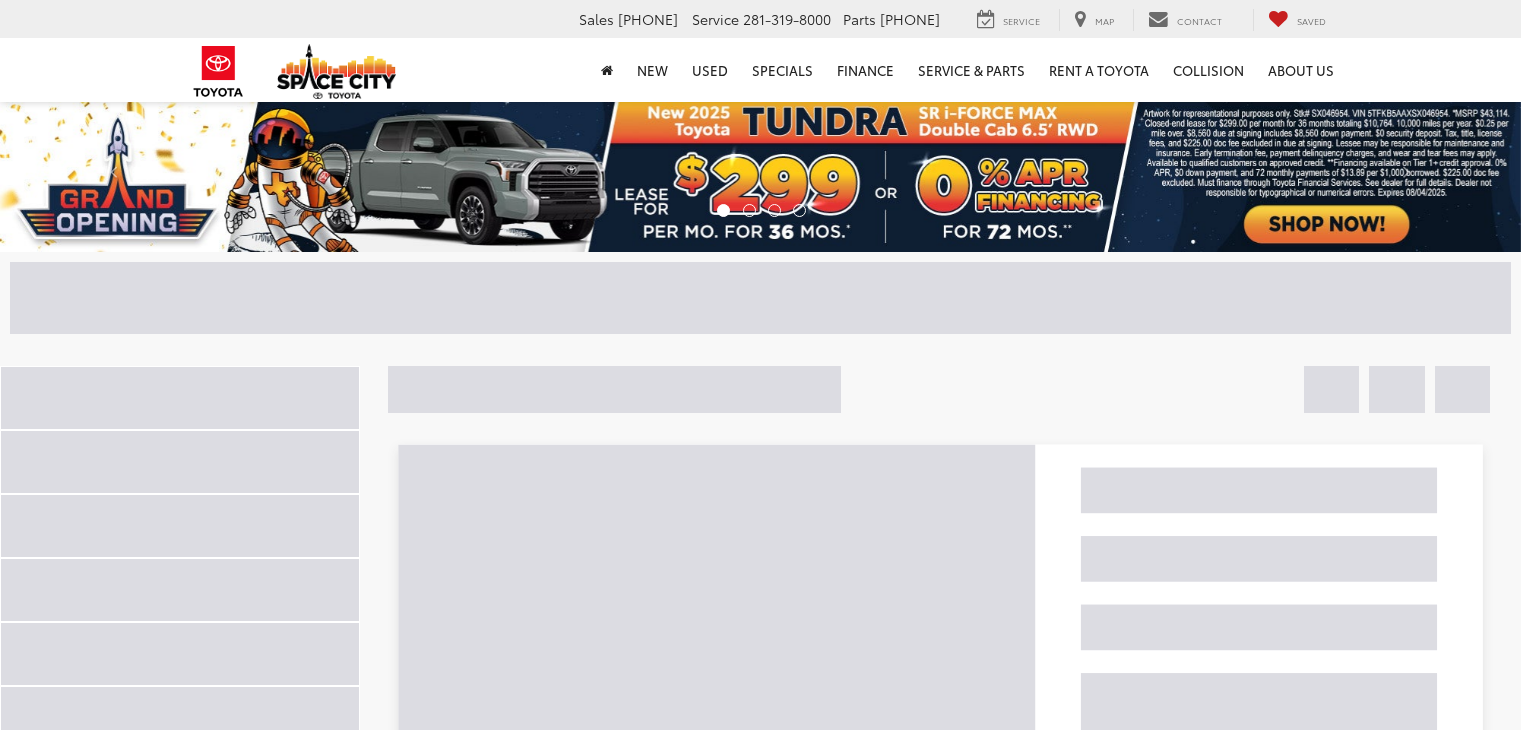 scroll, scrollTop: 0, scrollLeft: 0, axis: both 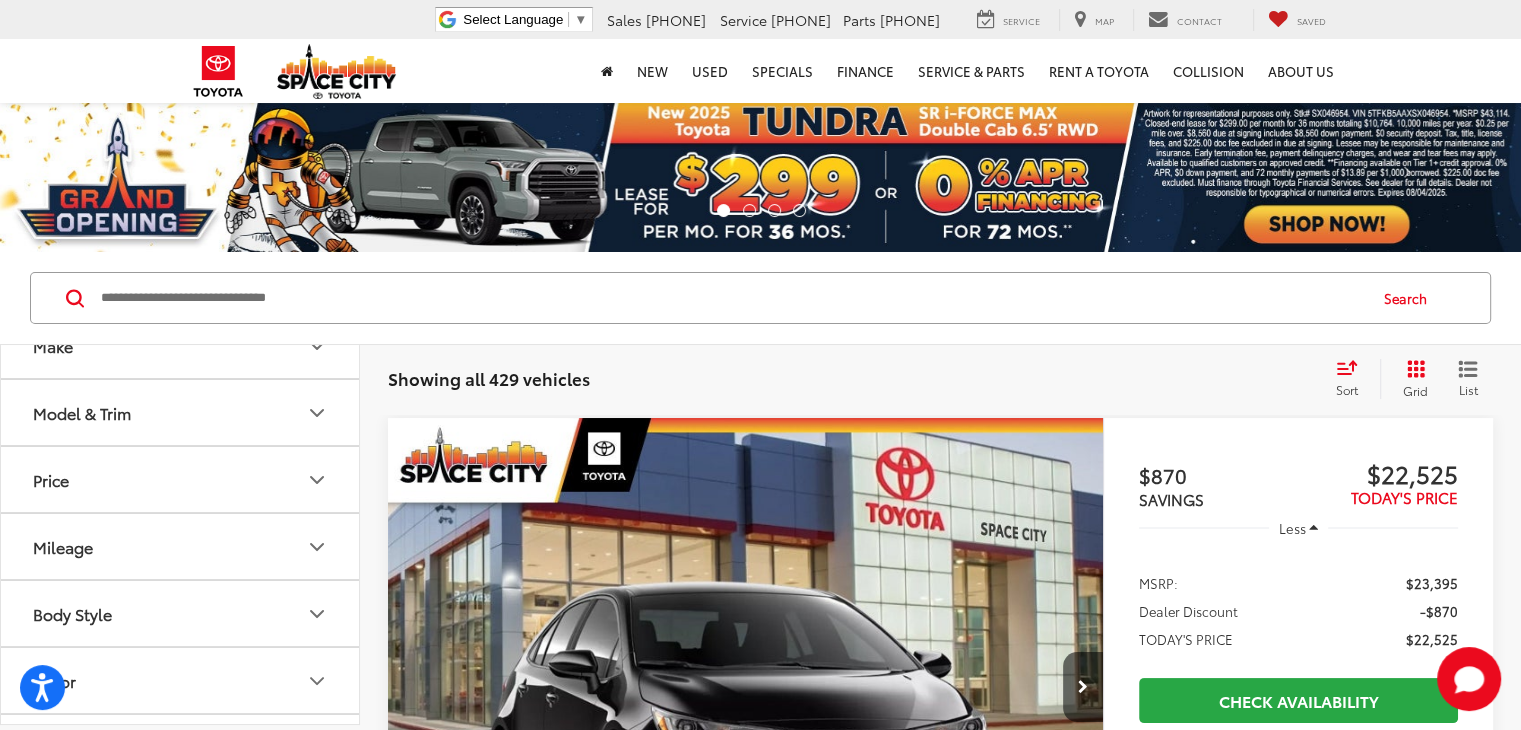 click 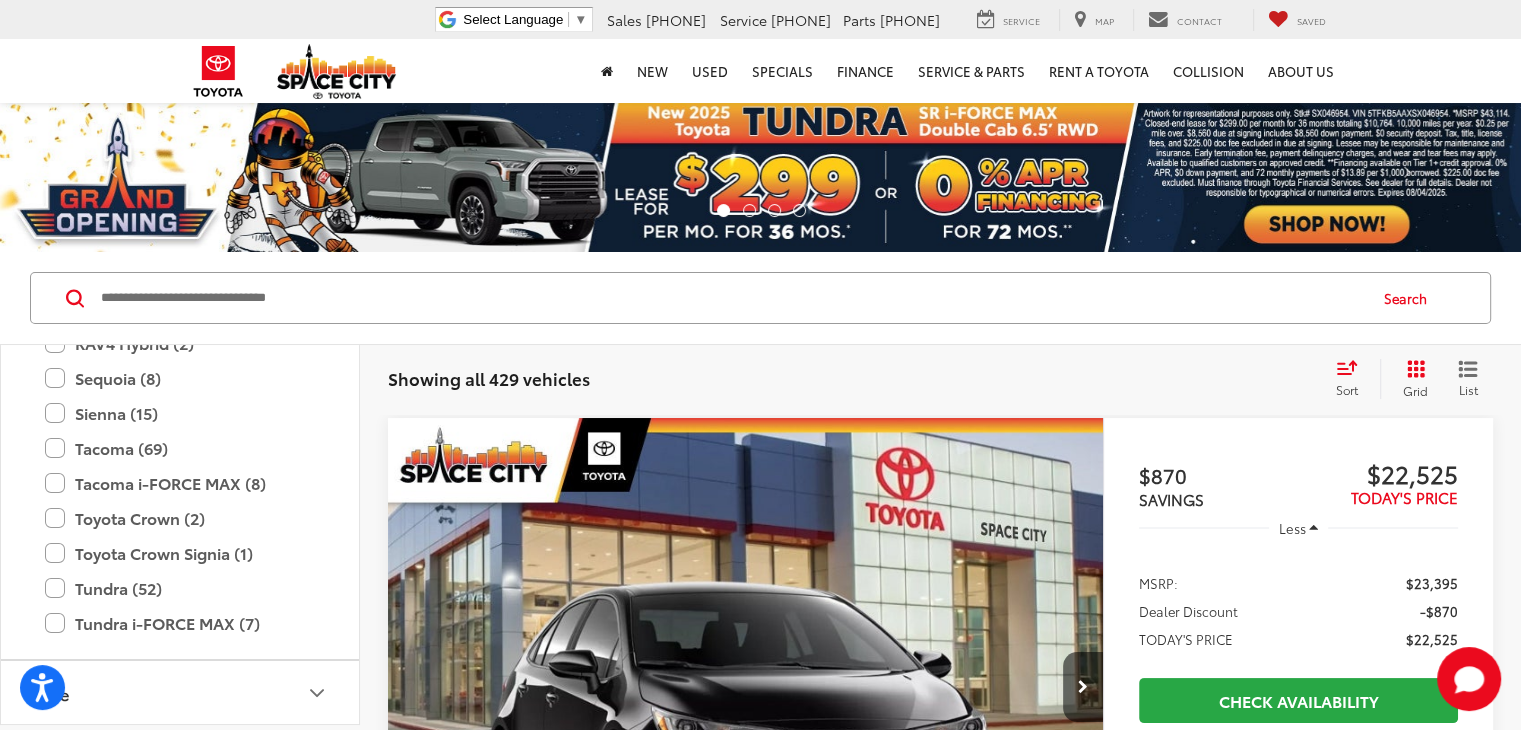 scroll, scrollTop: 900, scrollLeft: 0, axis: vertical 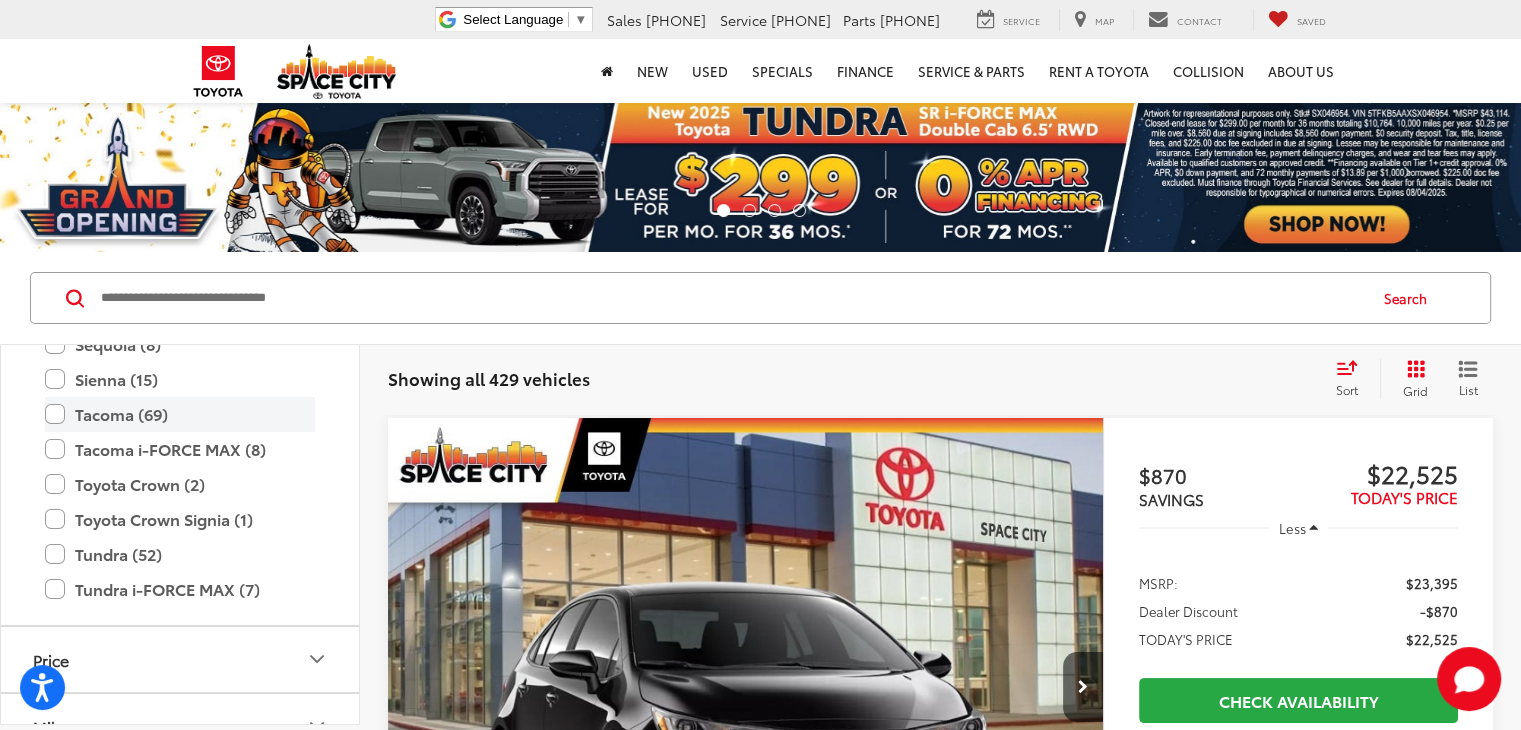 click on "Tacoma (69)" at bounding box center [180, 414] 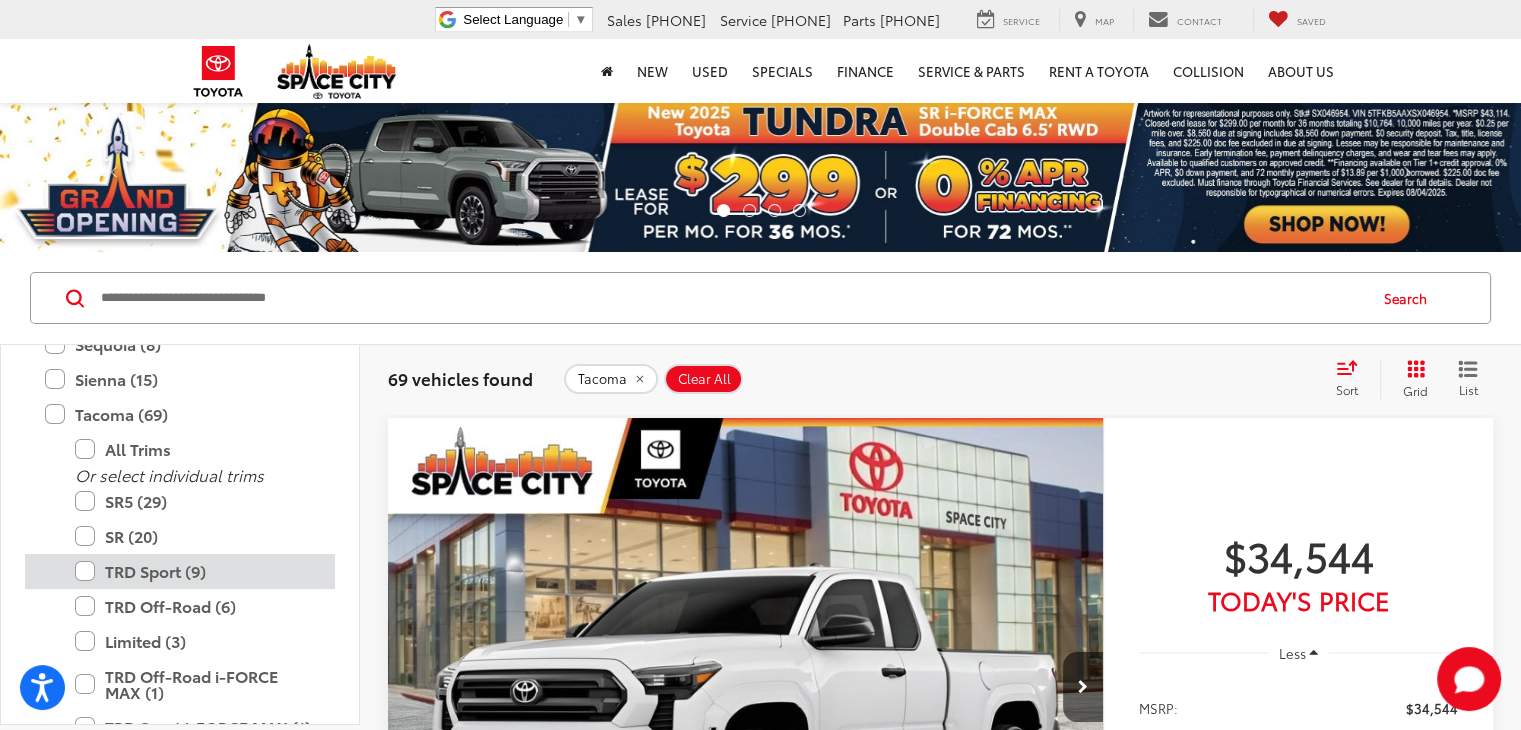 click on "TRD Sport (9)" at bounding box center (195, 571) 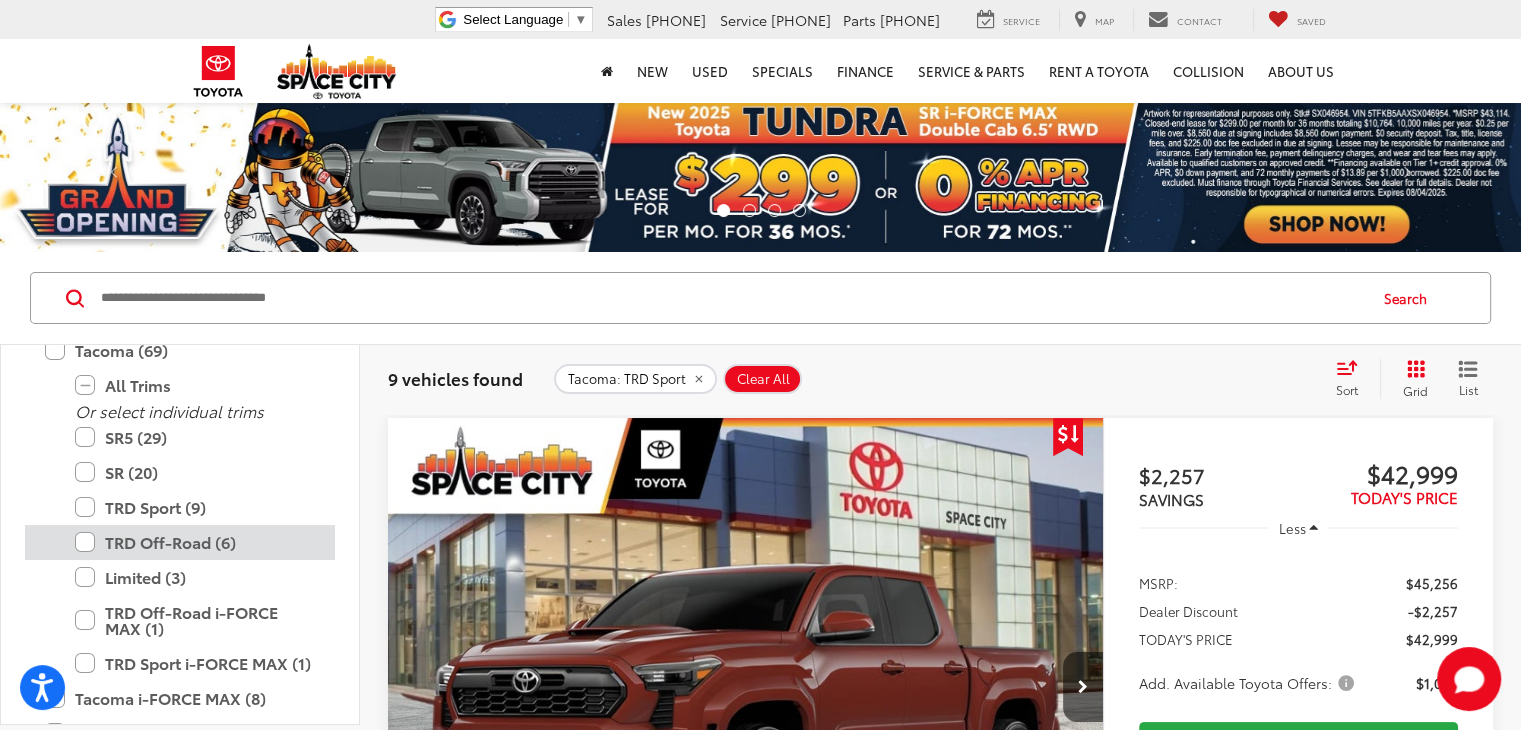 scroll, scrollTop: 1000, scrollLeft: 0, axis: vertical 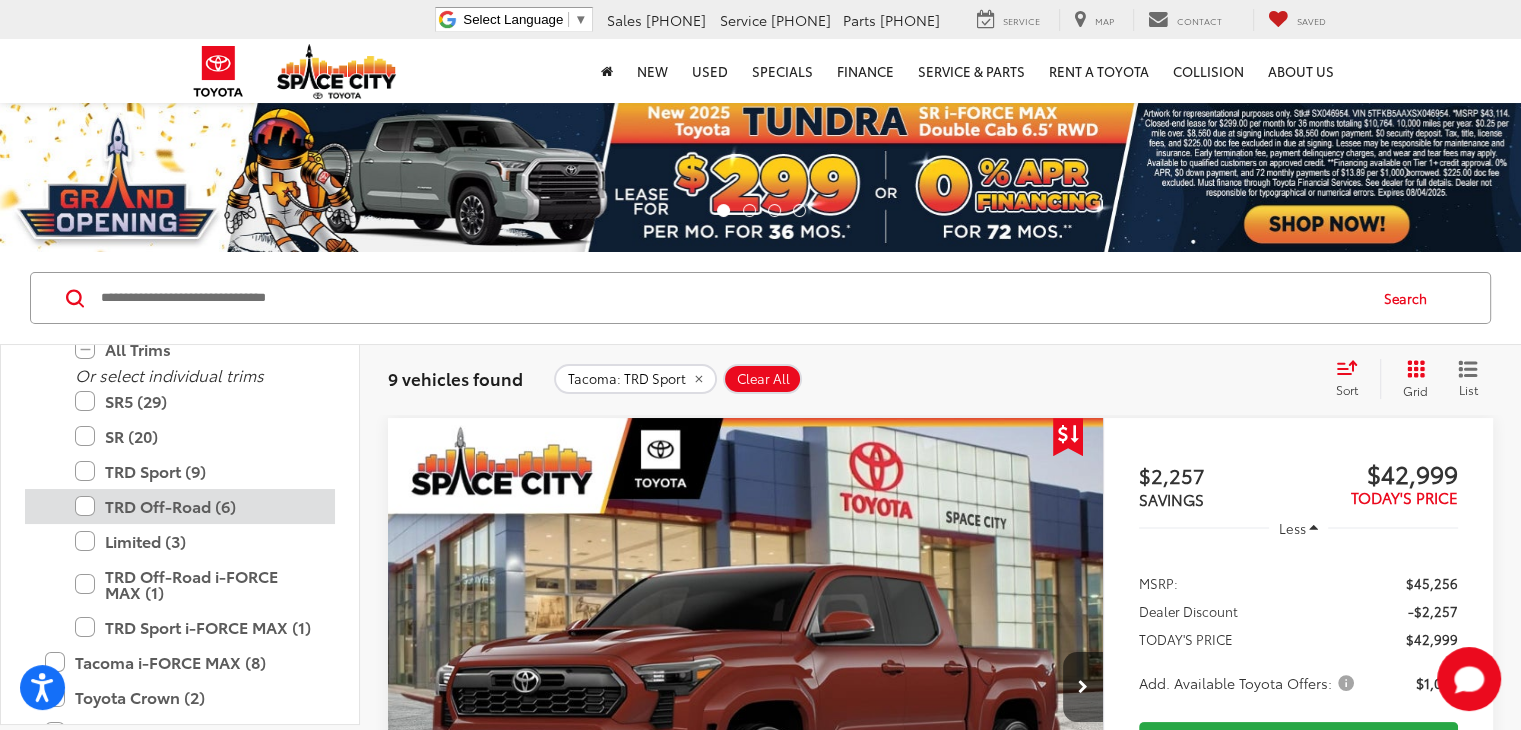 click on "TRD Off-Road (6)" at bounding box center (195, 506) 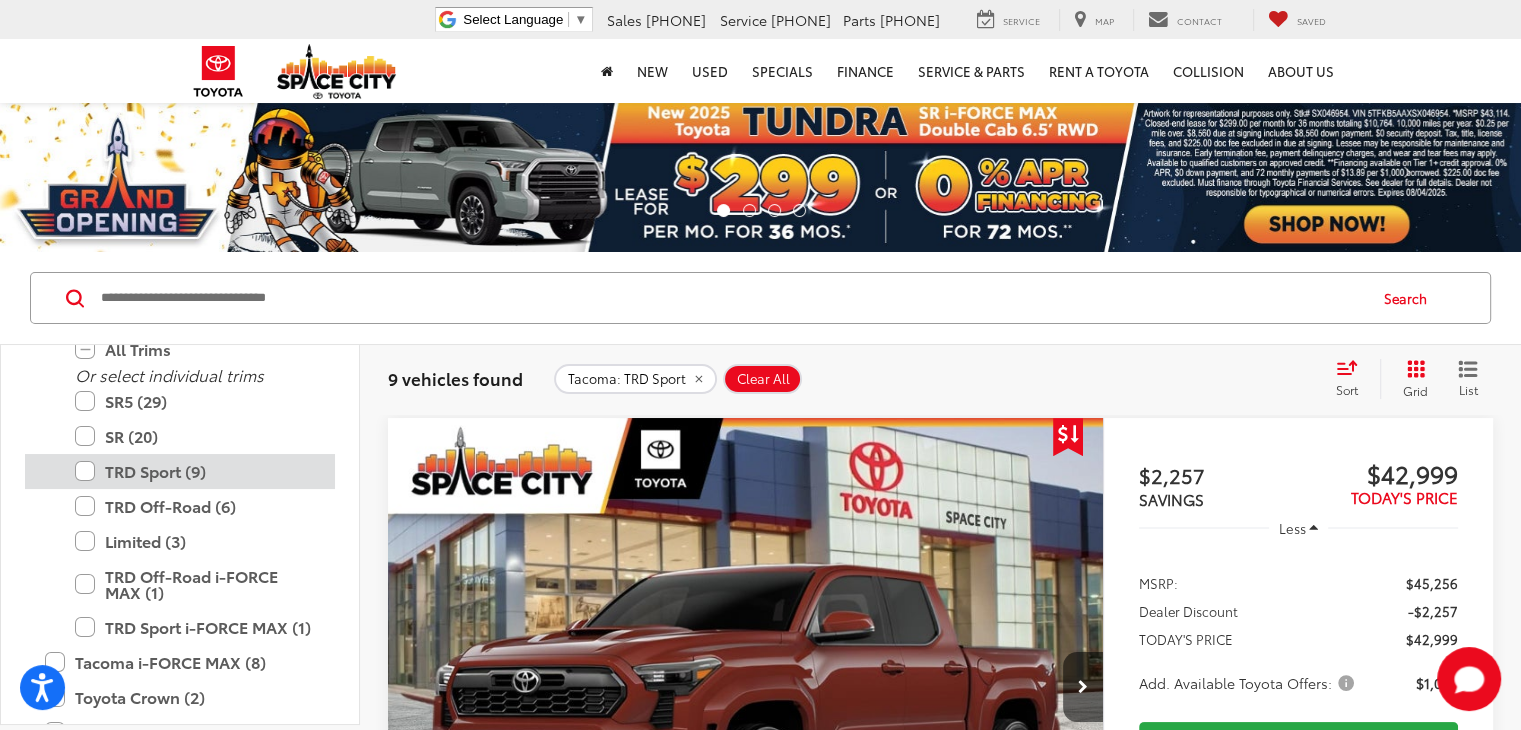 click on "TRD Sport (9)" at bounding box center (195, 471) 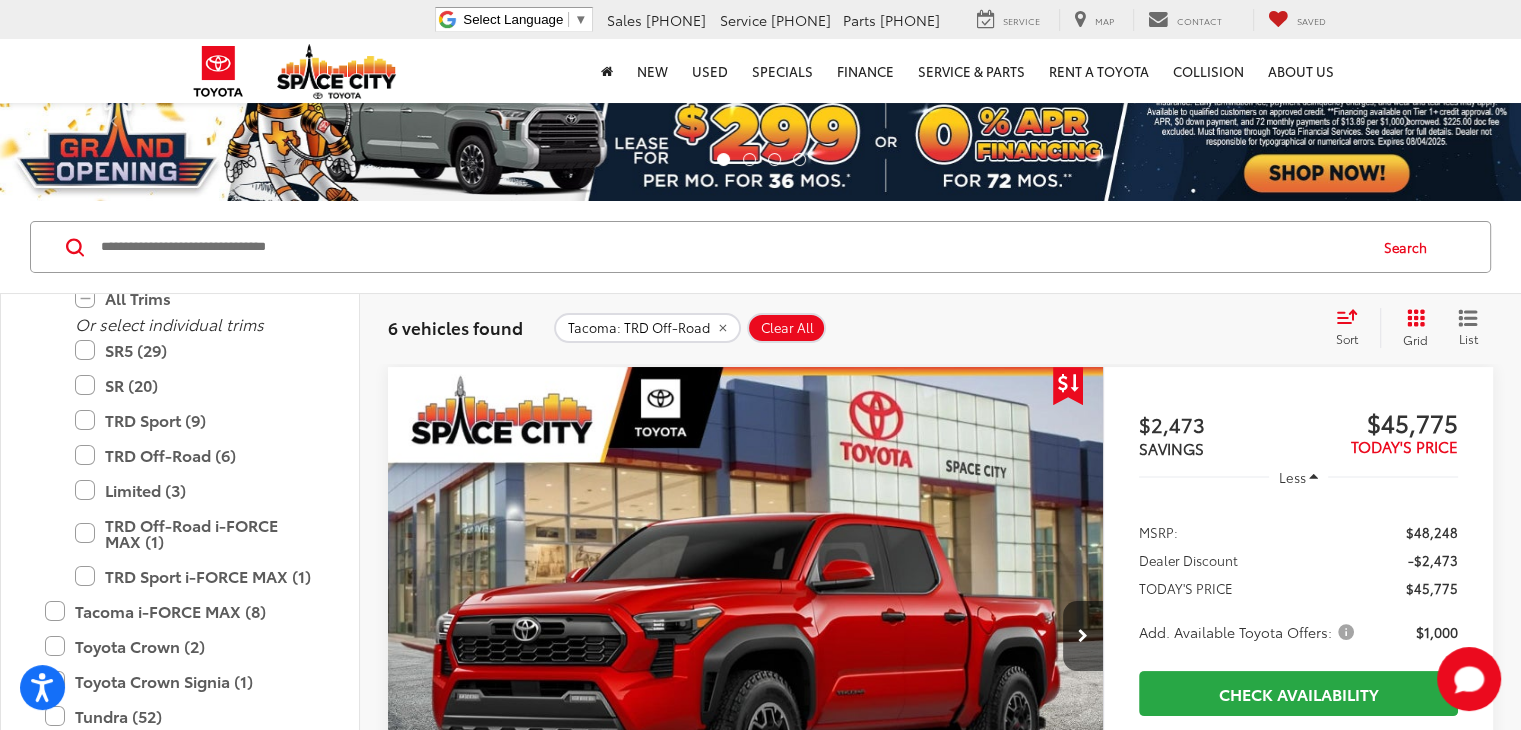 scroll, scrollTop: 100, scrollLeft: 0, axis: vertical 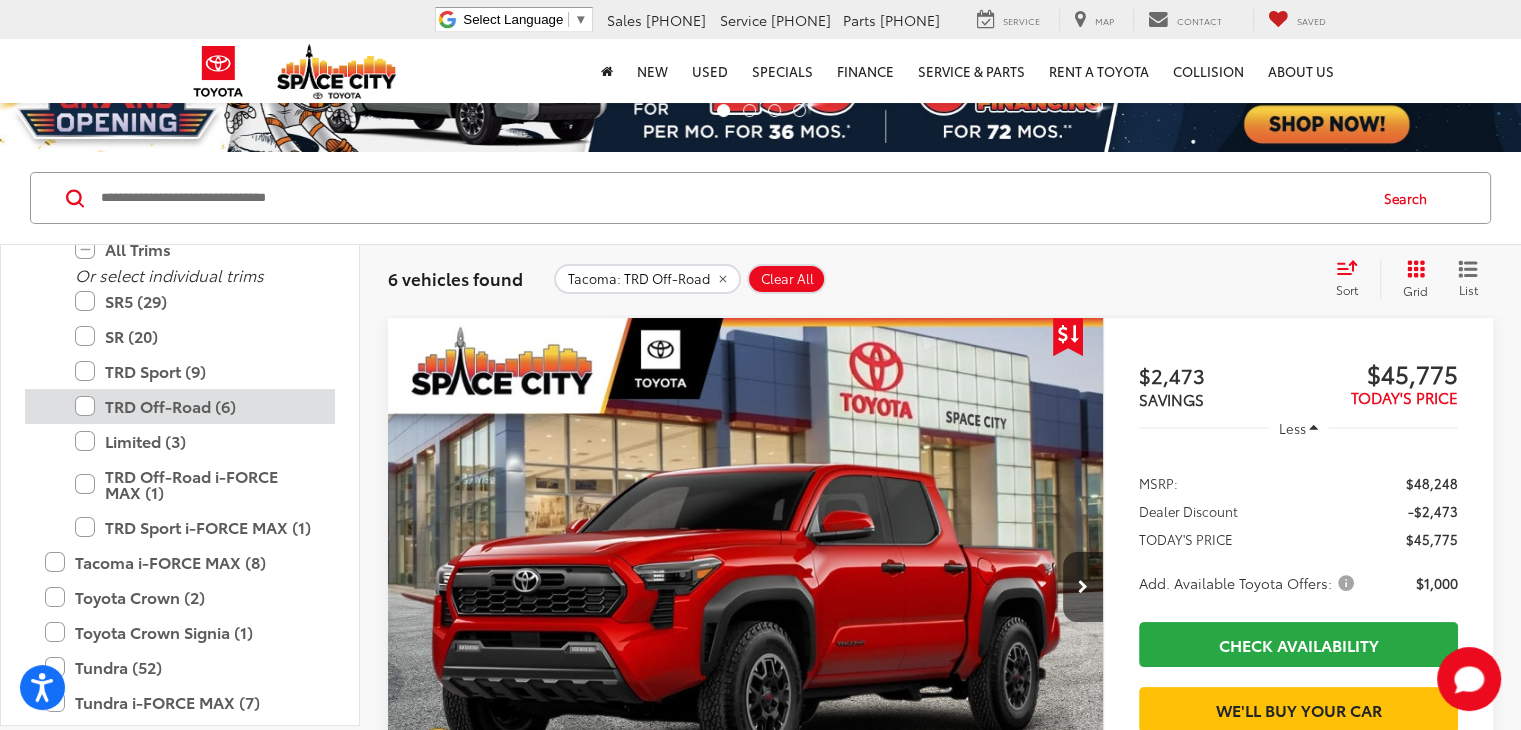 click on "TRD Off-Road (6)" at bounding box center [195, 406] 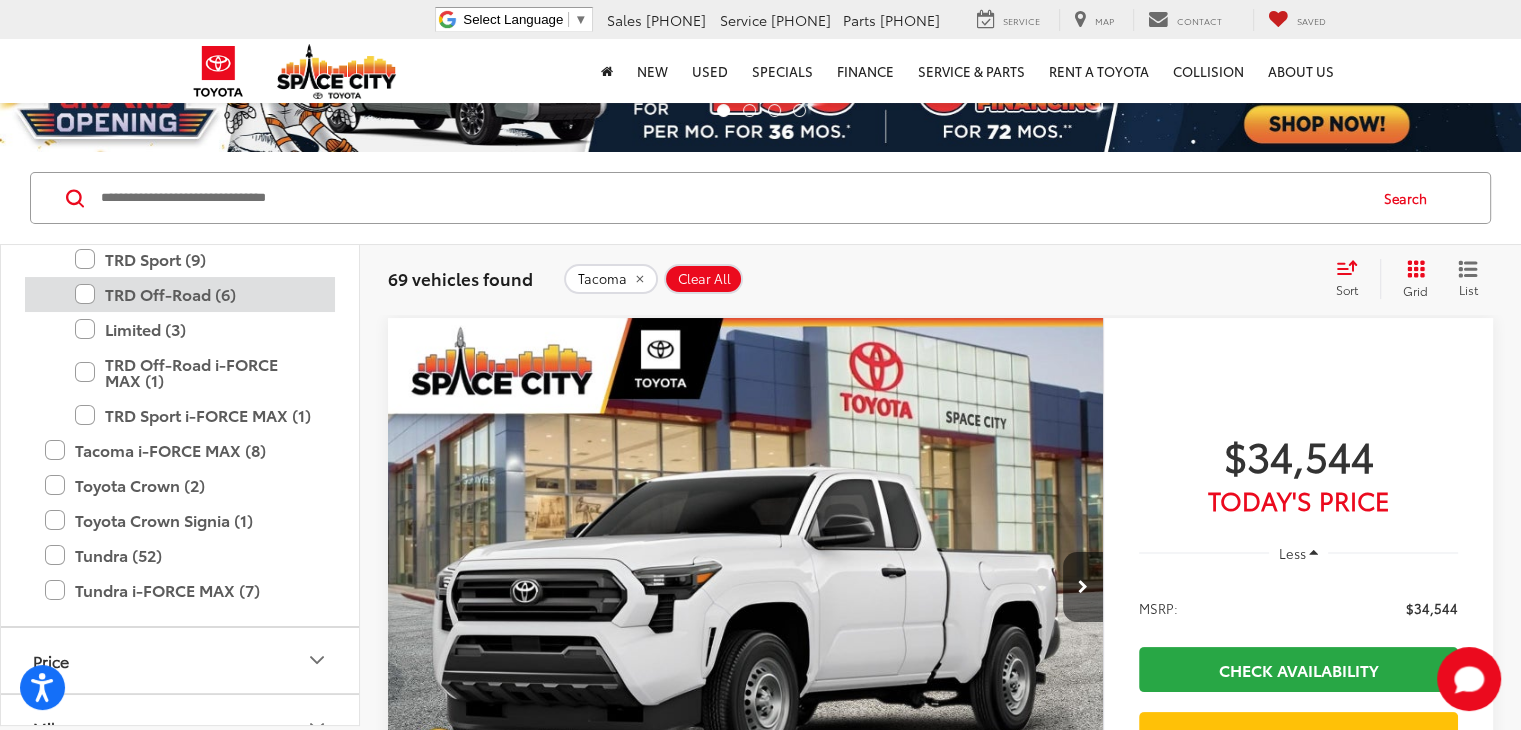 scroll, scrollTop: 1012, scrollLeft: 0, axis: vertical 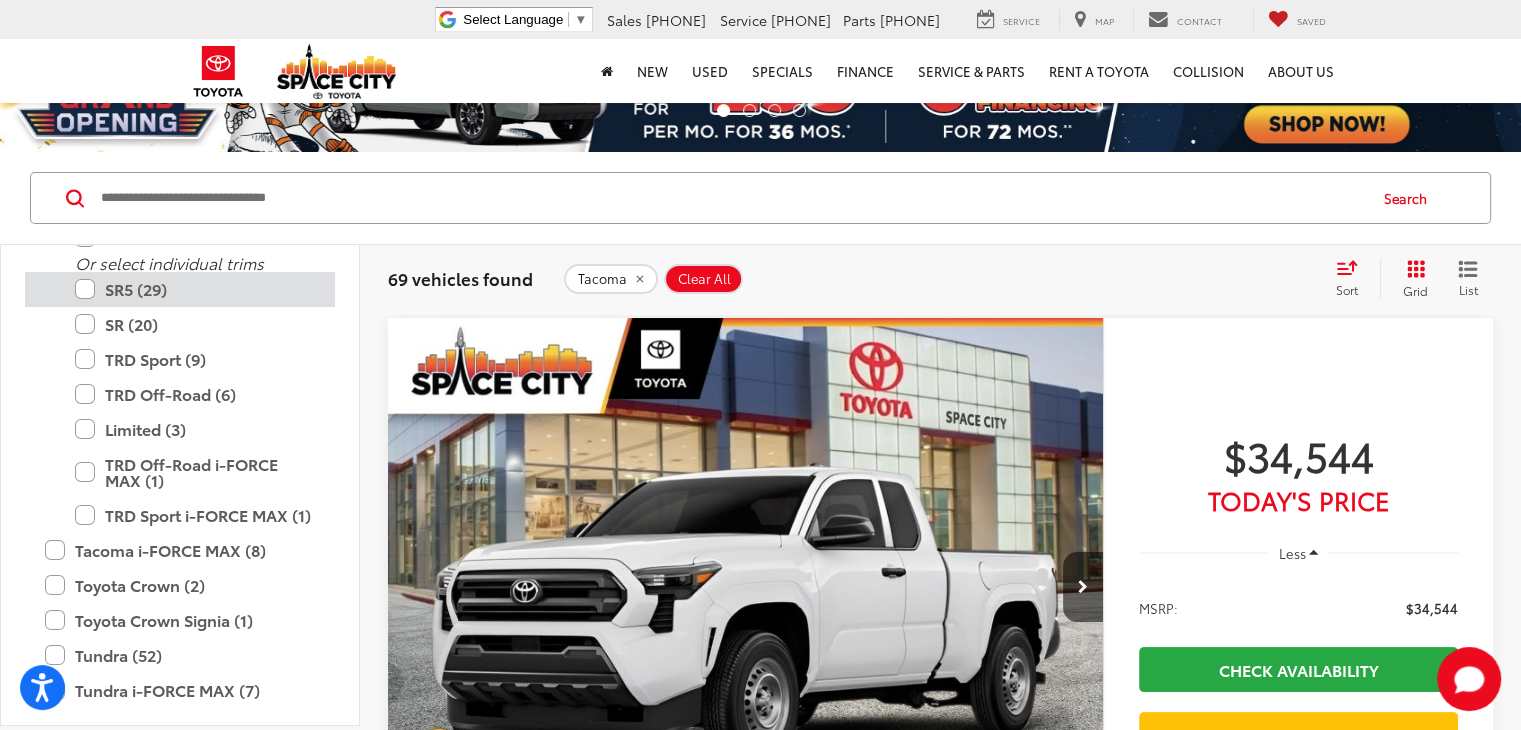 click on "SR5 (29)" at bounding box center [195, 289] 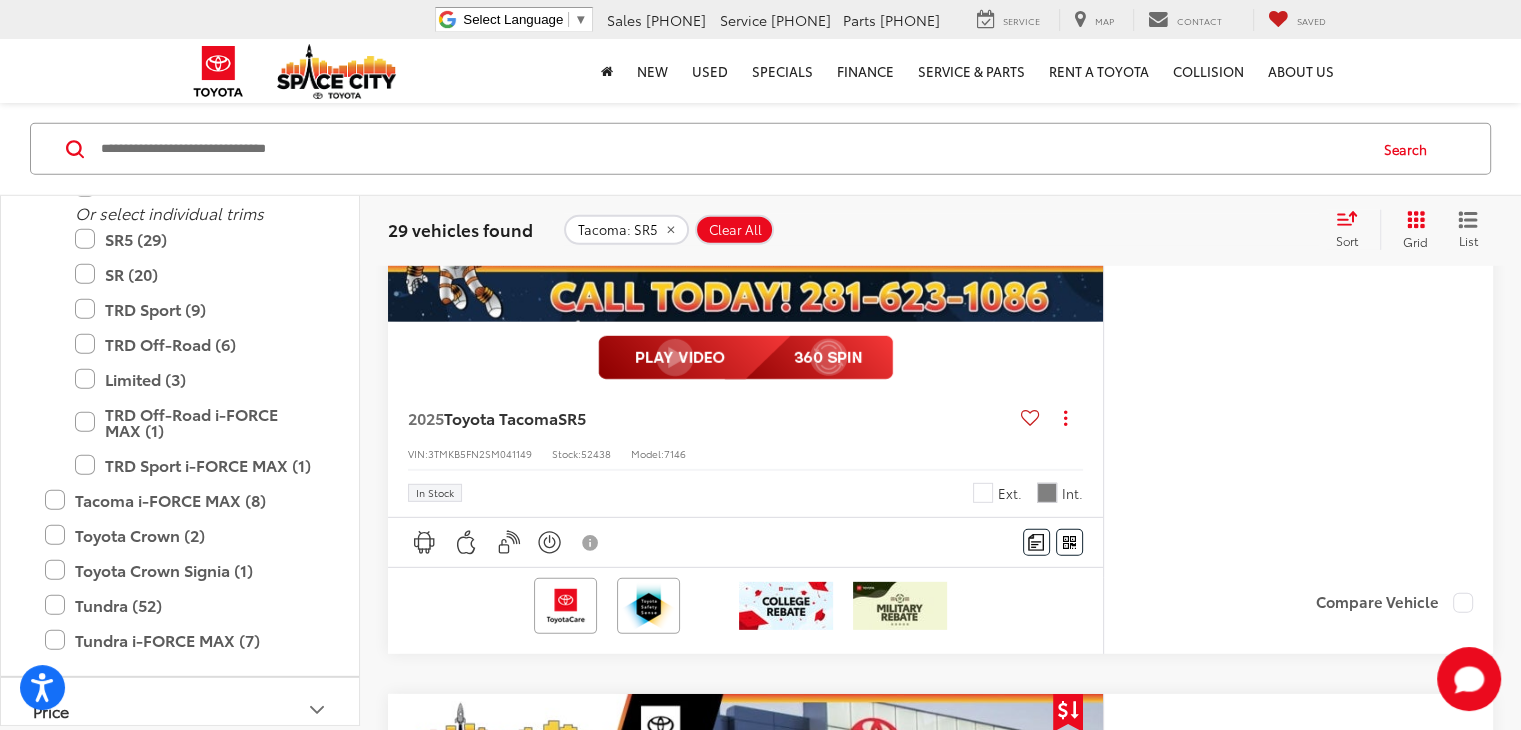 scroll, scrollTop: 5900, scrollLeft: 0, axis: vertical 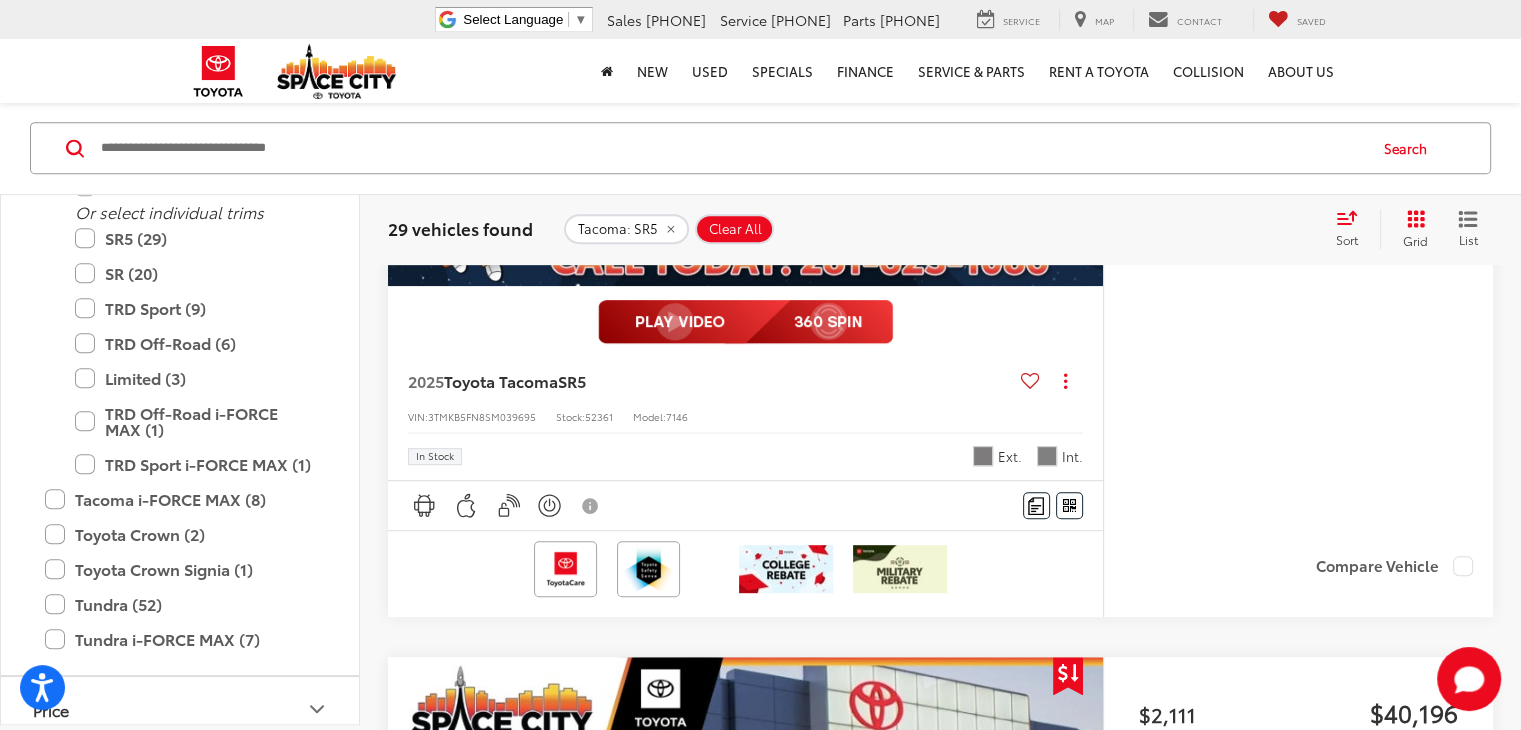 click on "2" at bounding box center [1207, 2533] 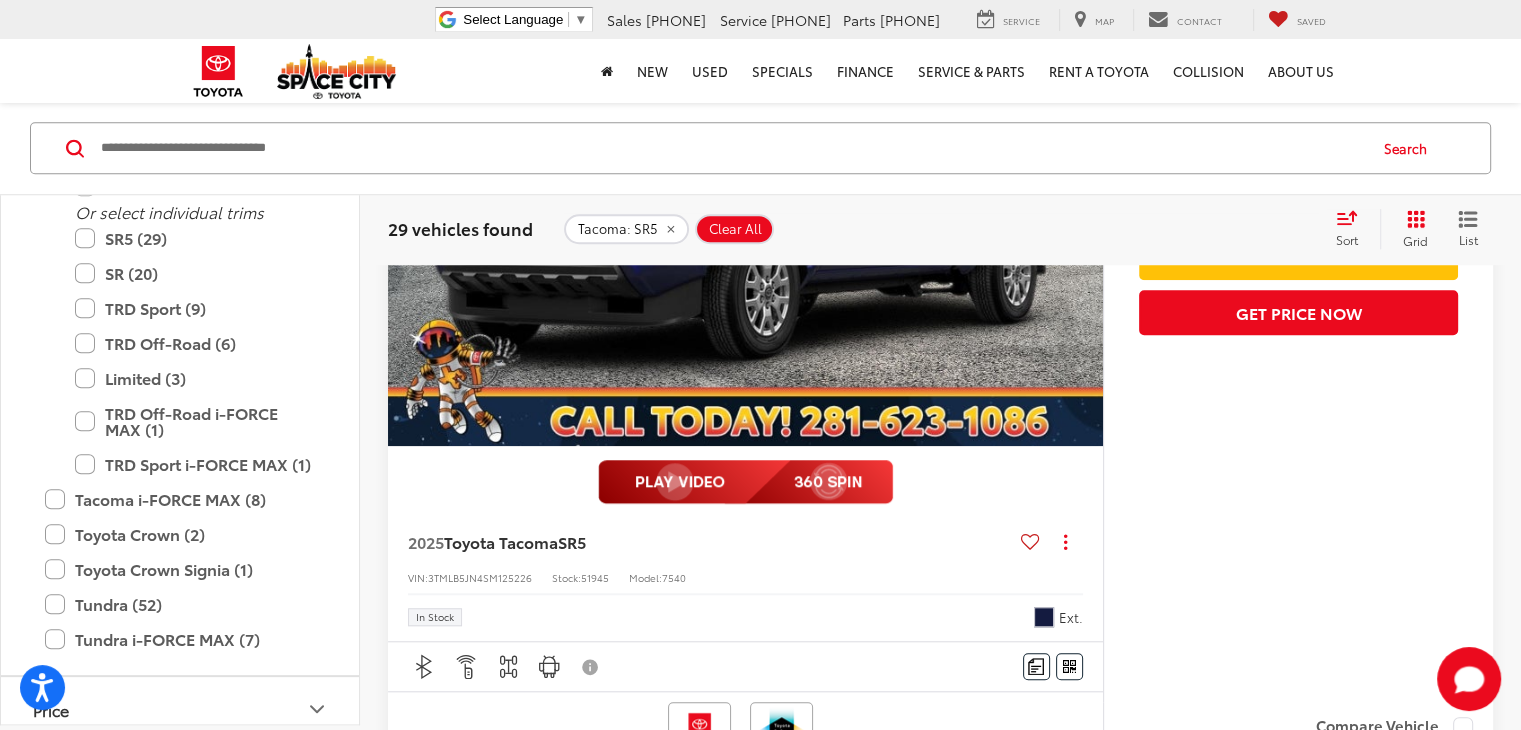 scroll, scrollTop: 8848, scrollLeft: 0, axis: vertical 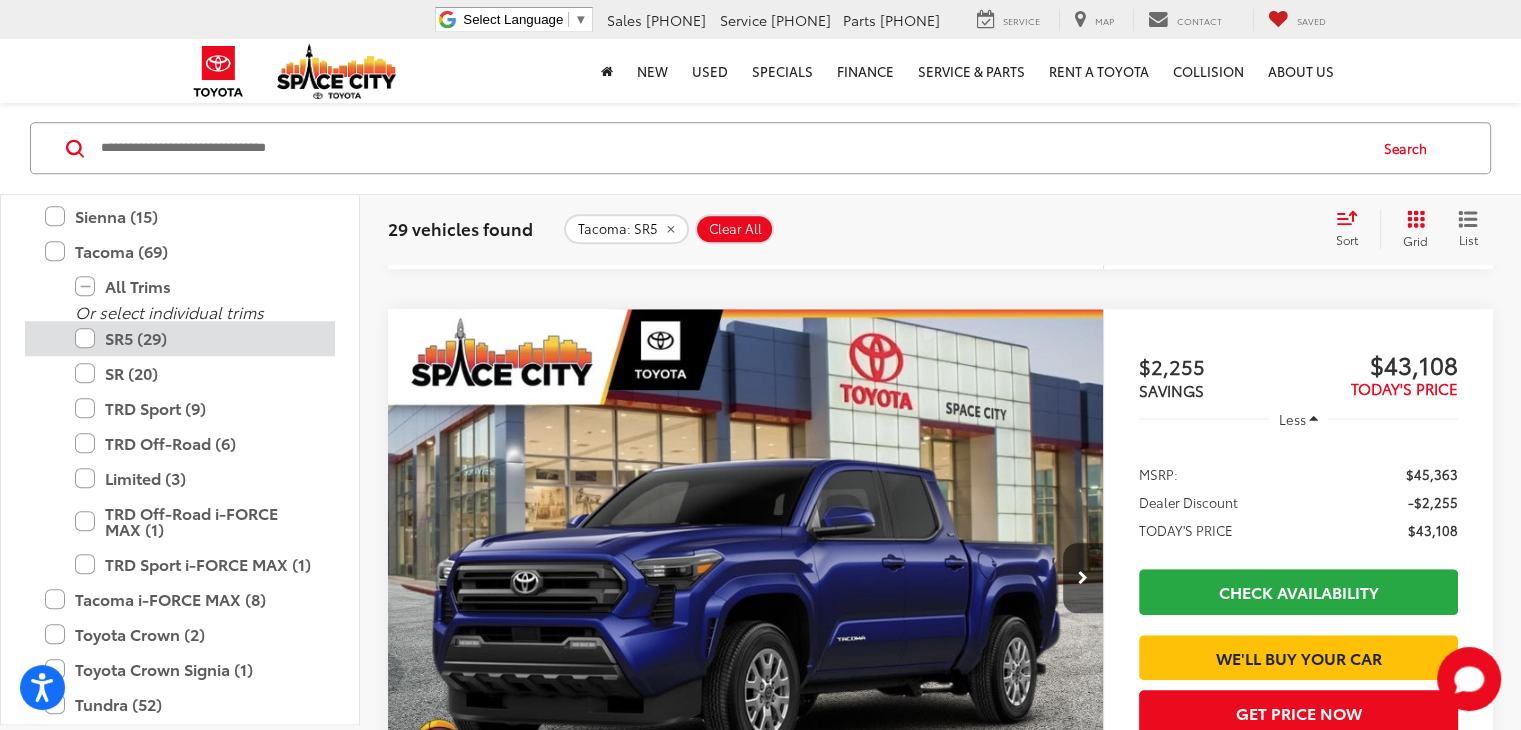 click on "SR5 (29)" at bounding box center (195, 338) 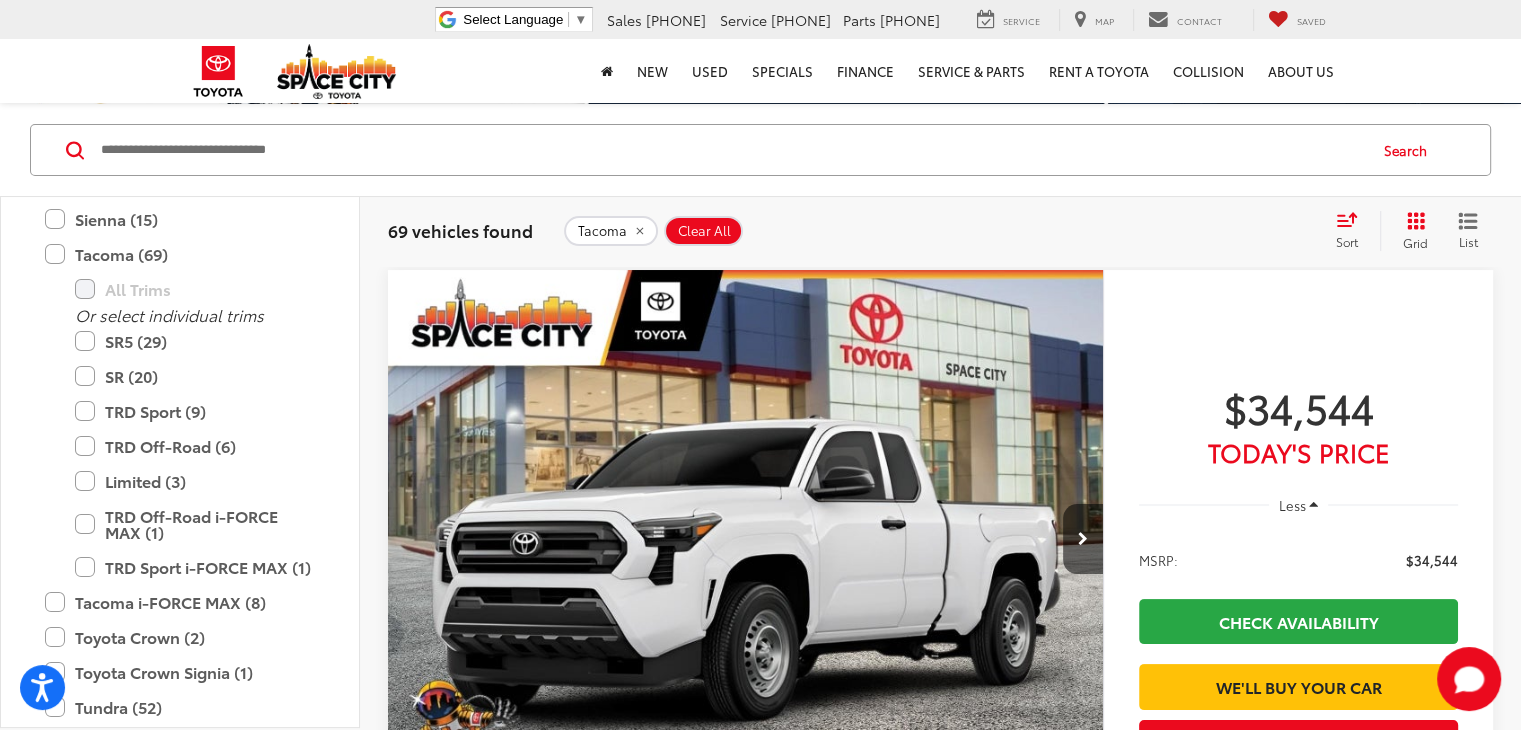 scroll, scrollTop: 248, scrollLeft: 0, axis: vertical 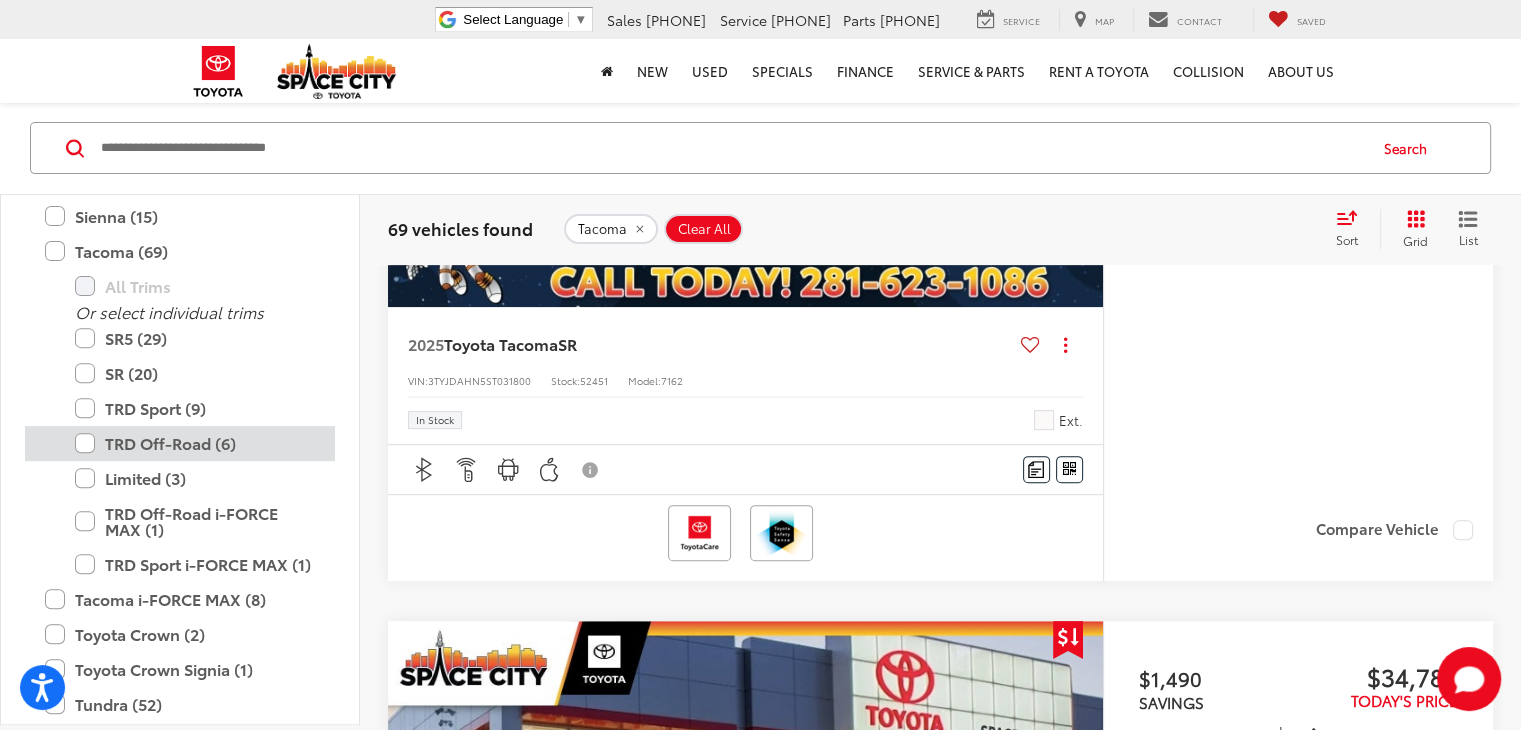 click on "TRD Off-Road (6)" at bounding box center (195, 443) 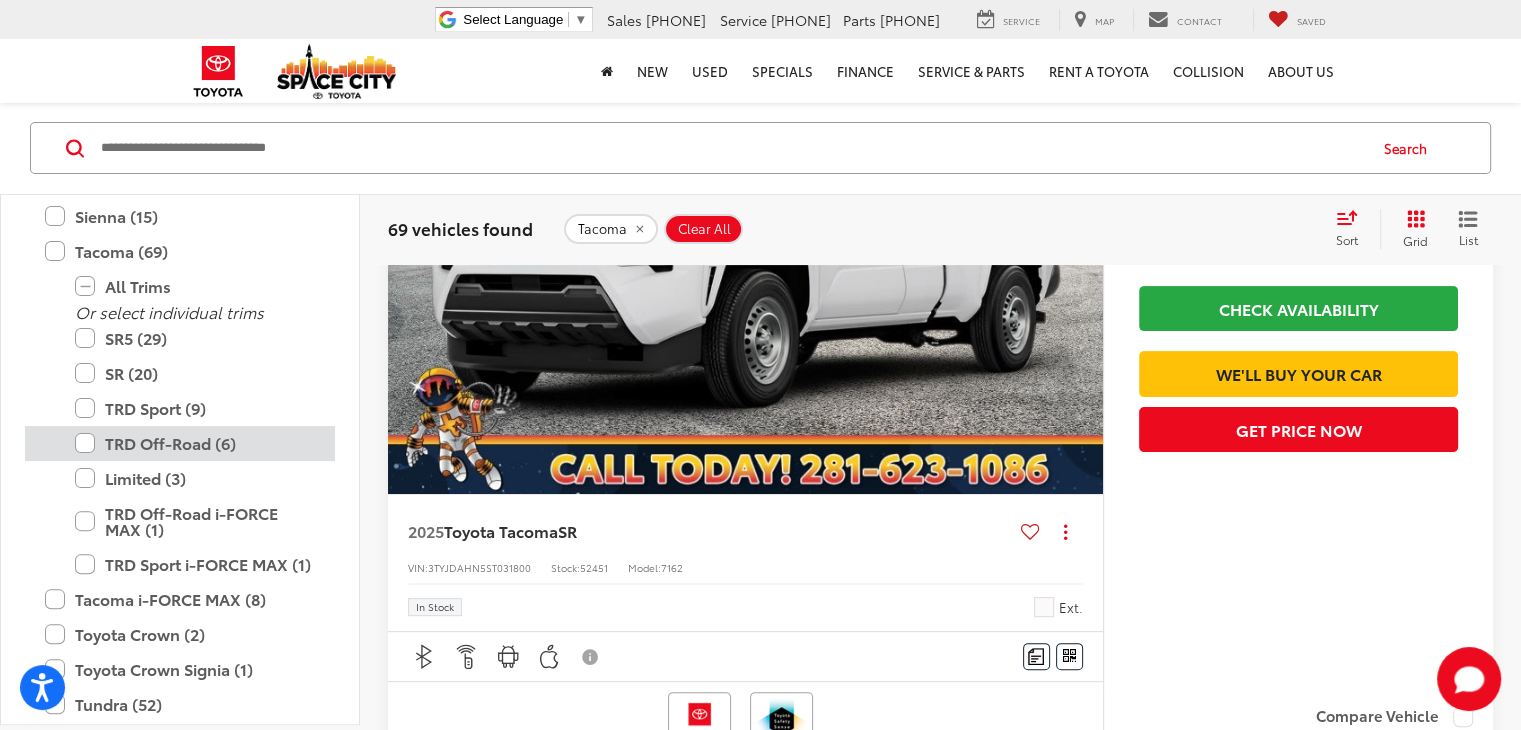 click on "TRD Off-Road (6)" at bounding box center (195, 443) 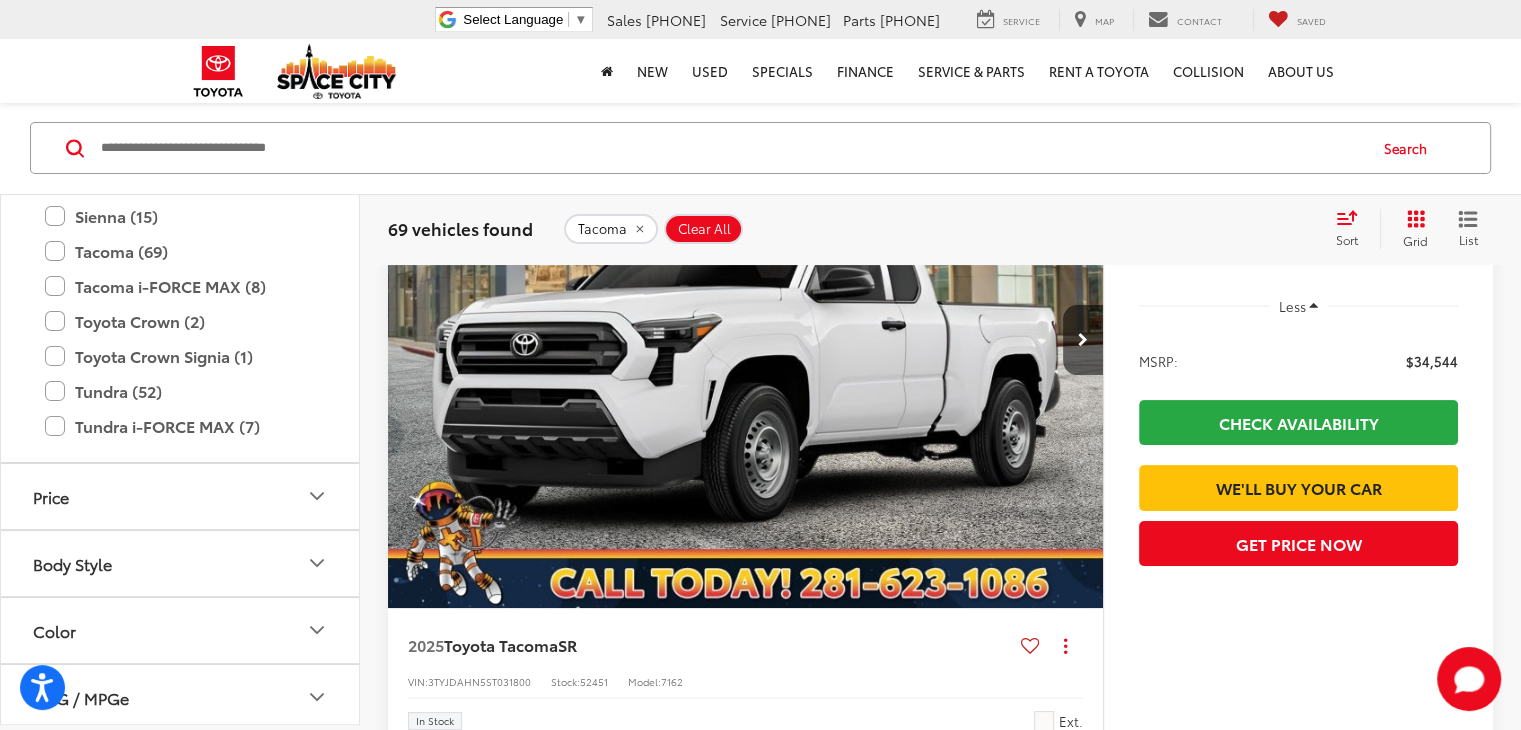 scroll, scrollTop: 148, scrollLeft: 0, axis: vertical 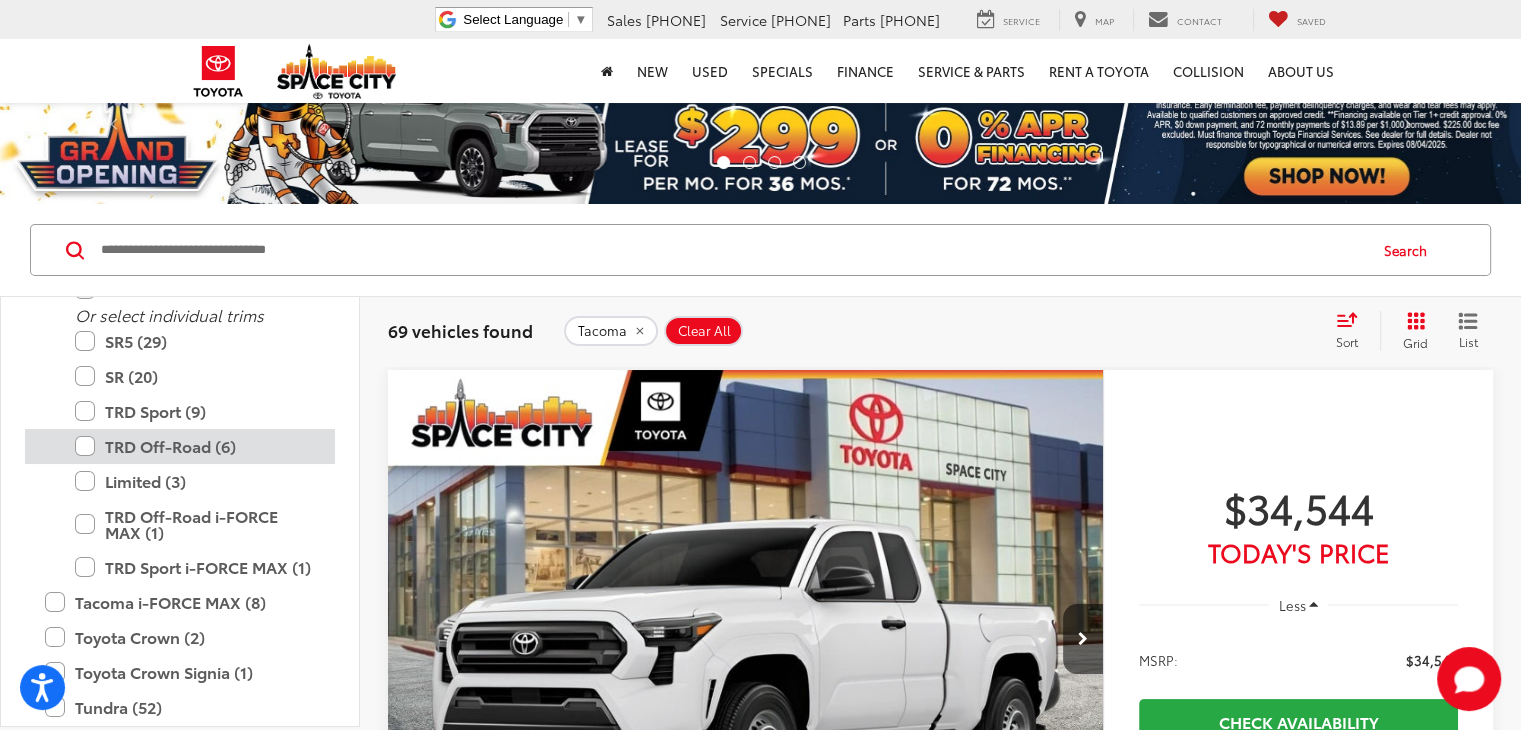 click on "TRD Off-Road (6)" at bounding box center (195, 446) 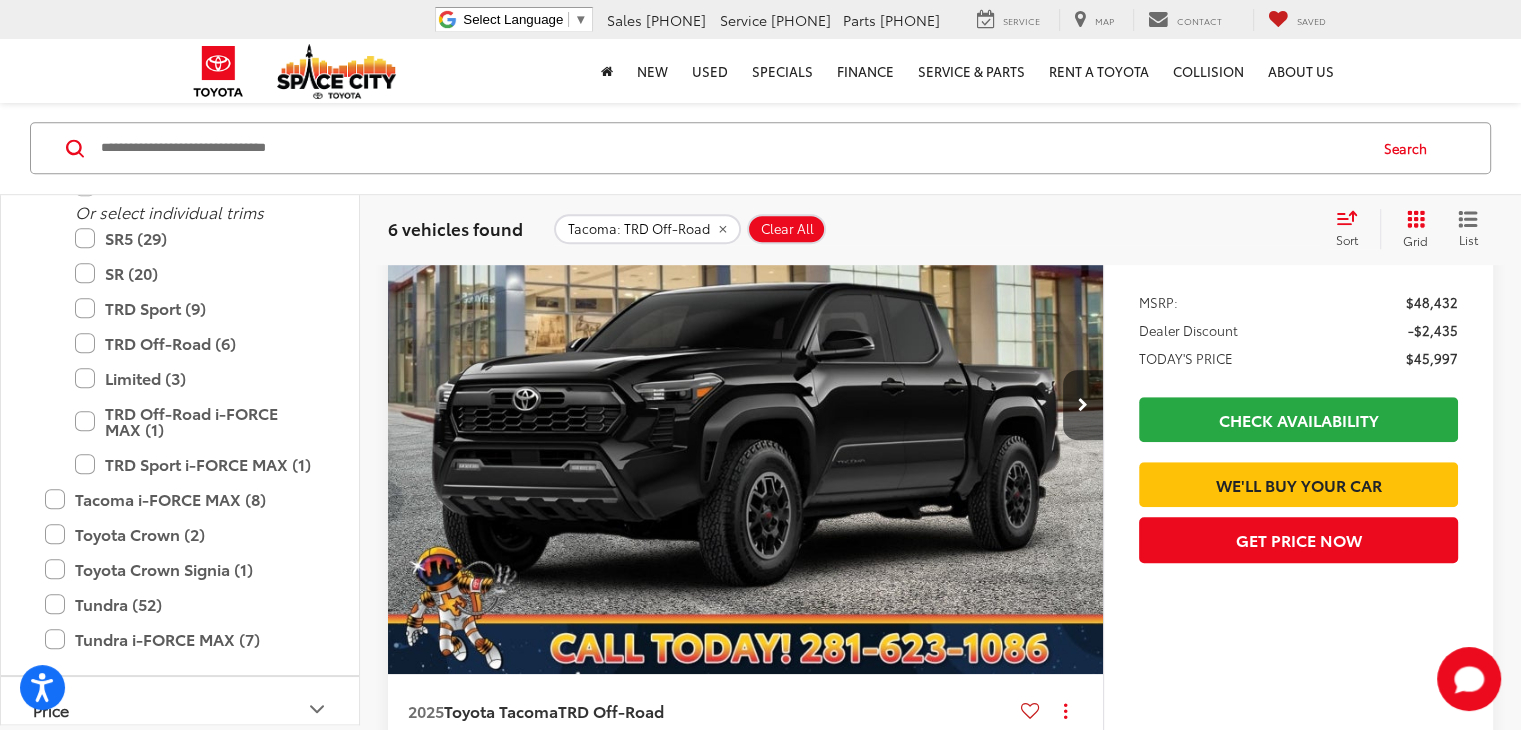 scroll, scrollTop: 1500, scrollLeft: 0, axis: vertical 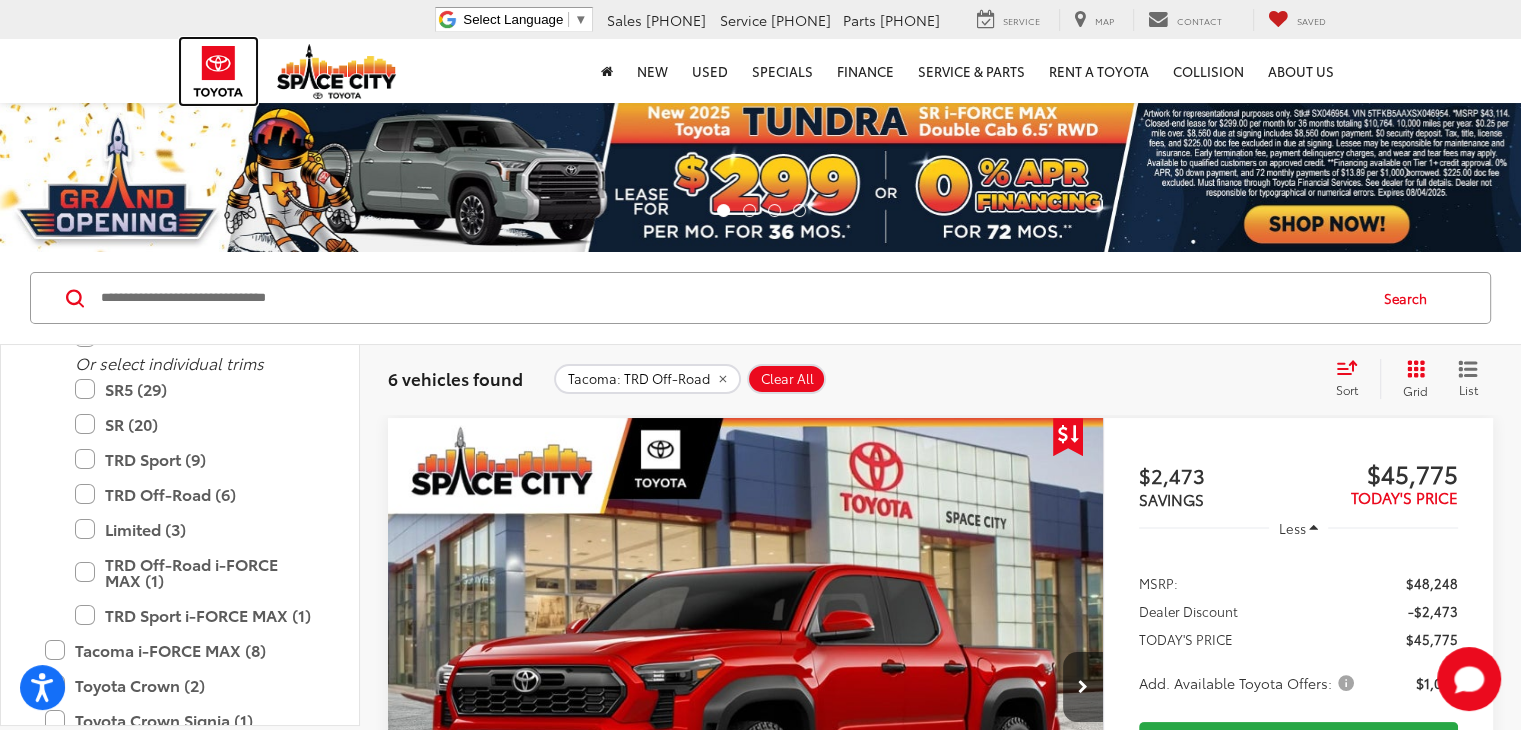 click at bounding box center (218, 71) 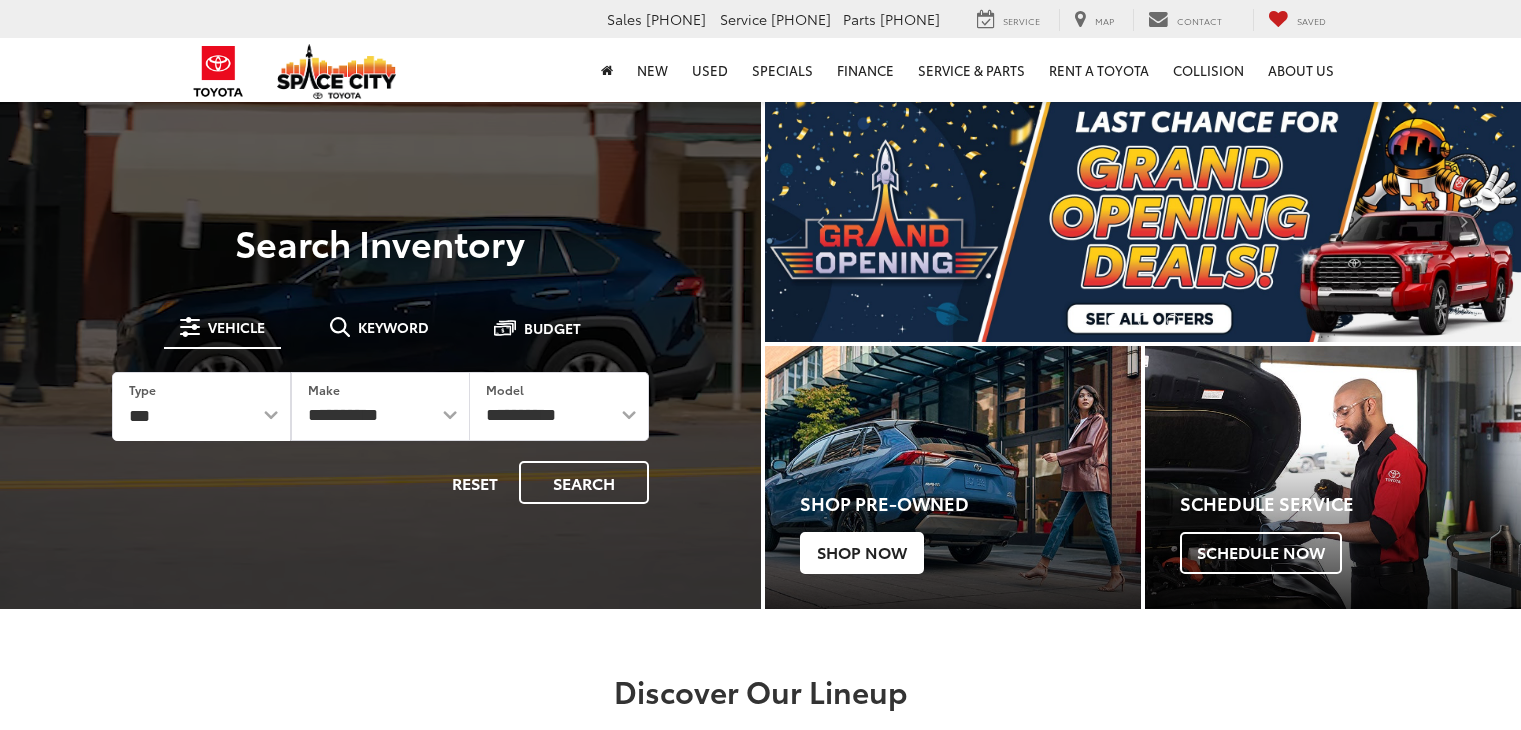 scroll, scrollTop: 0, scrollLeft: 0, axis: both 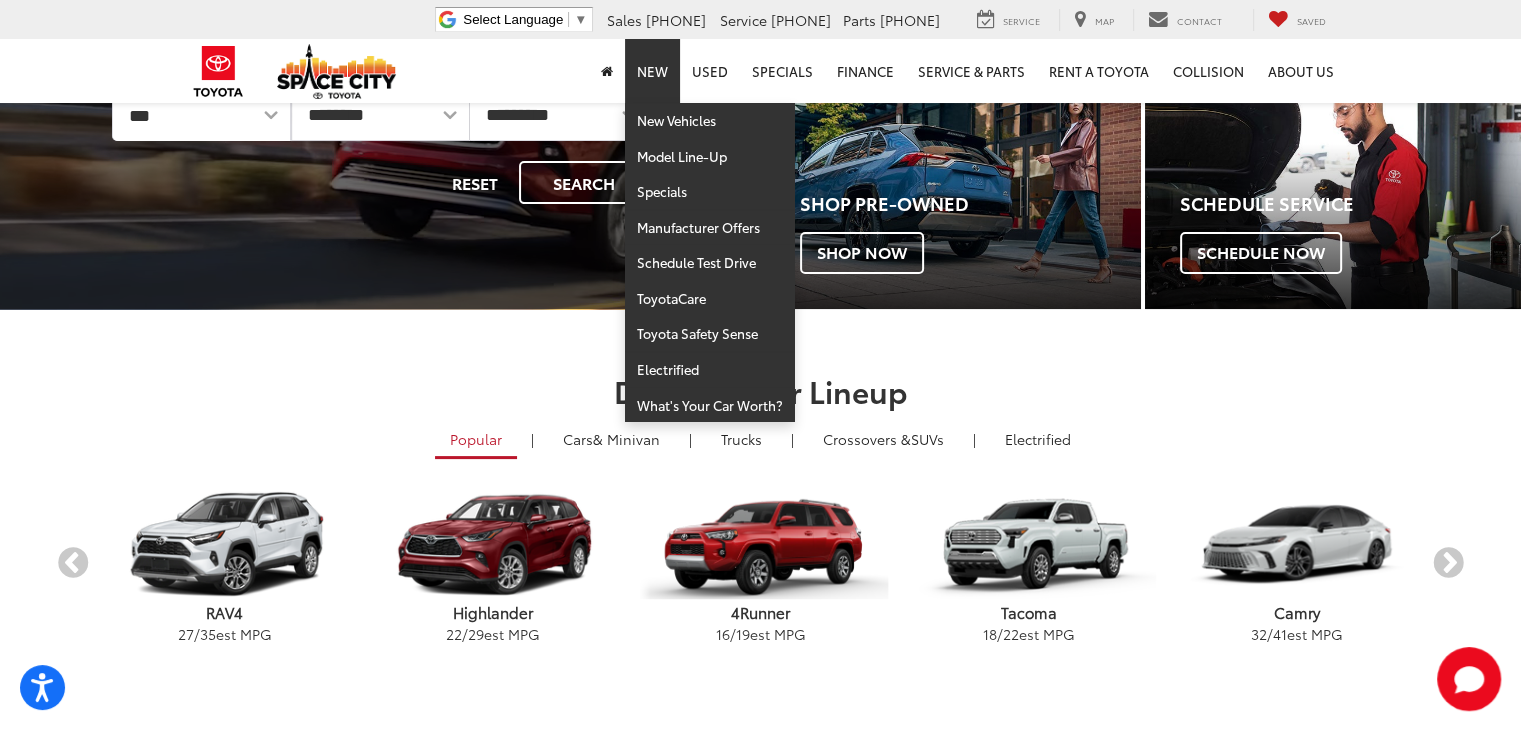 click on "New" at bounding box center [652, 71] 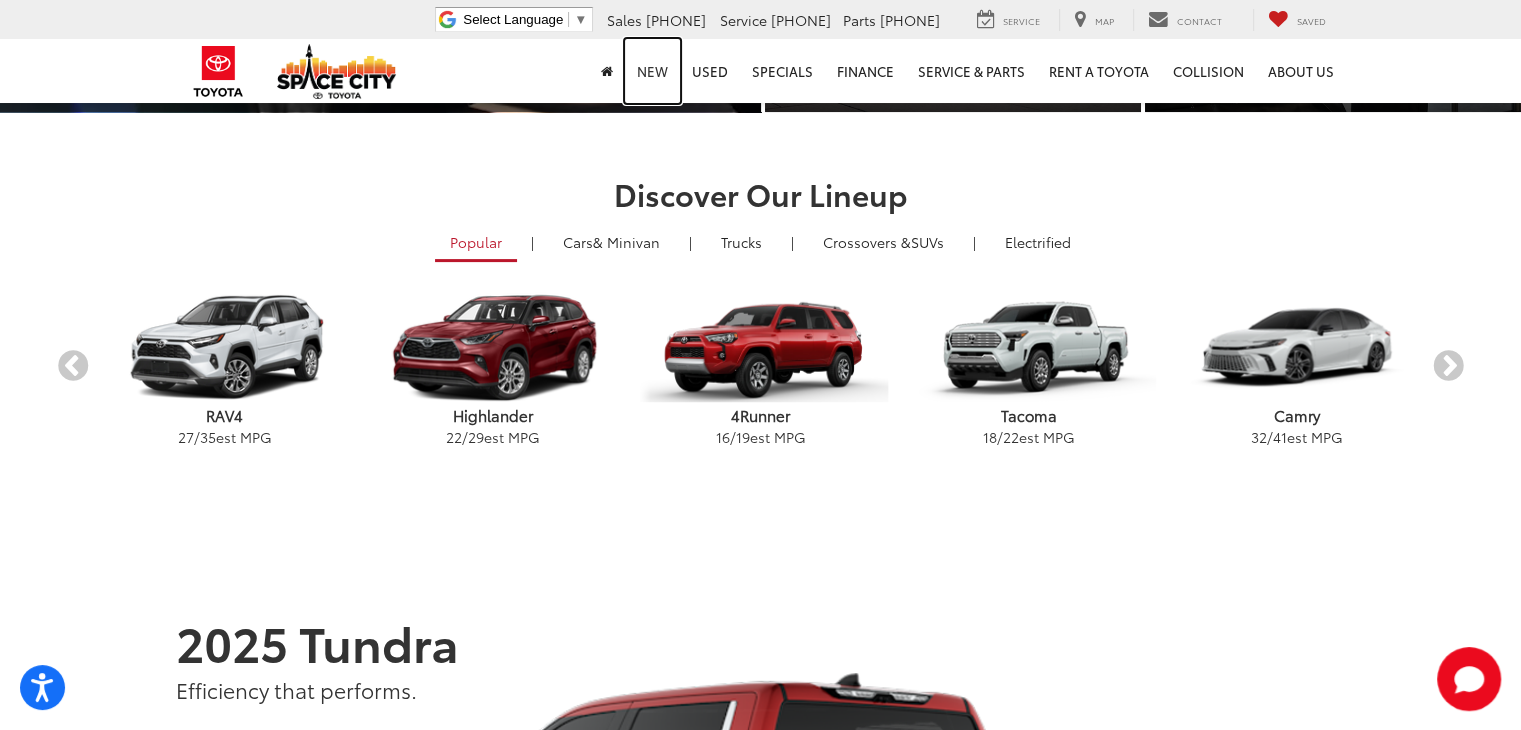 scroll, scrollTop: 500, scrollLeft: 0, axis: vertical 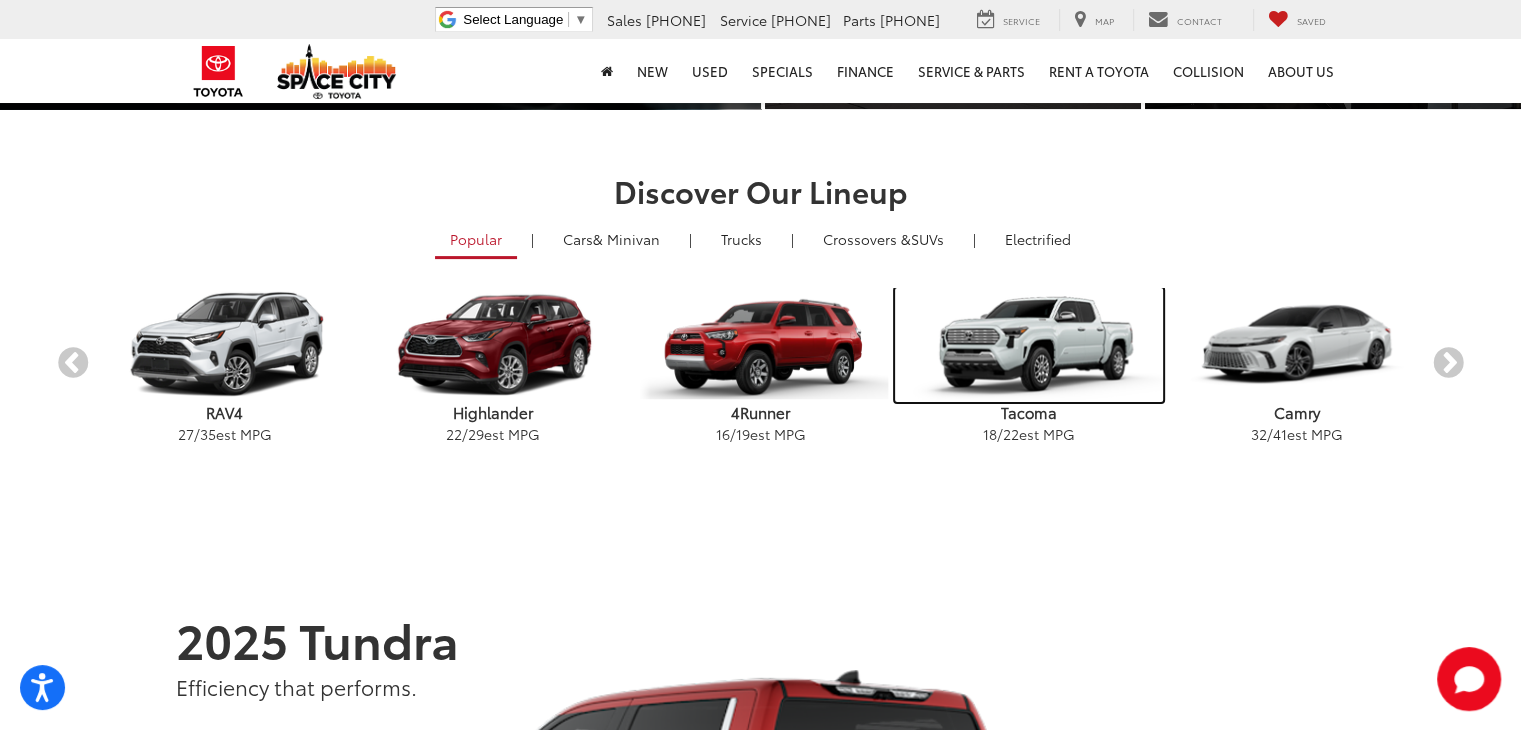 click at bounding box center [1029, 345] 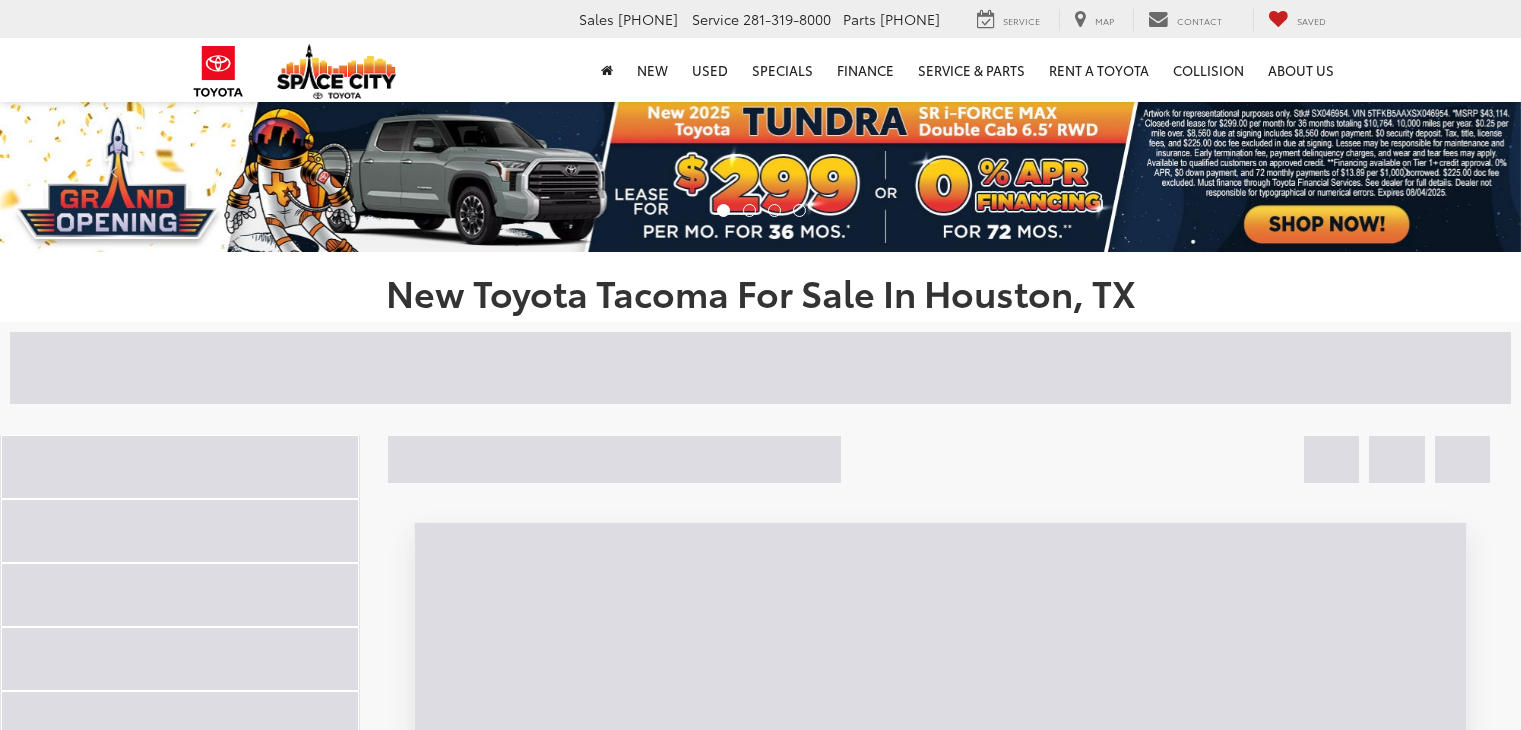 scroll, scrollTop: 0, scrollLeft: 0, axis: both 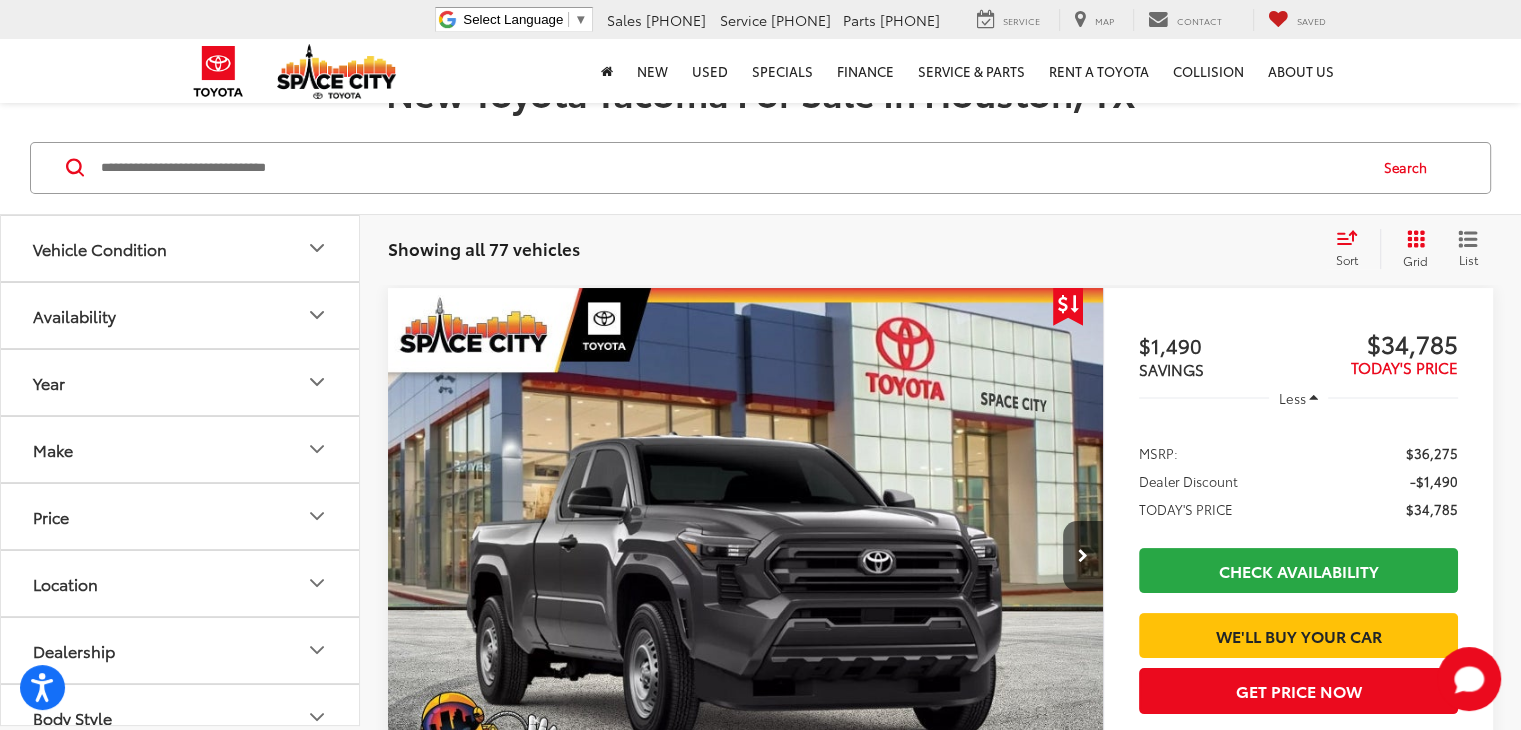 click 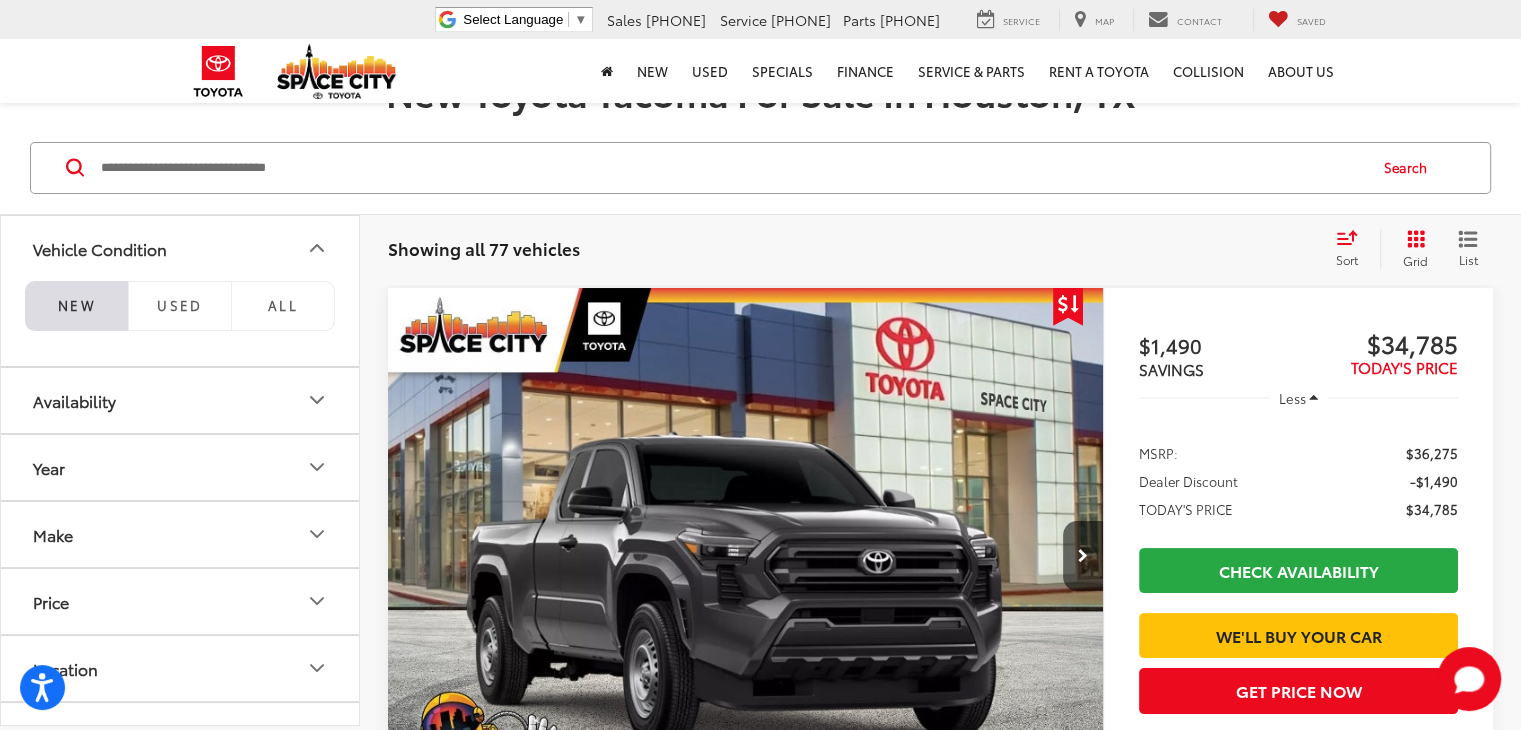 click 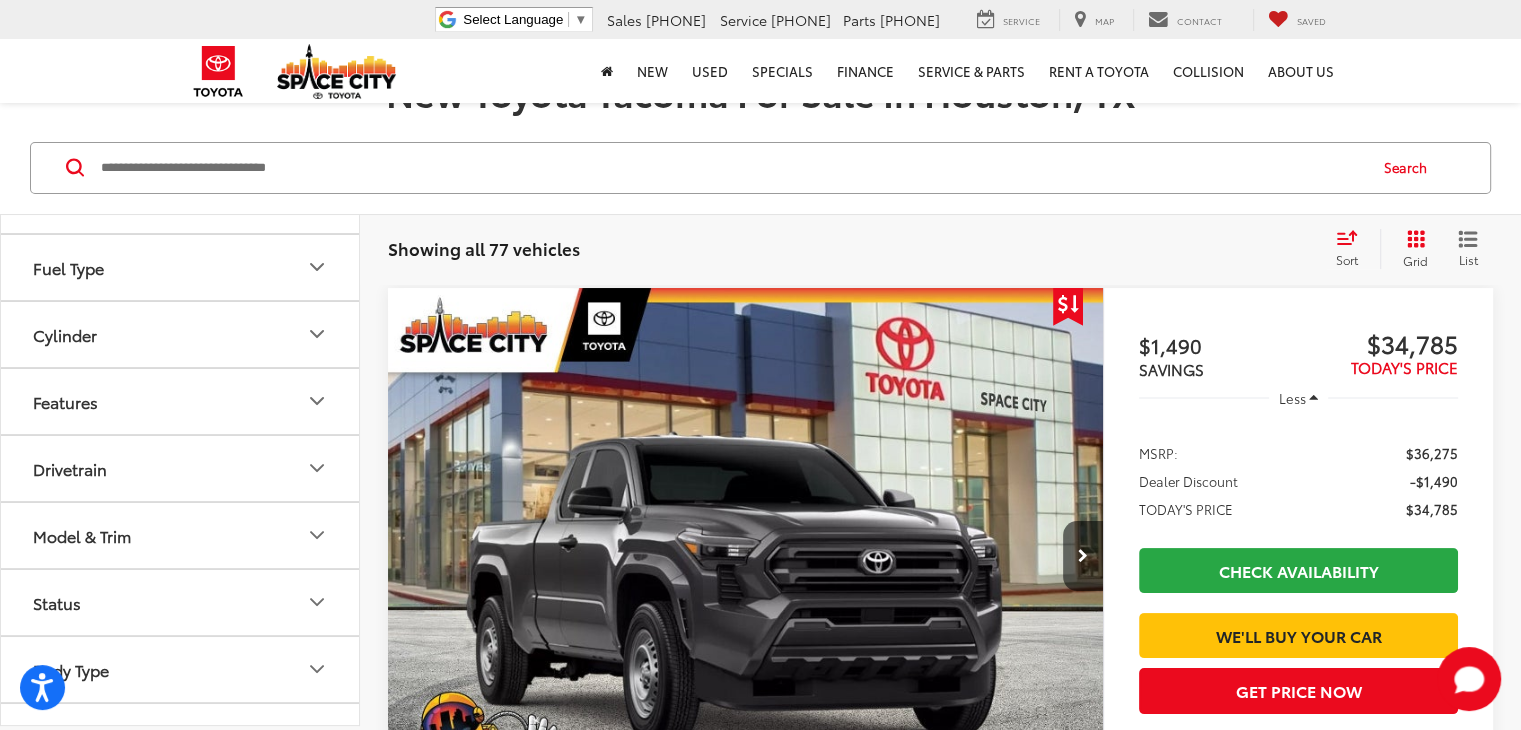 scroll, scrollTop: 600, scrollLeft: 0, axis: vertical 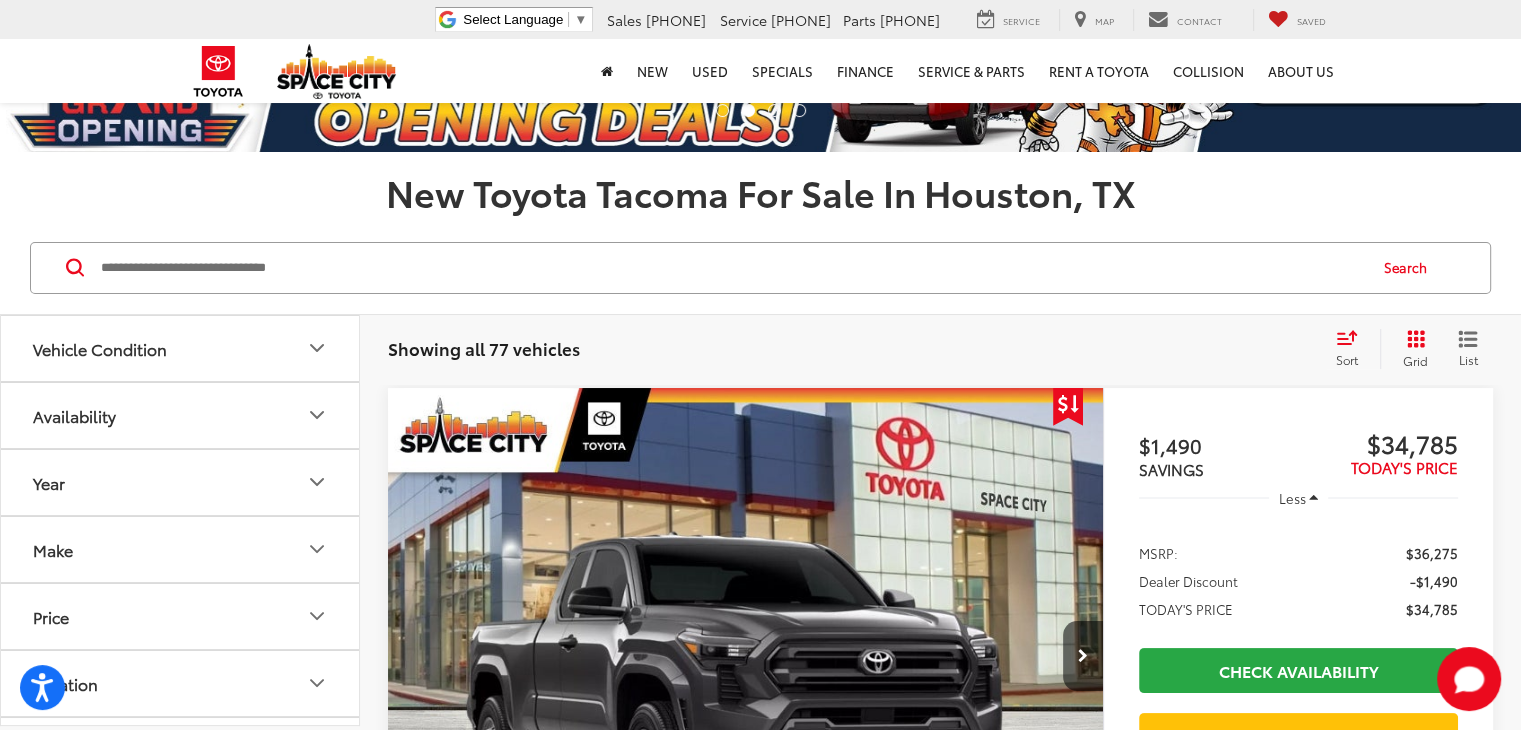 click 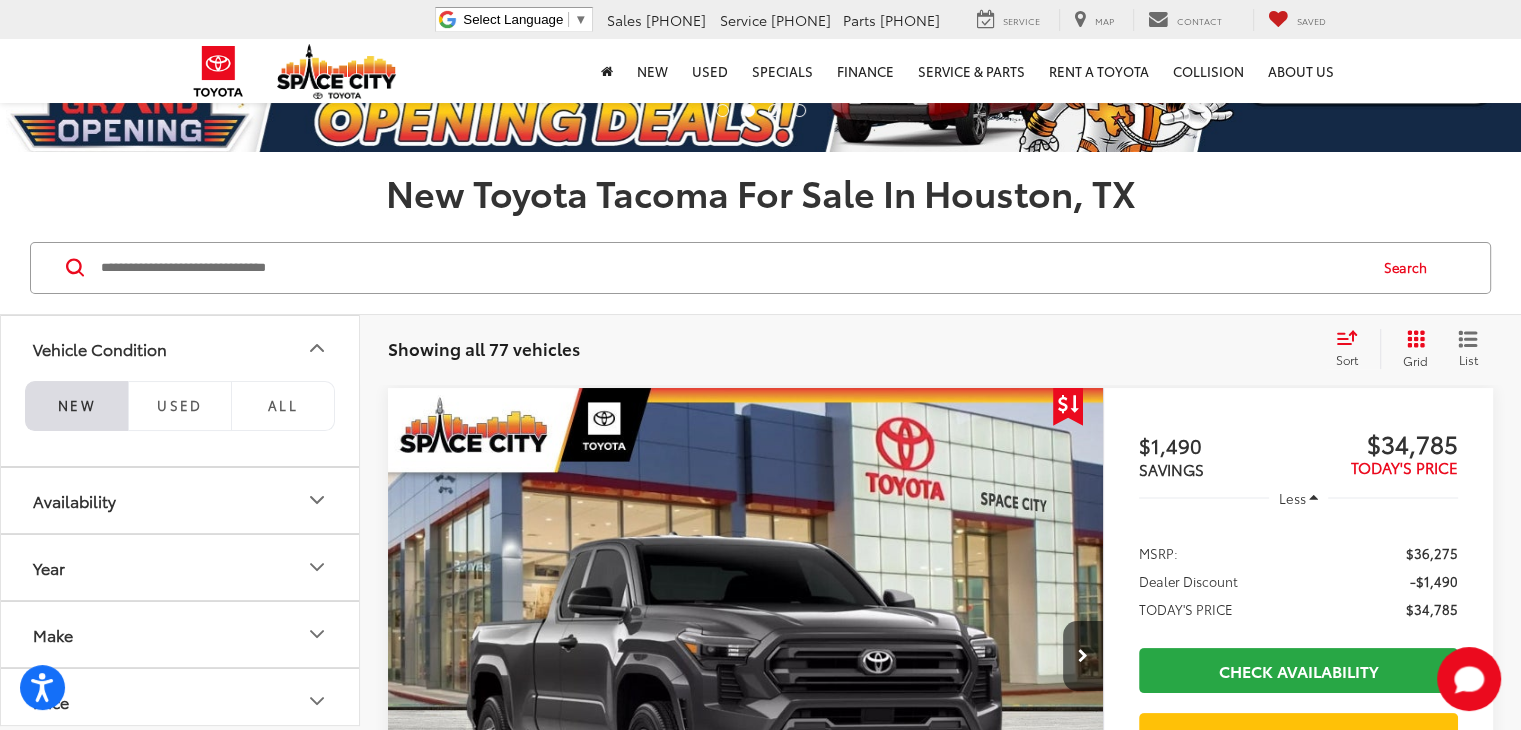 click 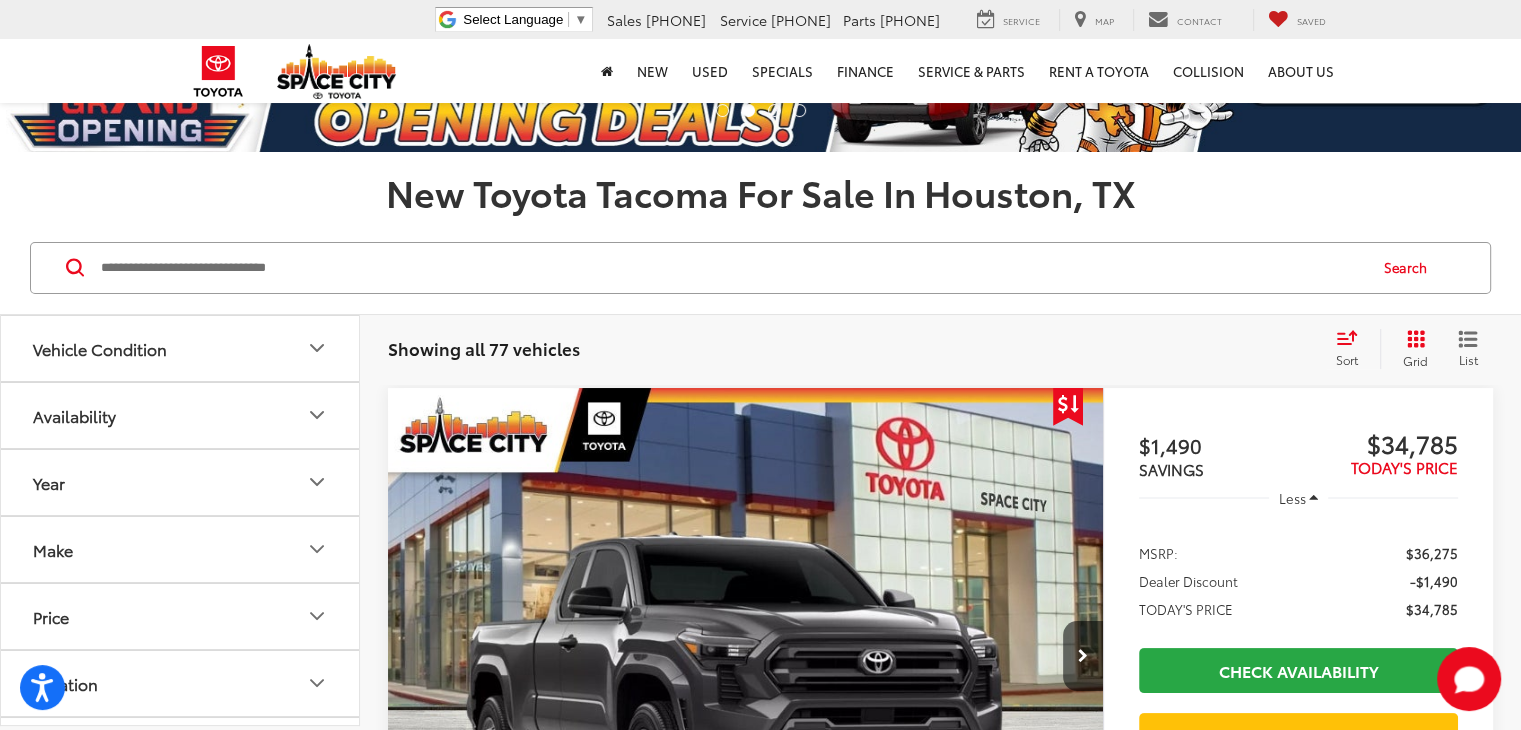 click on "Availability" at bounding box center [181, 415] 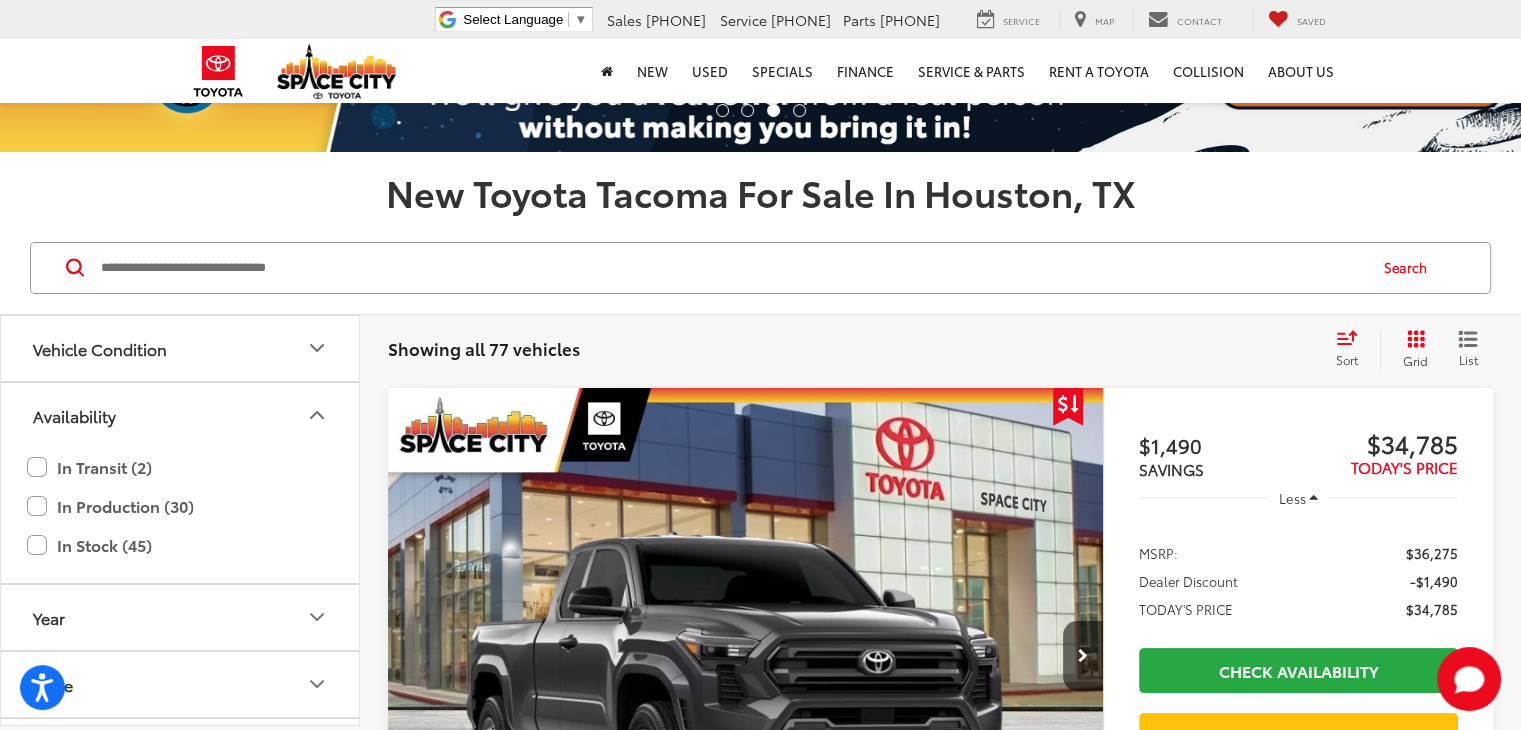 click on "Availability" at bounding box center [181, 415] 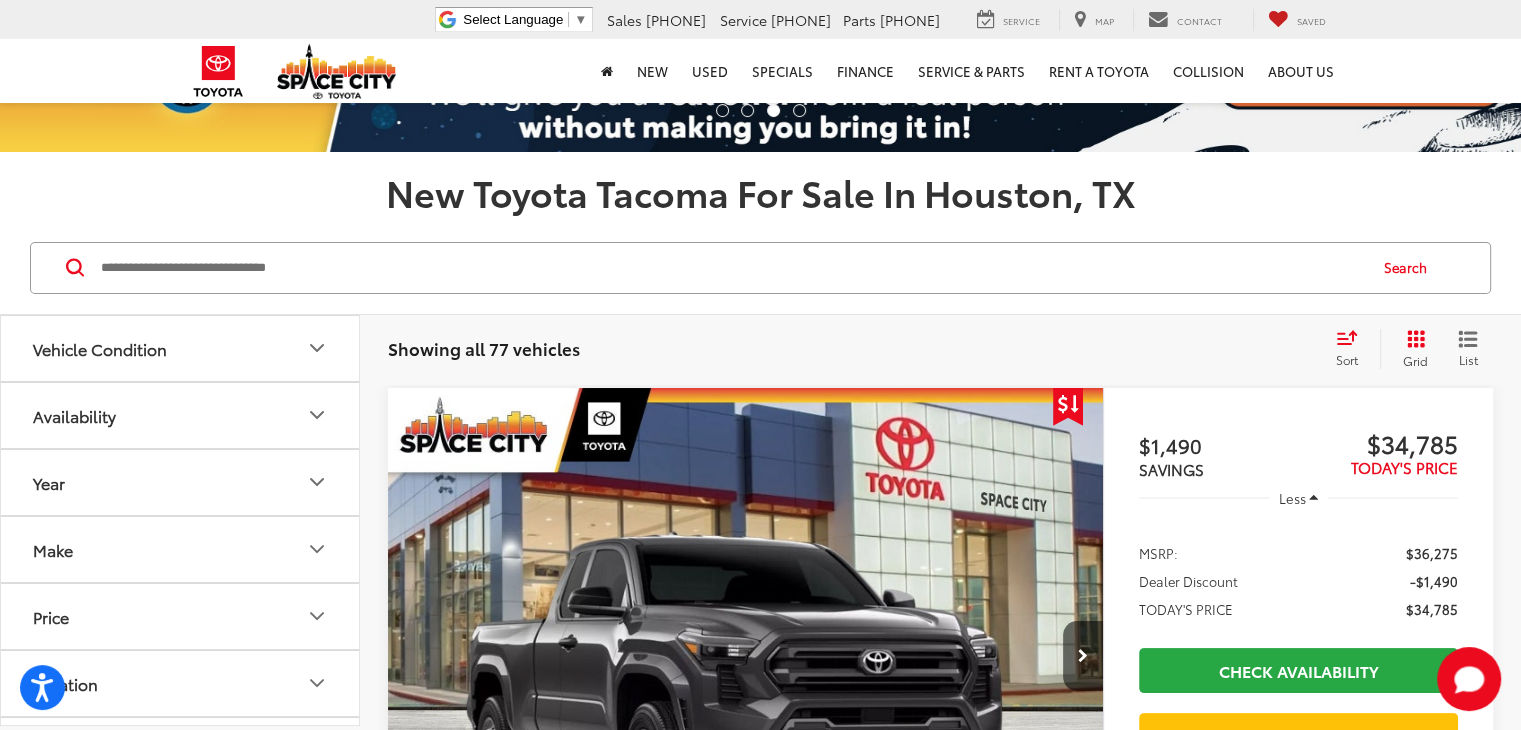 scroll, scrollTop: 100, scrollLeft: 0, axis: vertical 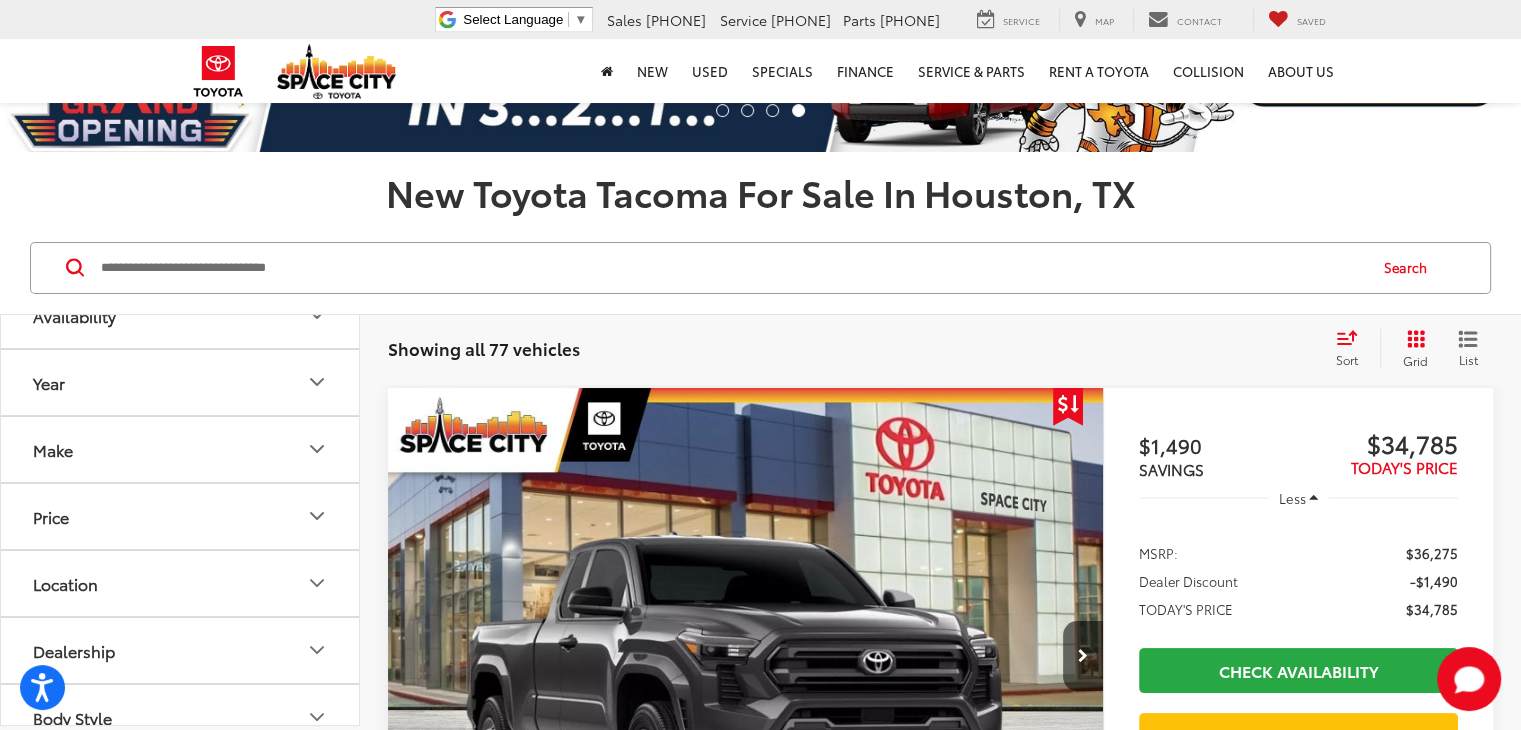 click 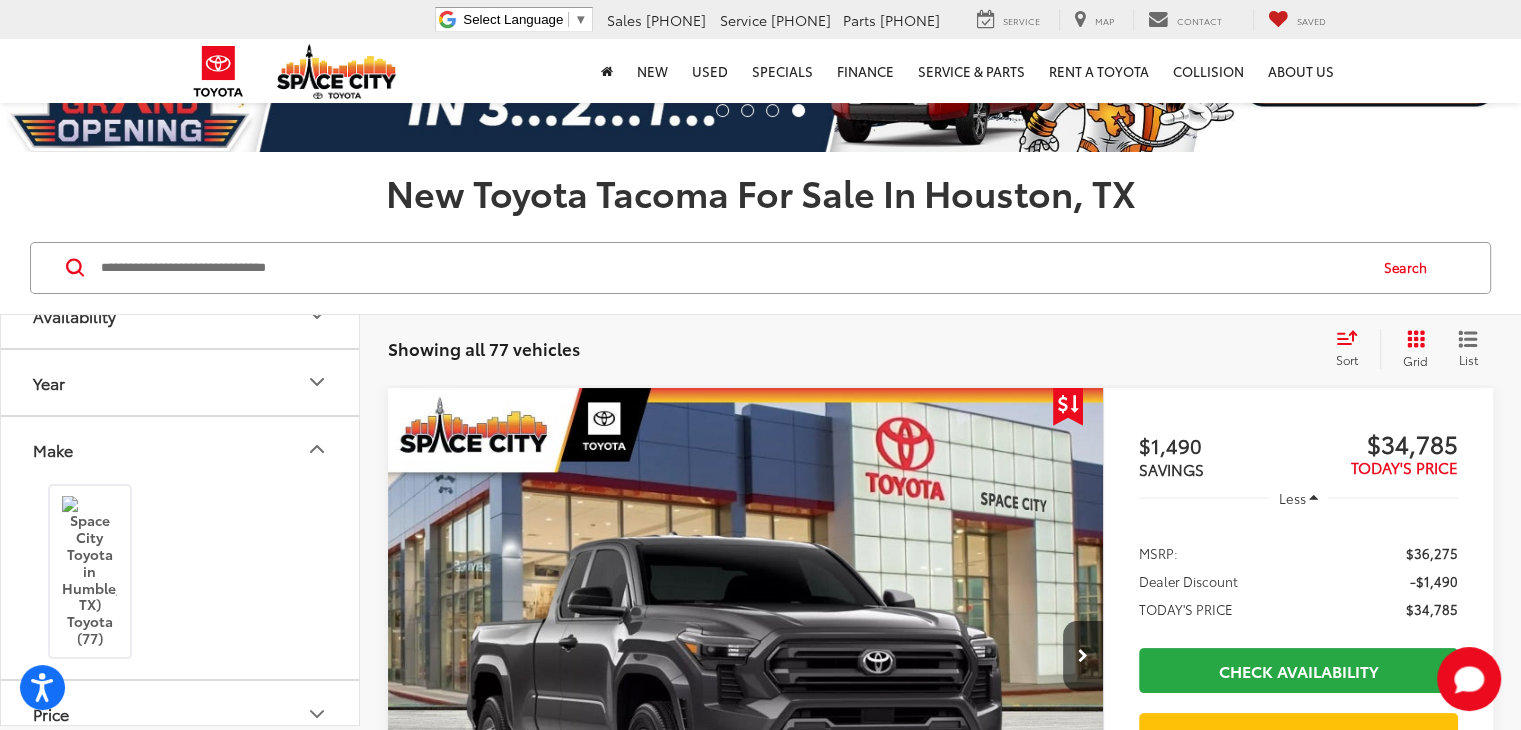 click 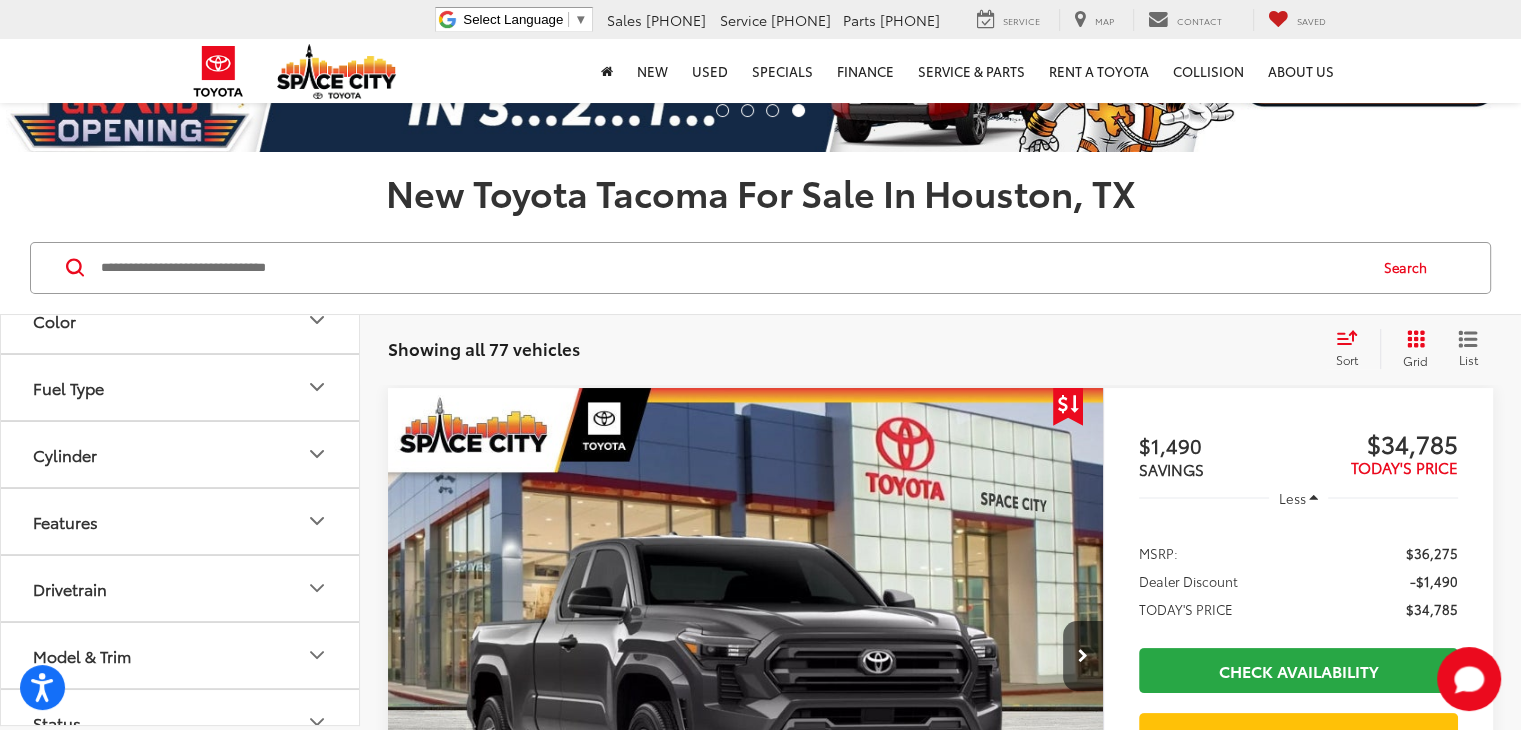 scroll, scrollTop: 600, scrollLeft: 0, axis: vertical 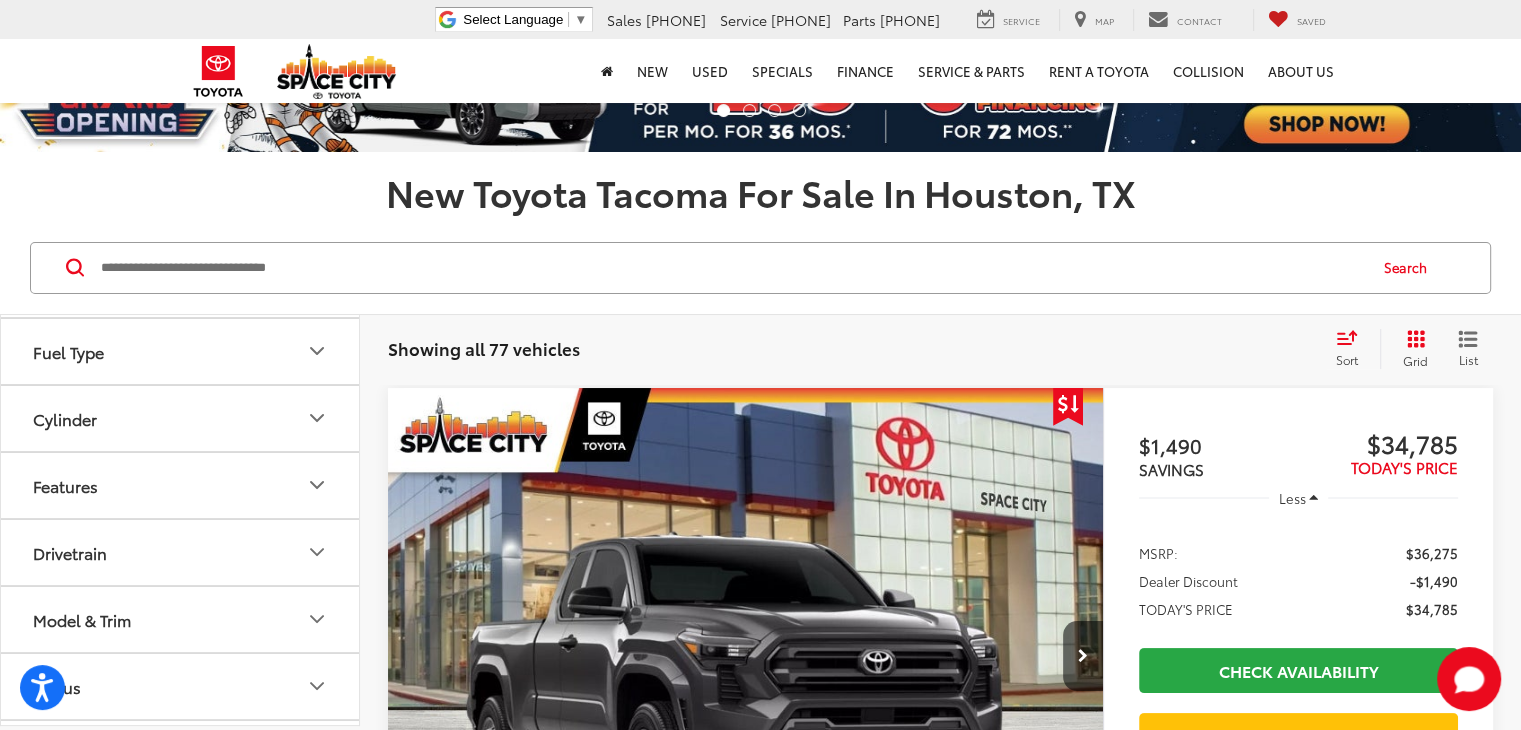 click 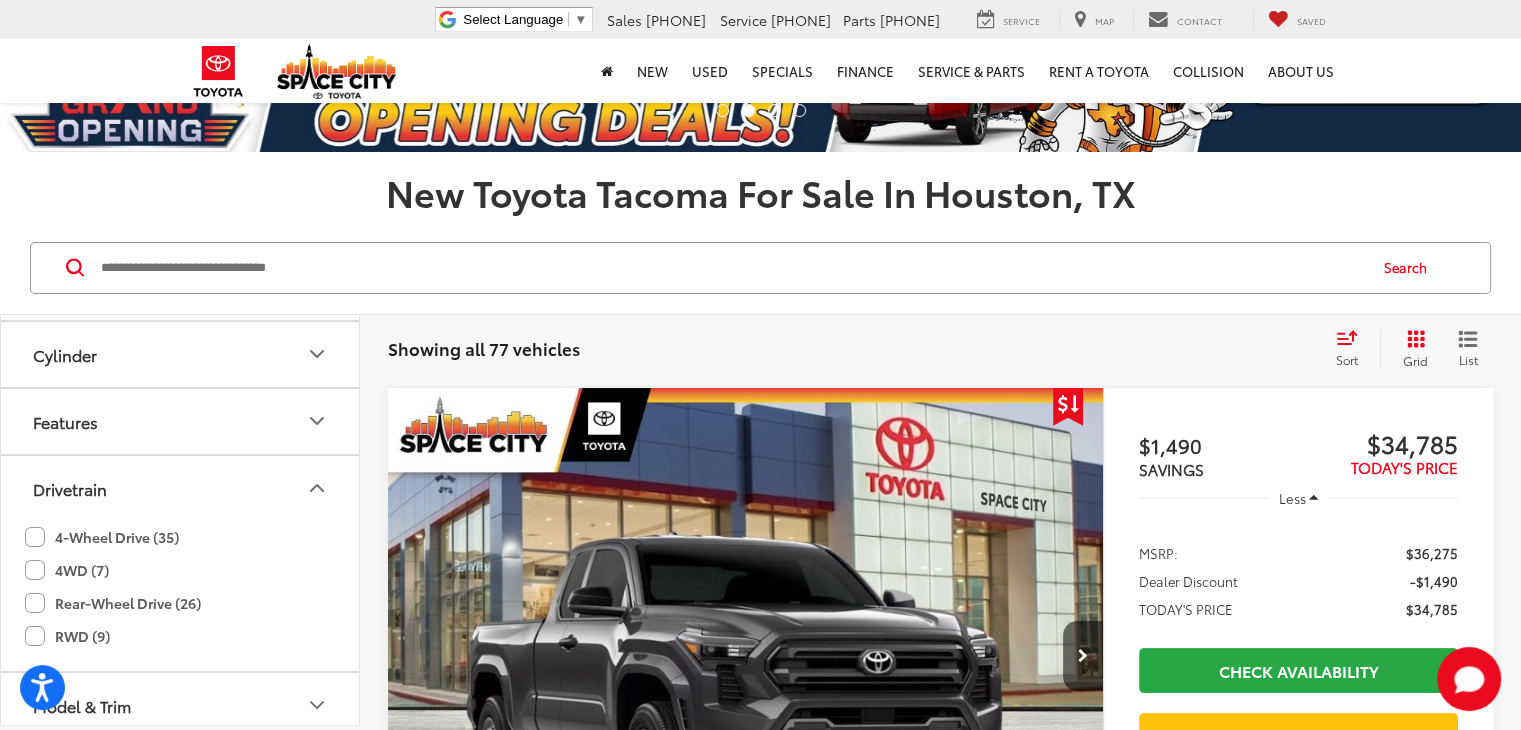 scroll, scrollTop: 700, scrollLeft: 0, axis: vertical 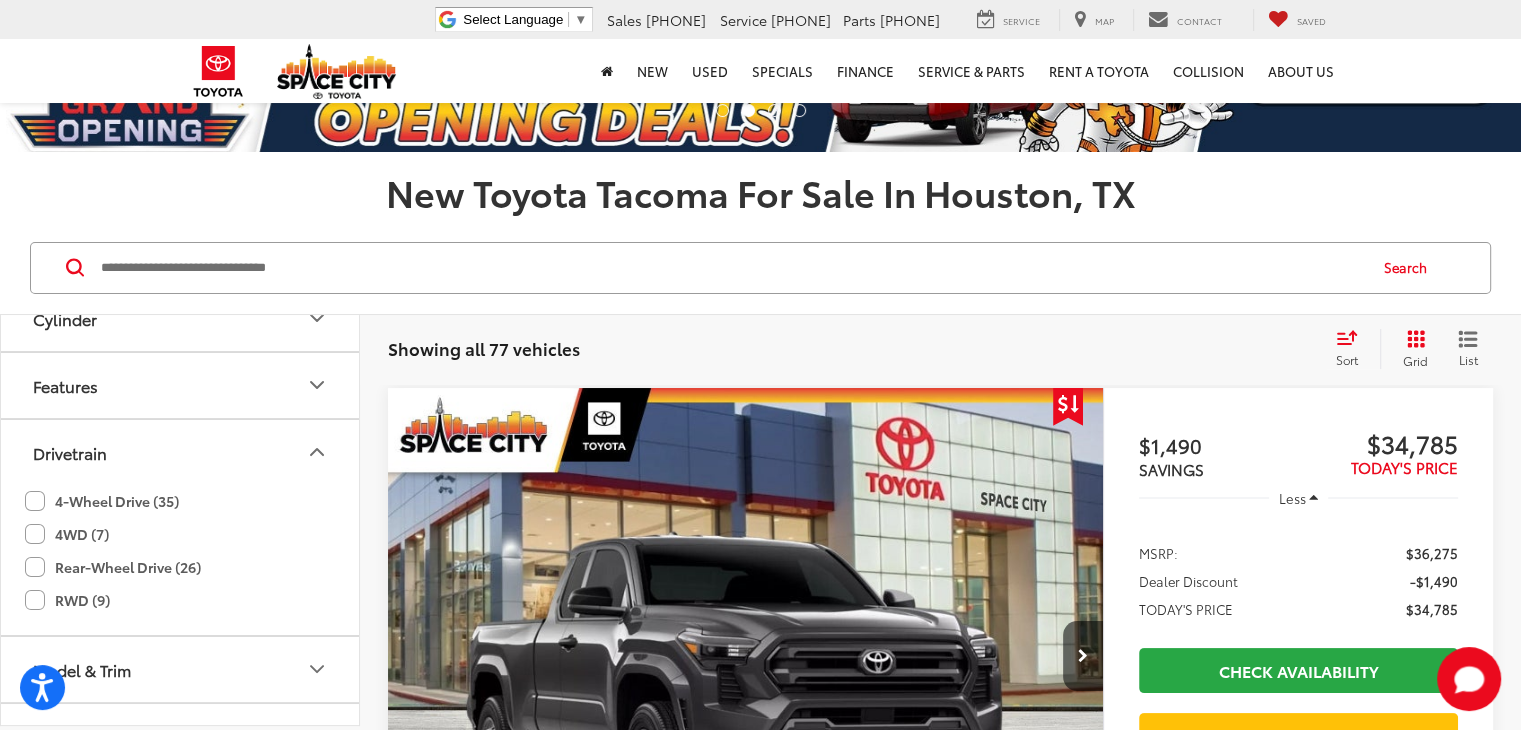 click on "4-Wheel Drive (35)" 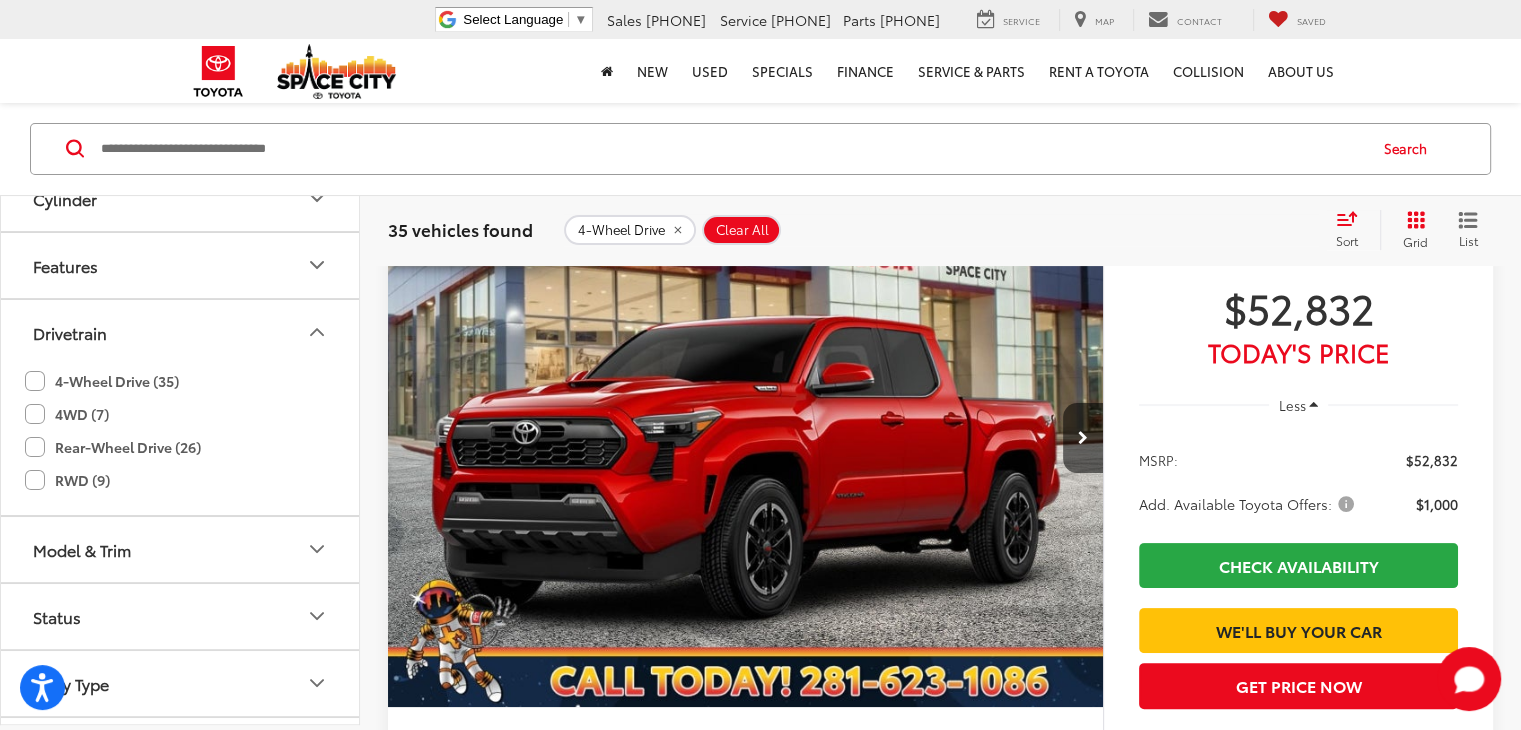 scroll, scrollTop: 319, scrollLeft: 0, axis: vertical 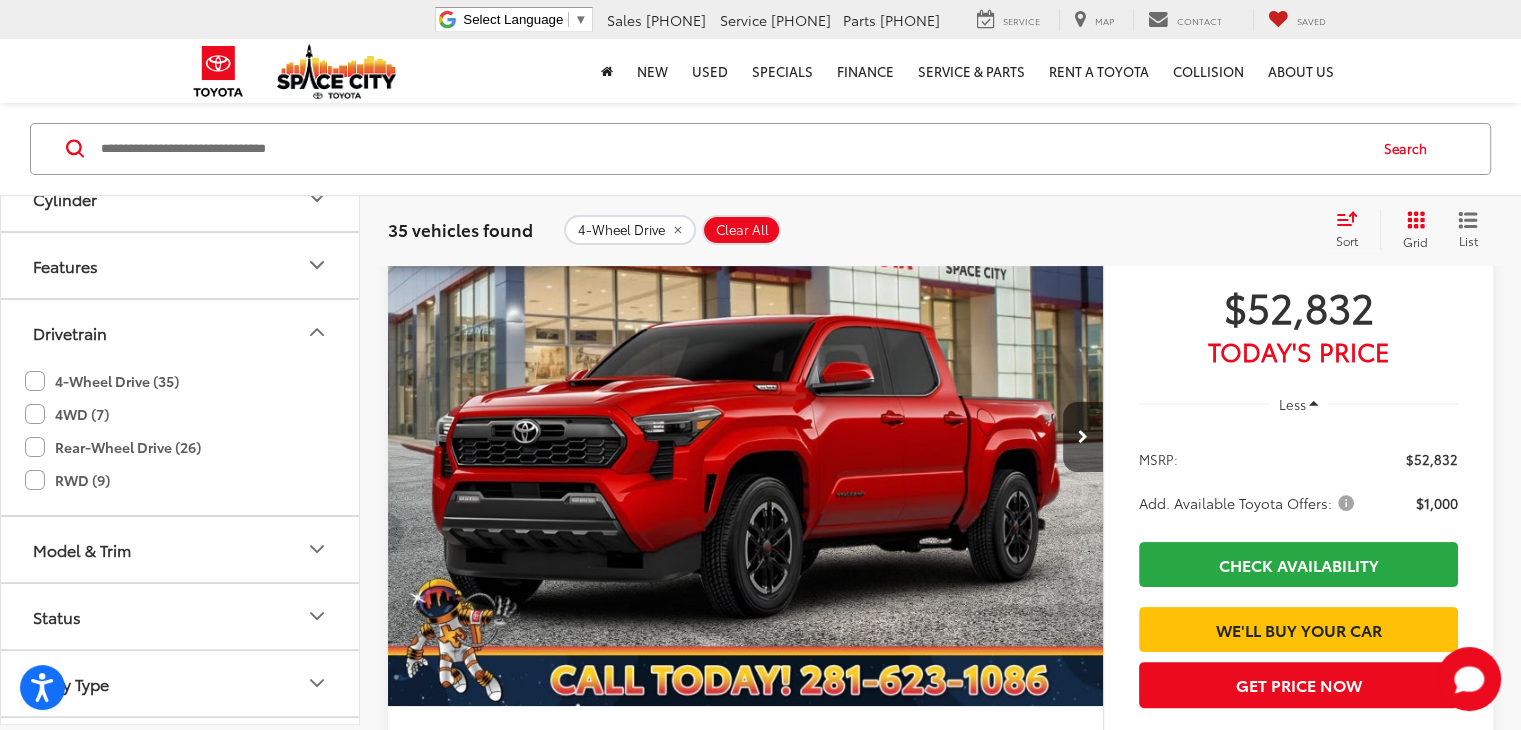 click 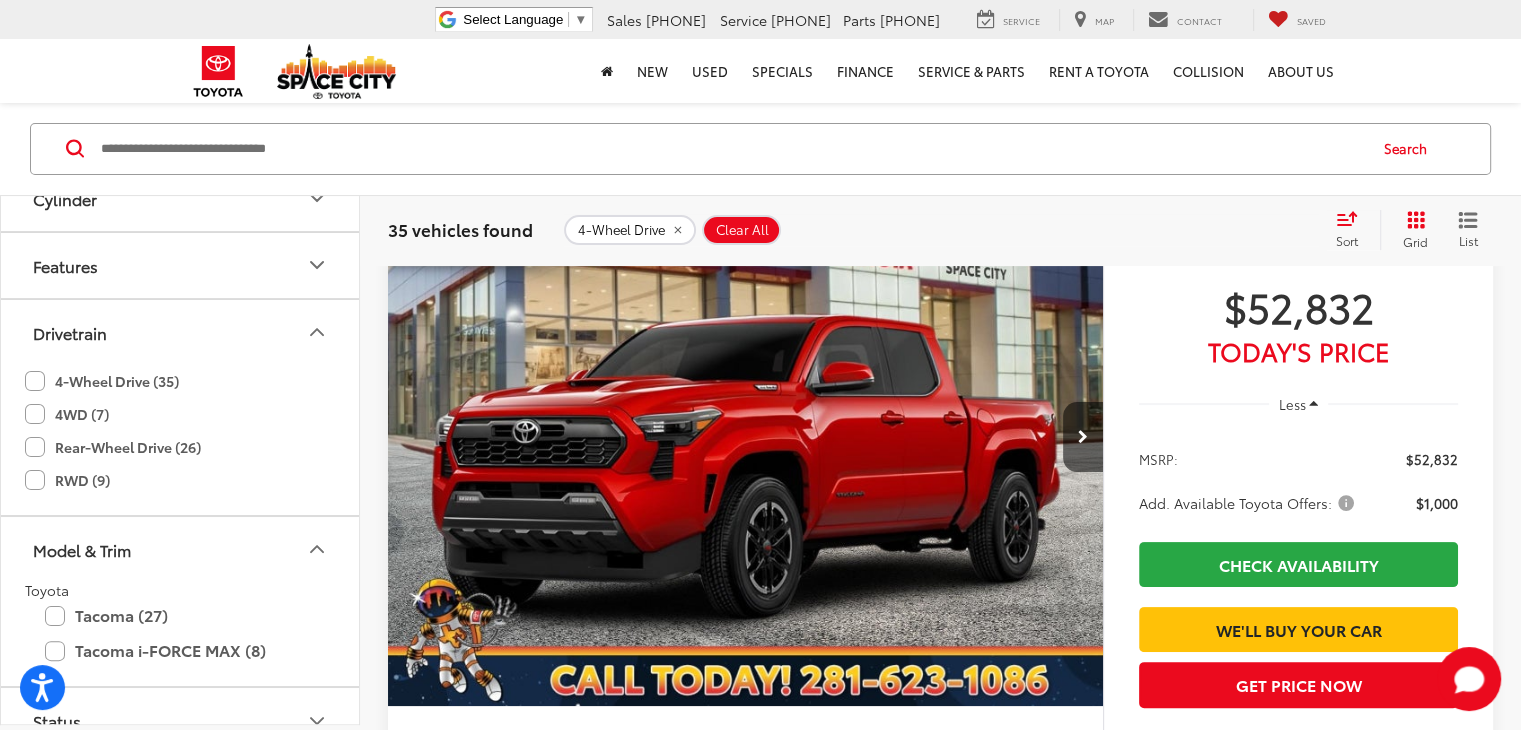 click on "Tacoma (27)  All Trims Or select individual trims SR5 (8)  TRD Sport (7)  SR (5)  TRD Off-Road (5)  TRD Off-Road i-FORCE MAX (1)  TRD Sport i-FORCE MAX (1)  Limited (0)" 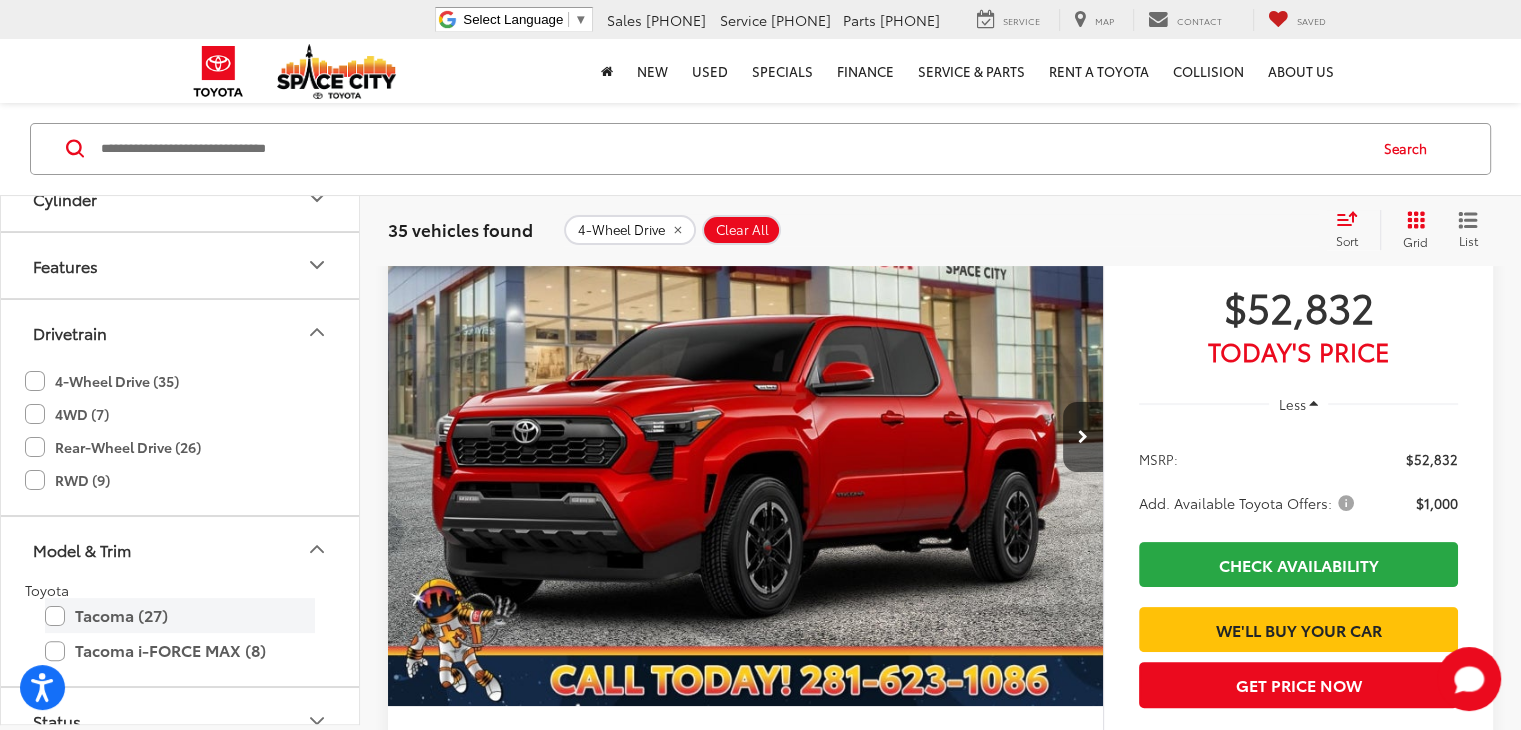 click on "Tacoma (27)" at bounding box center (180, 615) 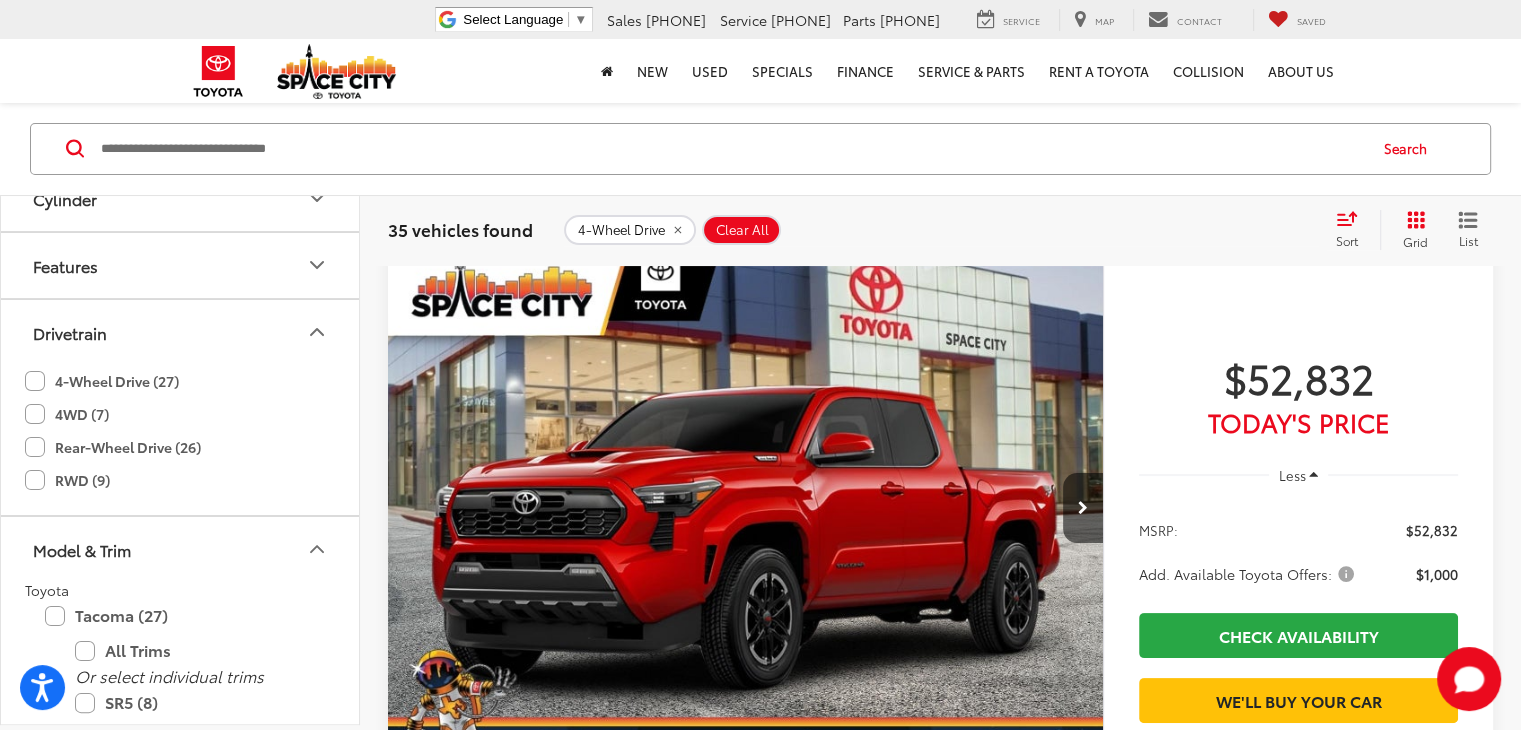 scroll, scrollTop: 219, scrollLeft: 0, axis: vertical 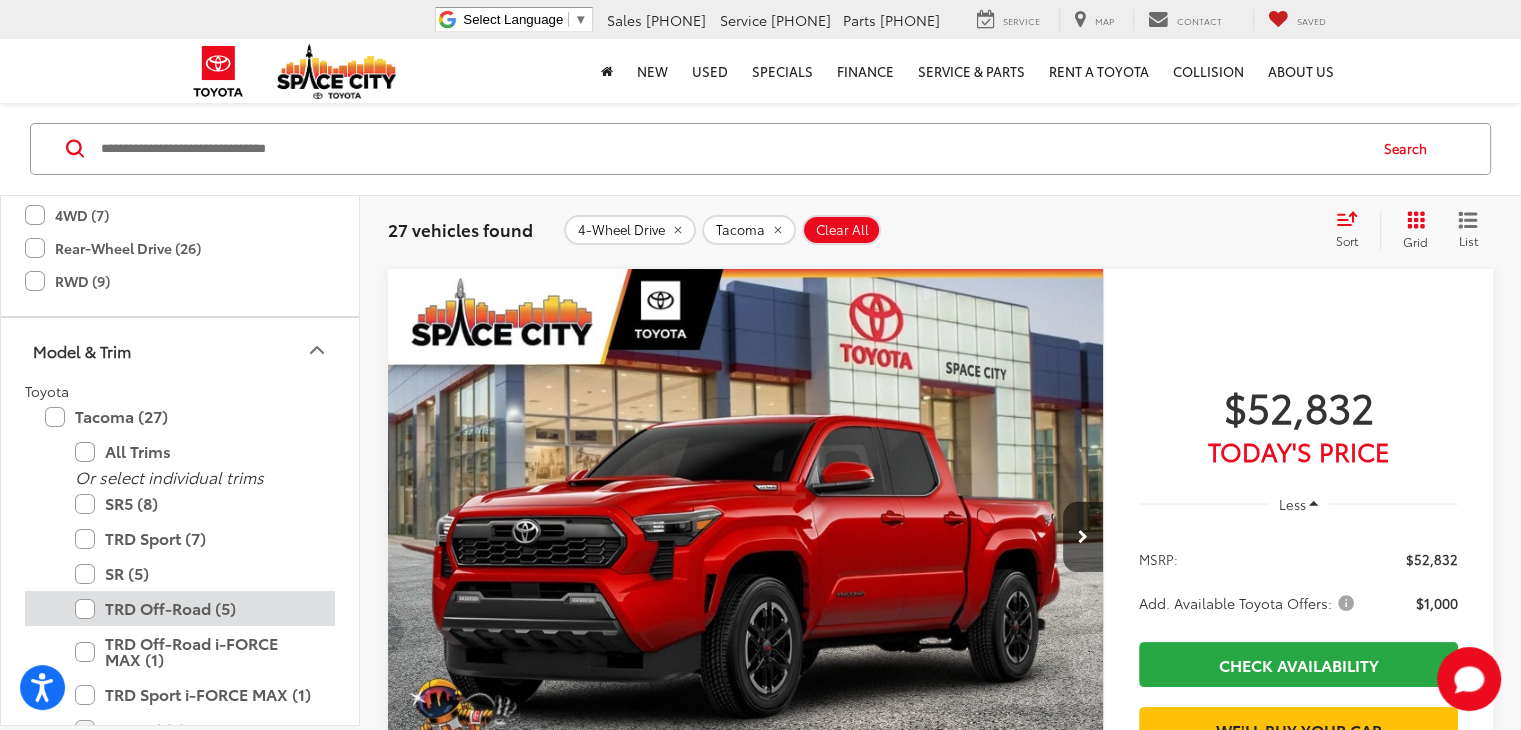 click on "TRD Off-Road (5)" at bounding box center [195, 608] 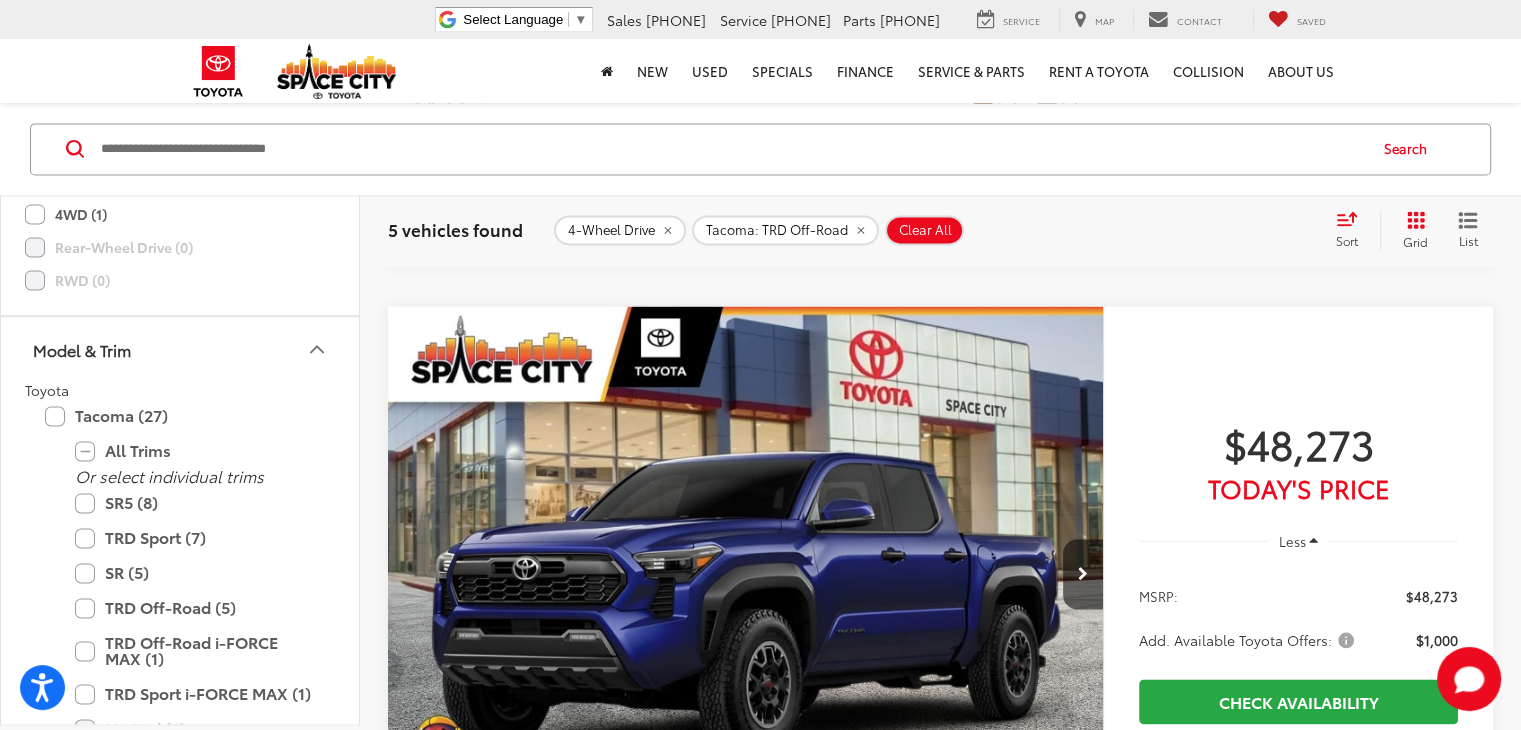 scroll, scrollTop: 2819, scrollLeft: 0, axis: vertical 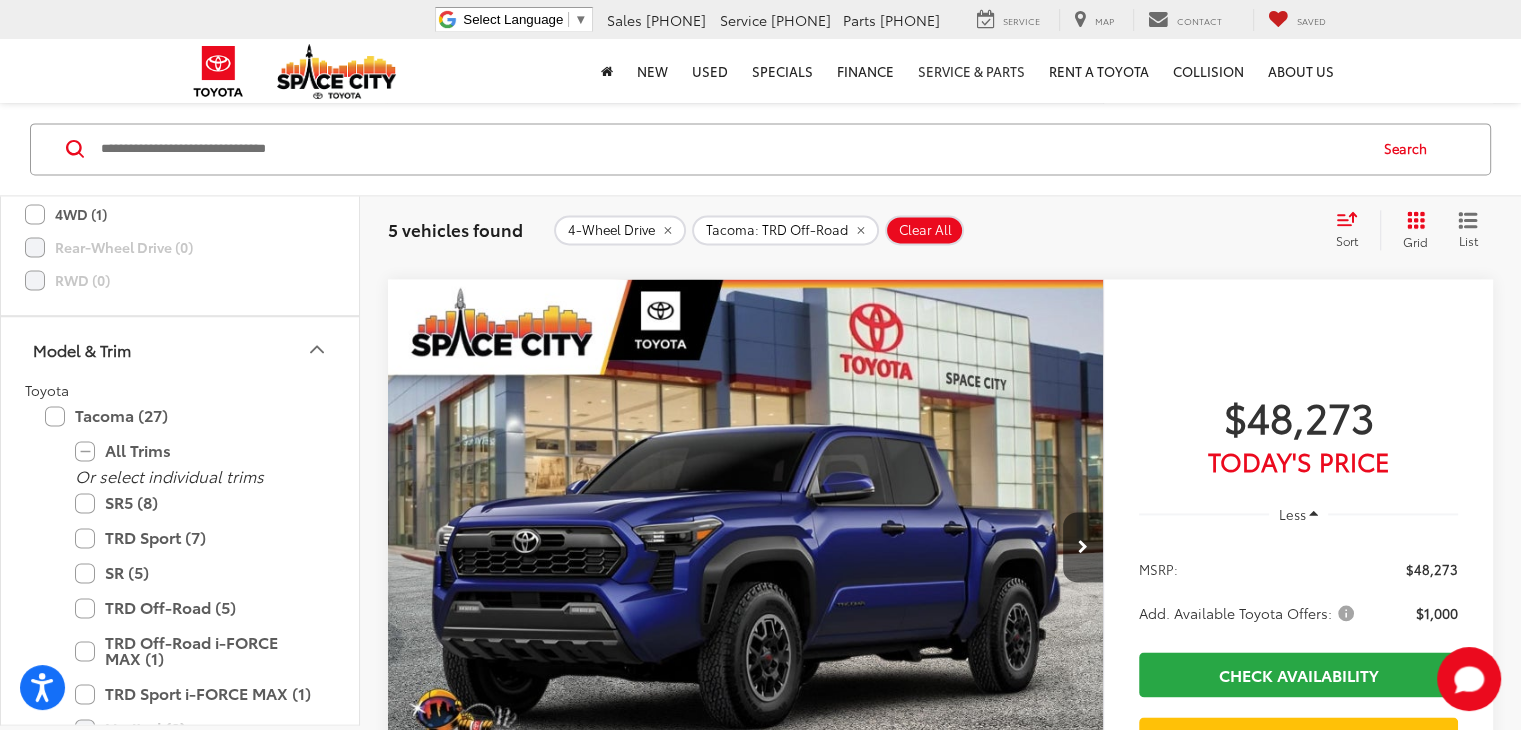 drag, startPoint x: 1024, startPoint y: 123, endPoint x: 992, endPoint y: 98, distance: 40.60788 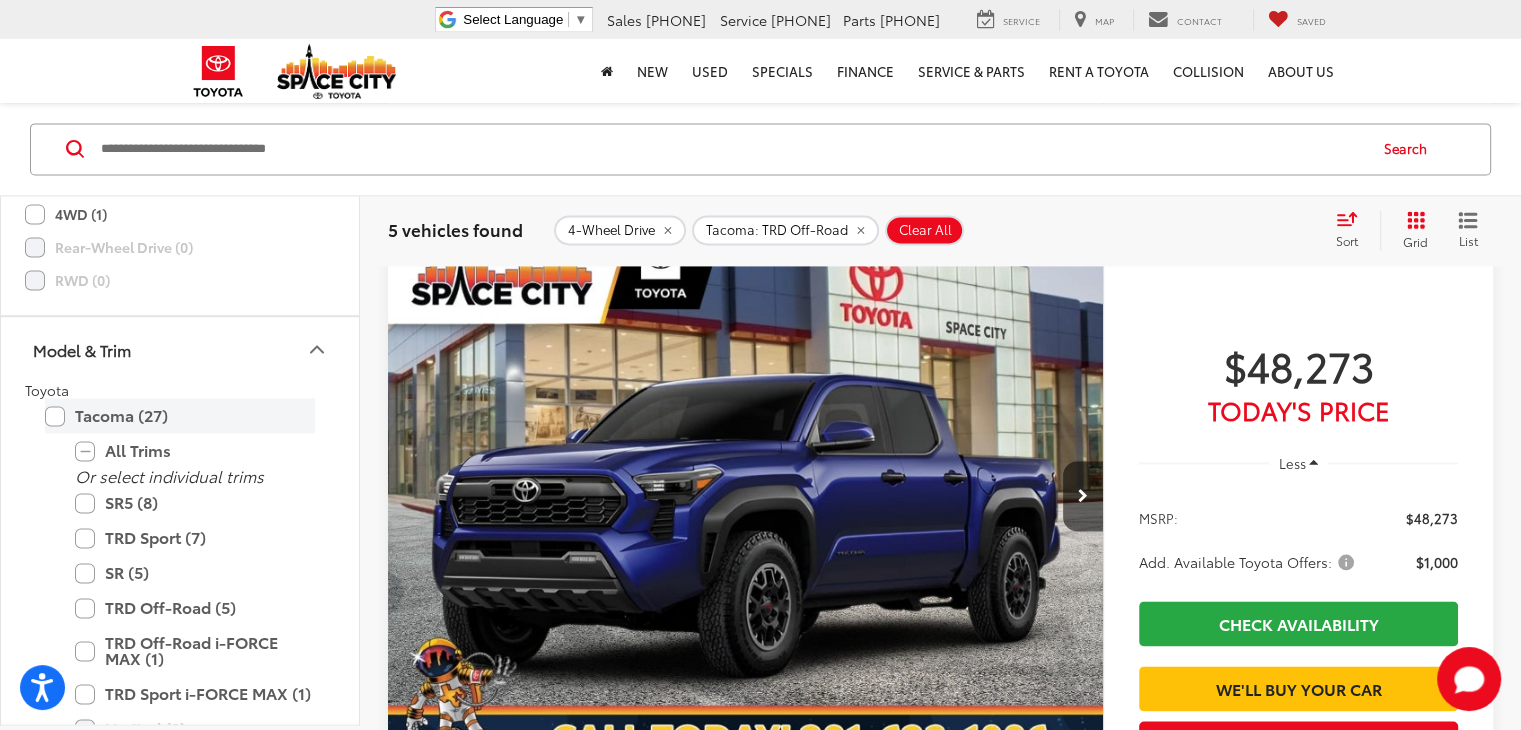 scroll, scrollTop: 2919, scrollLeft: 0, axis: vertical 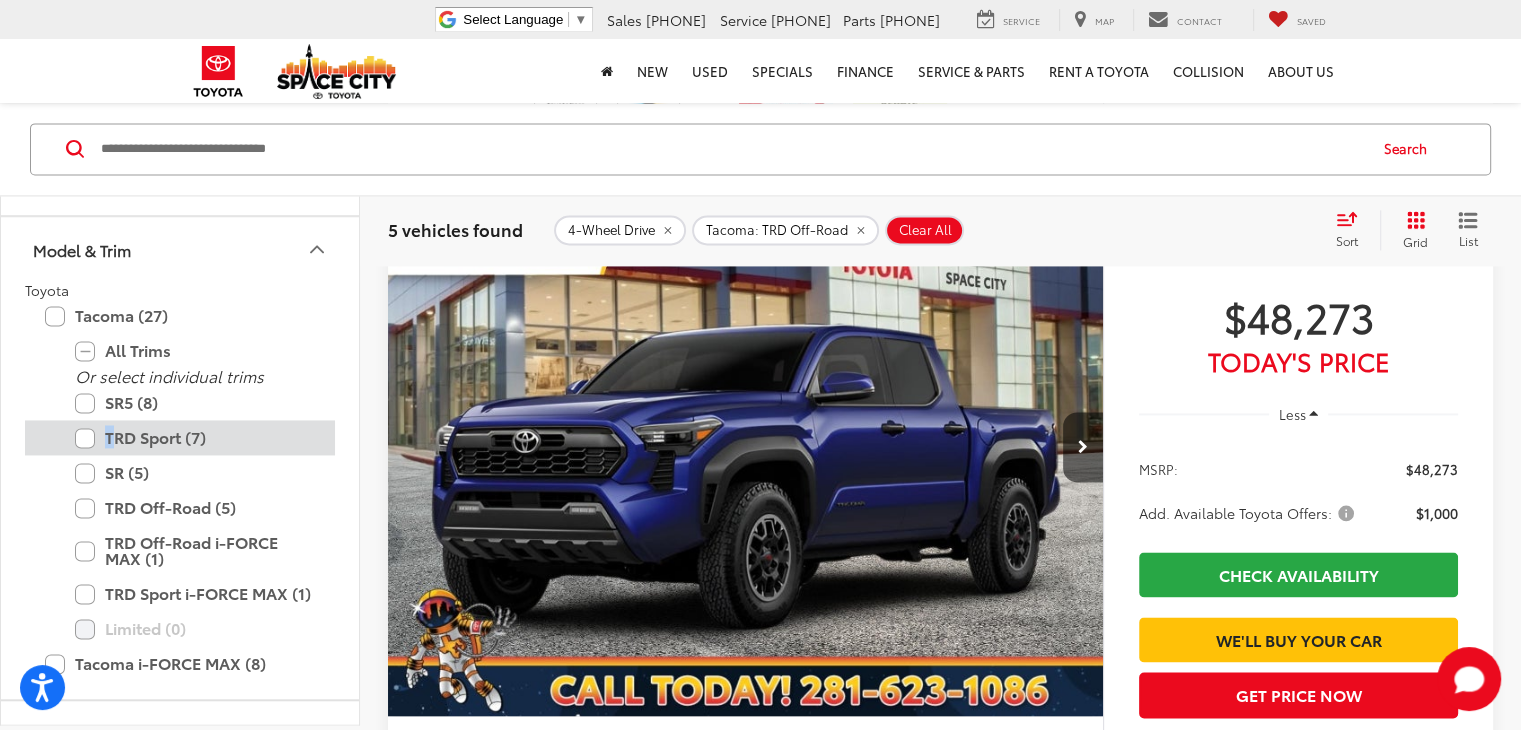 drag, startPoint x: 131, startPoint y: 431, endPoint x: 107, endPoint y: 441, distance: 26 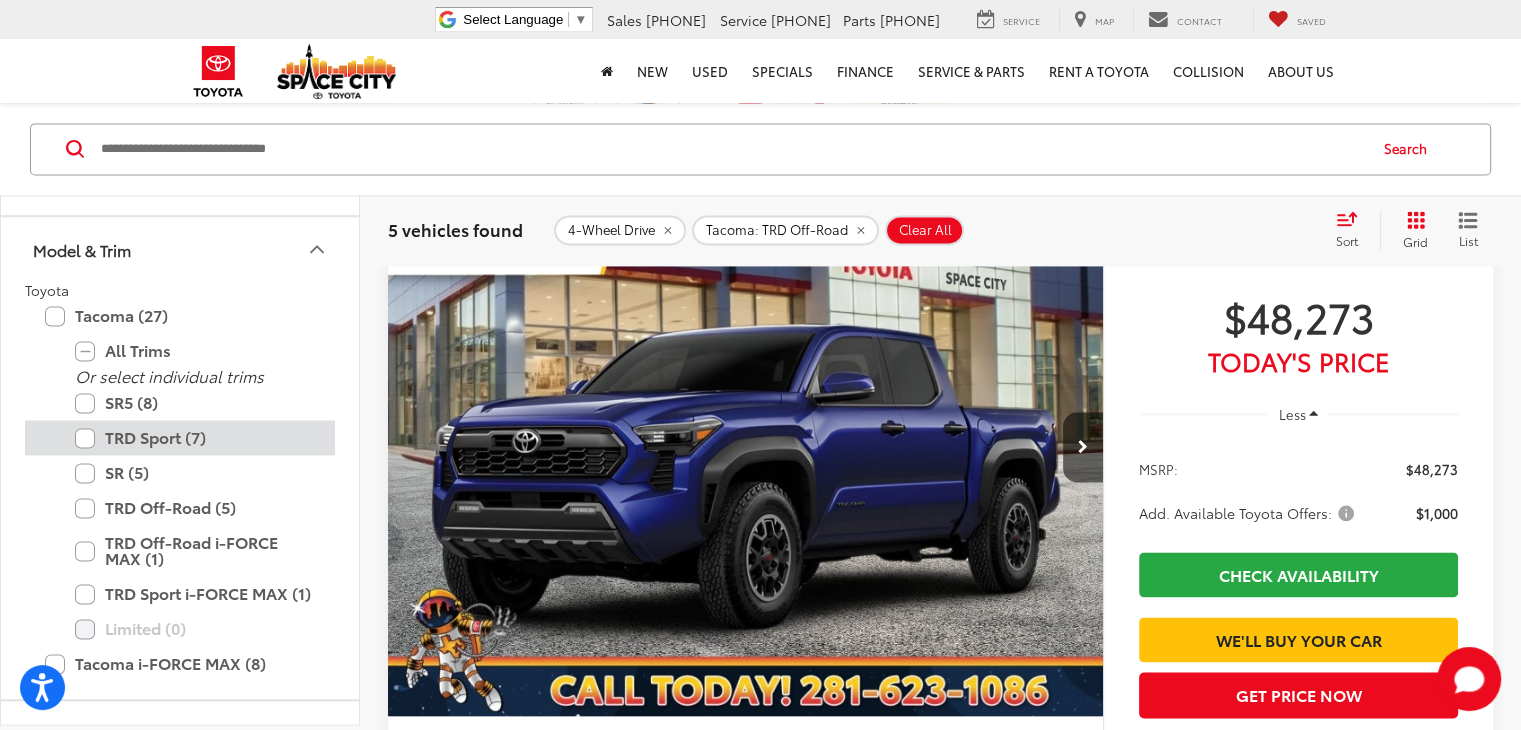 click on "TRD Sport (7)" at bounding box center [195, 437] 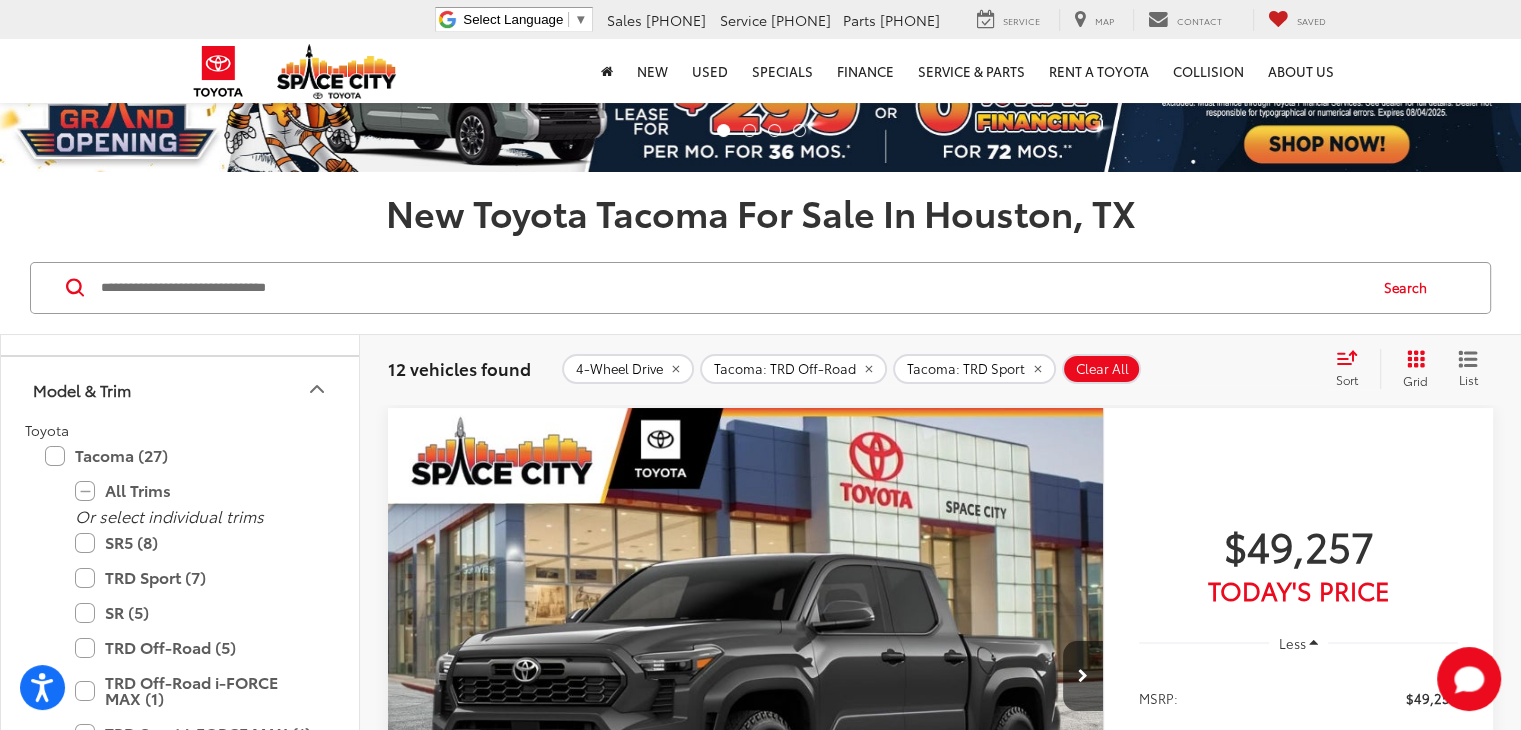 scroll, scrollTop: 0, scrollLeft: 0, axis: both 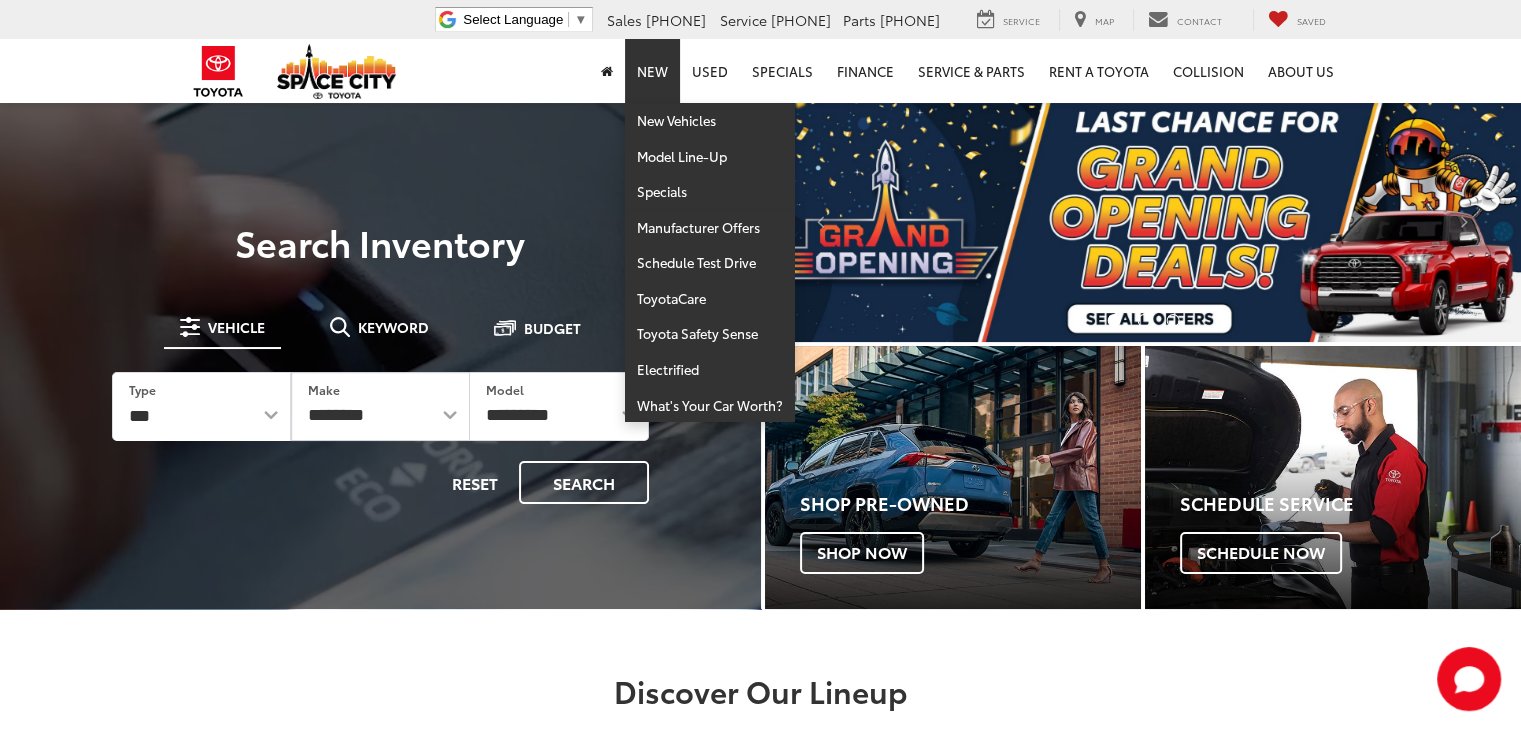 click on "New" at bounding box center (652, 71) 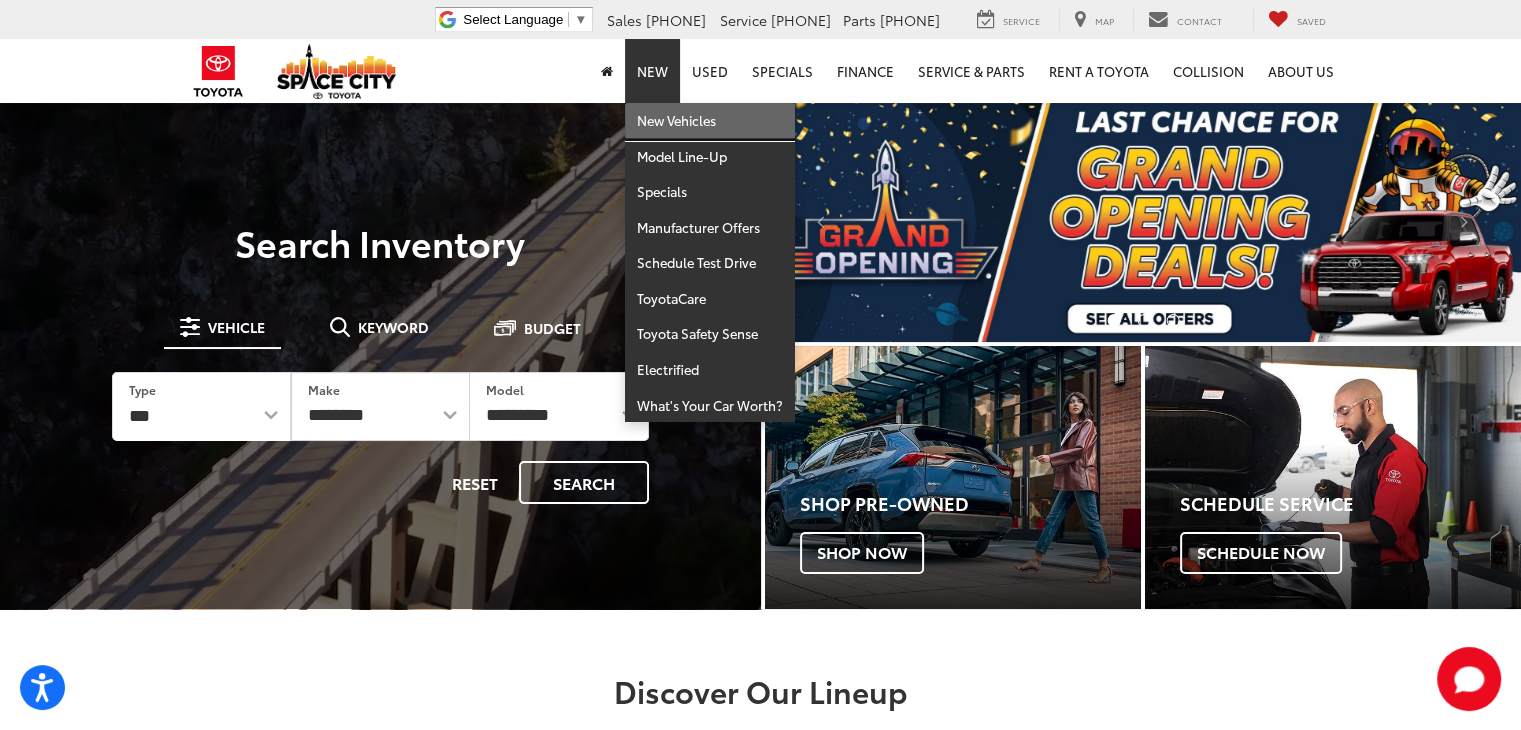 click on "New Vehicles" at bounding box center [710, 121] 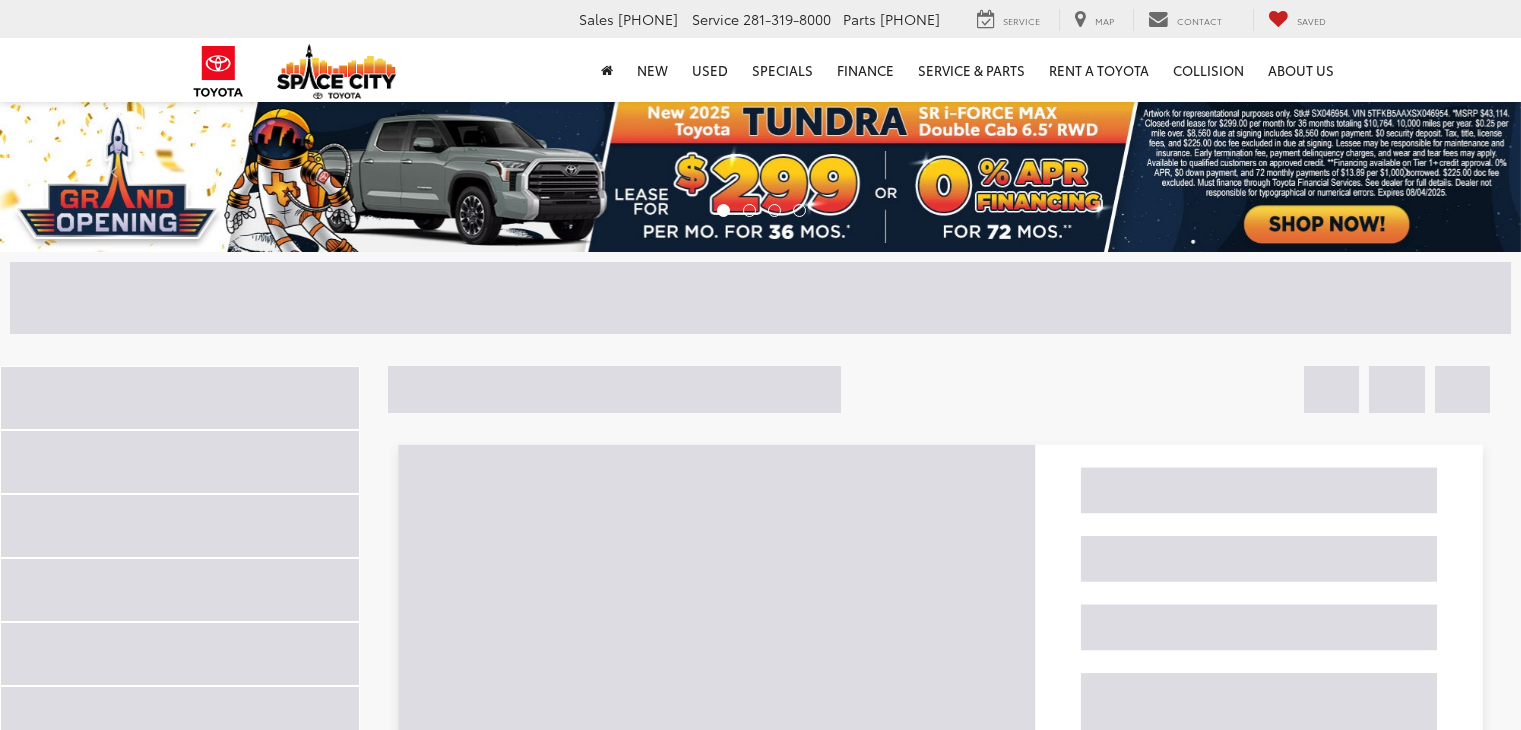 scroll, scrollTop: 100, scrollLeft: 0, axis: vertical 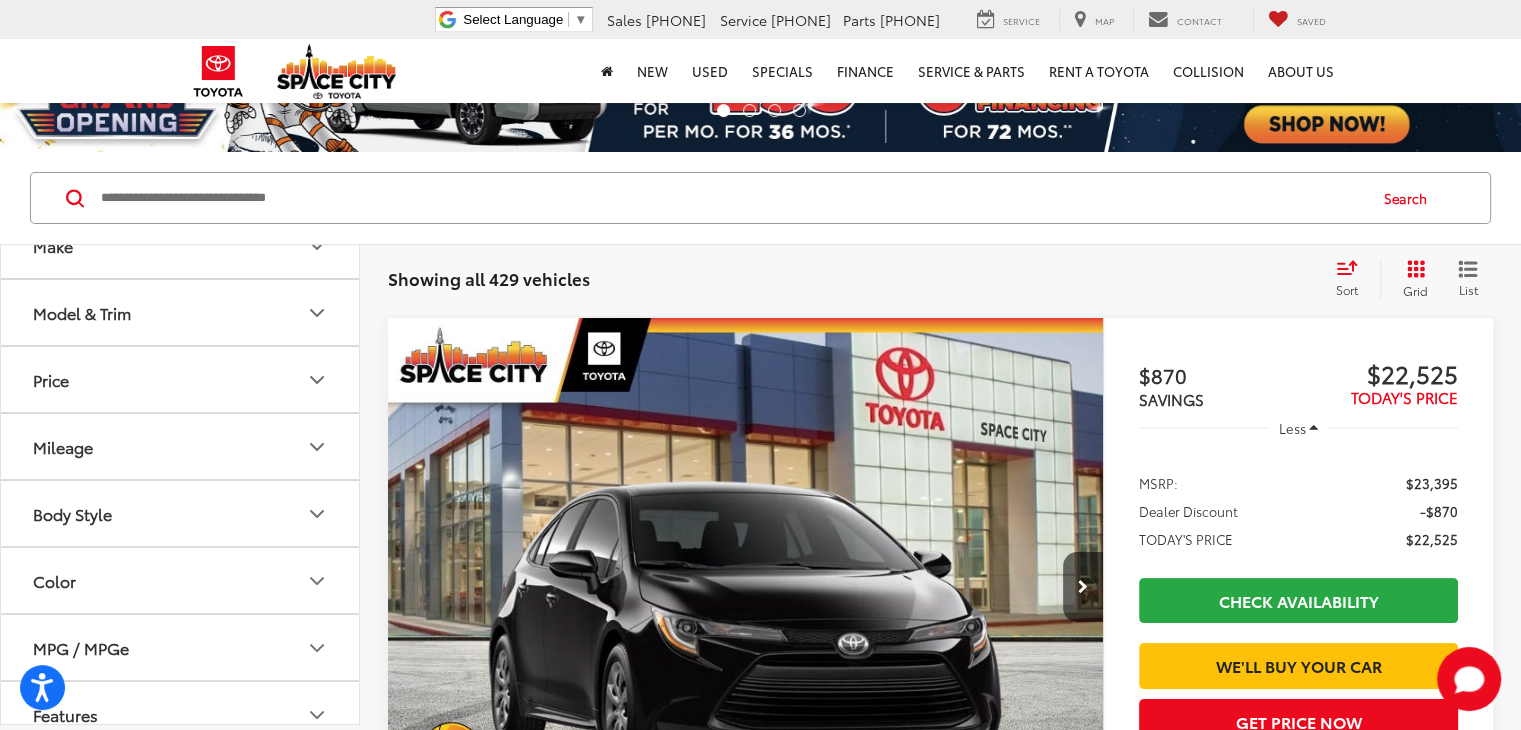 click on "Model & Trim" at bounding box center (181, 312) 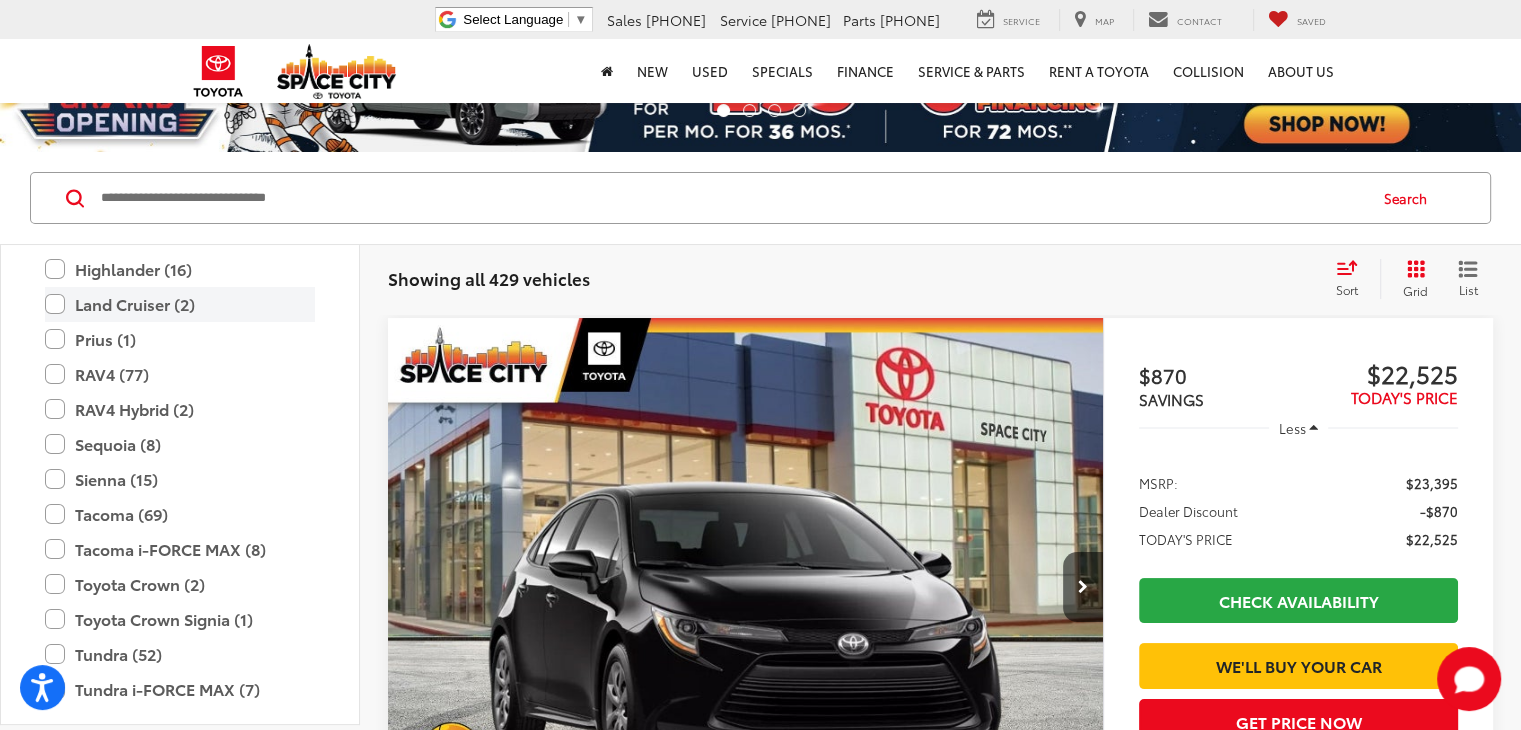 scroll, scrollTop: 800, scrollLeft: 0, axis: vertical 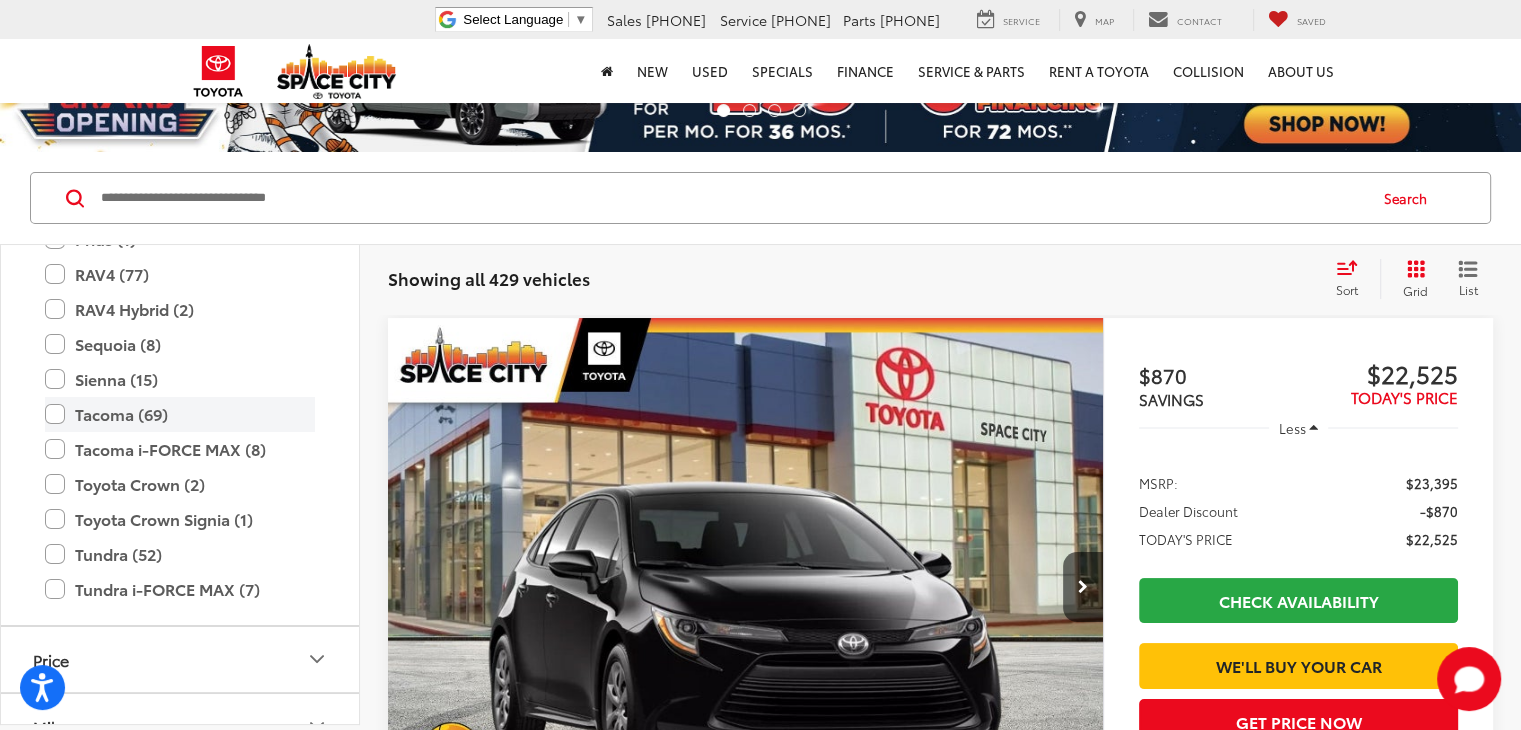 click on "Tacoma (69)" at bounding box center (180, 414) 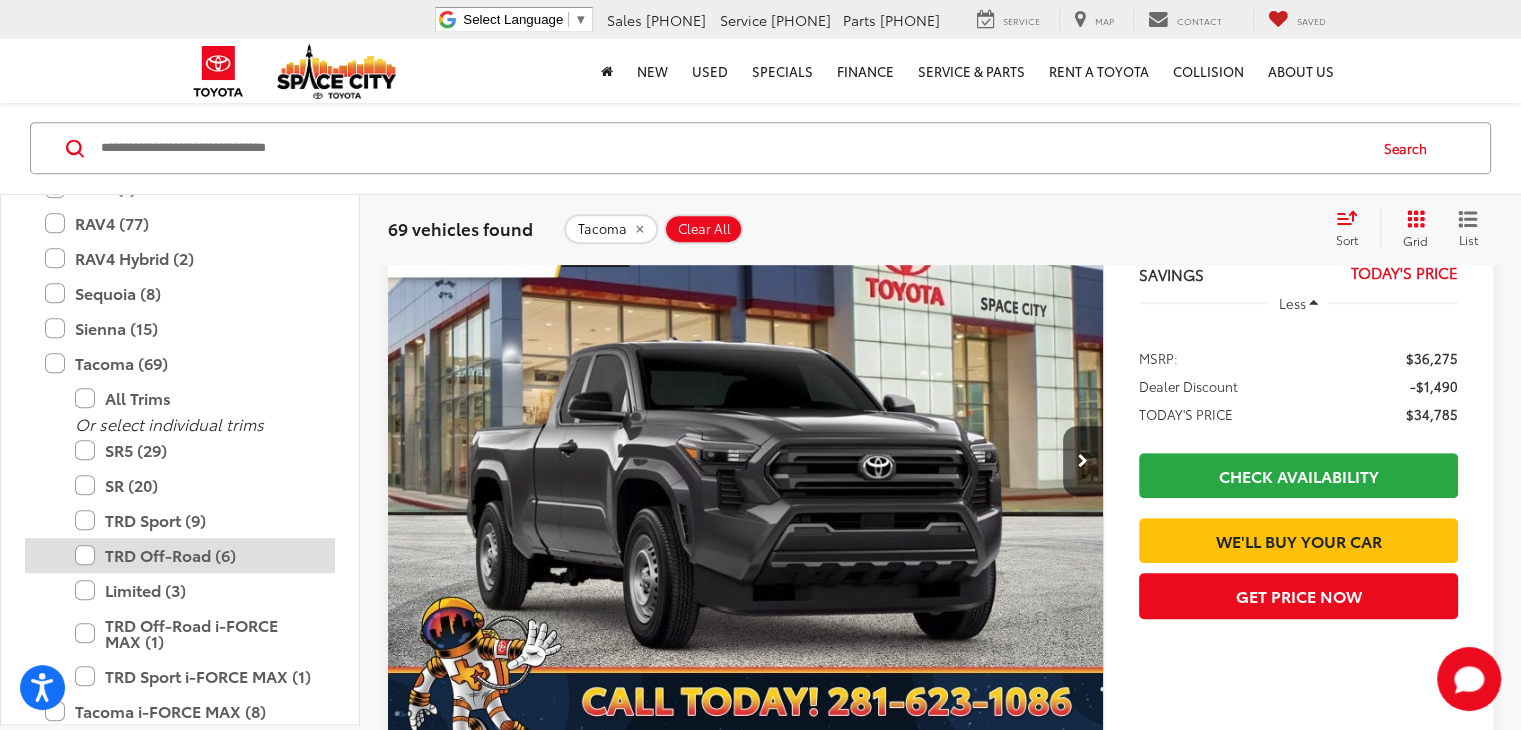scroll, scrollTop: 1100, scrollLeft: 0, axis: vertical 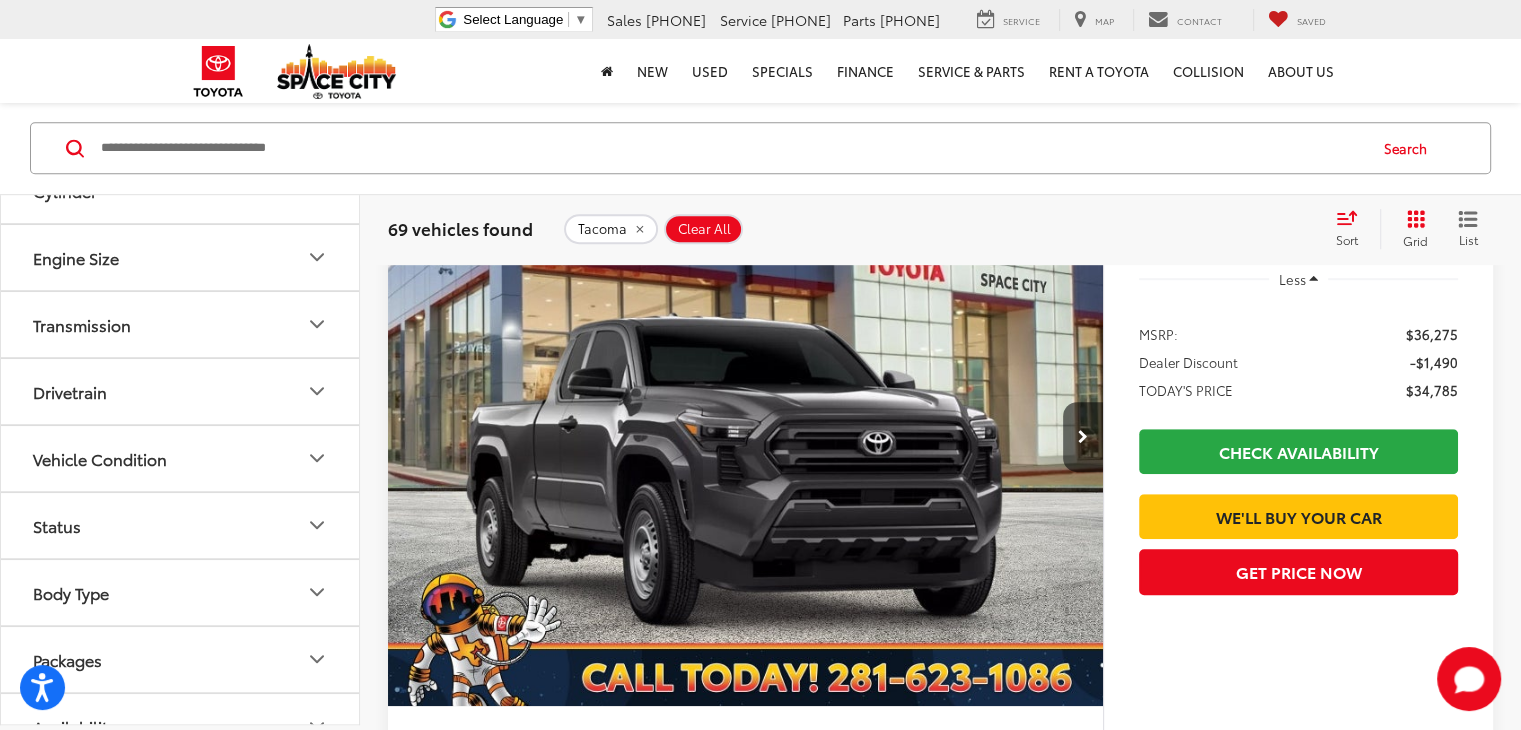 click on "Drivetrain" at bounding box center (181, 391) 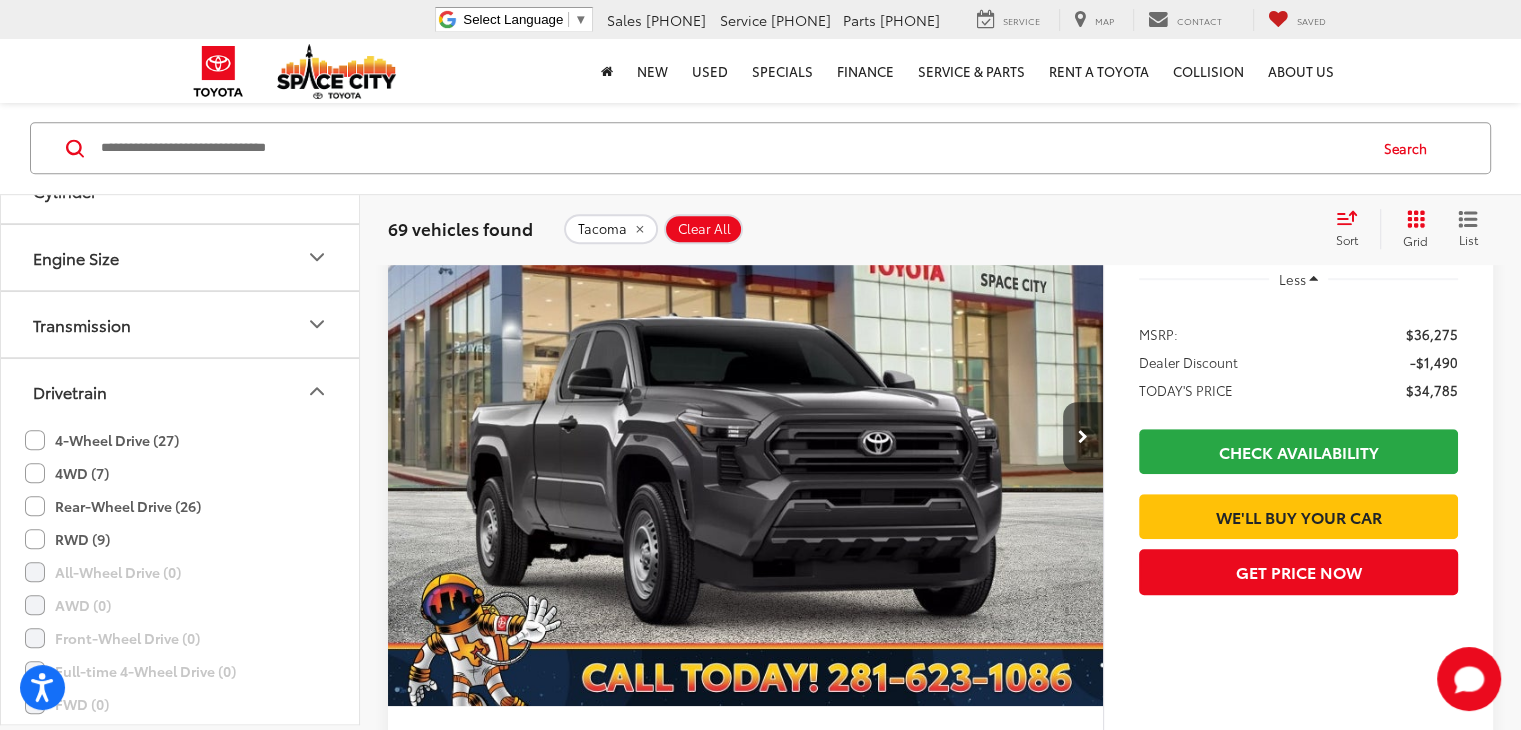 click on "4-Wheel Drive (27)" 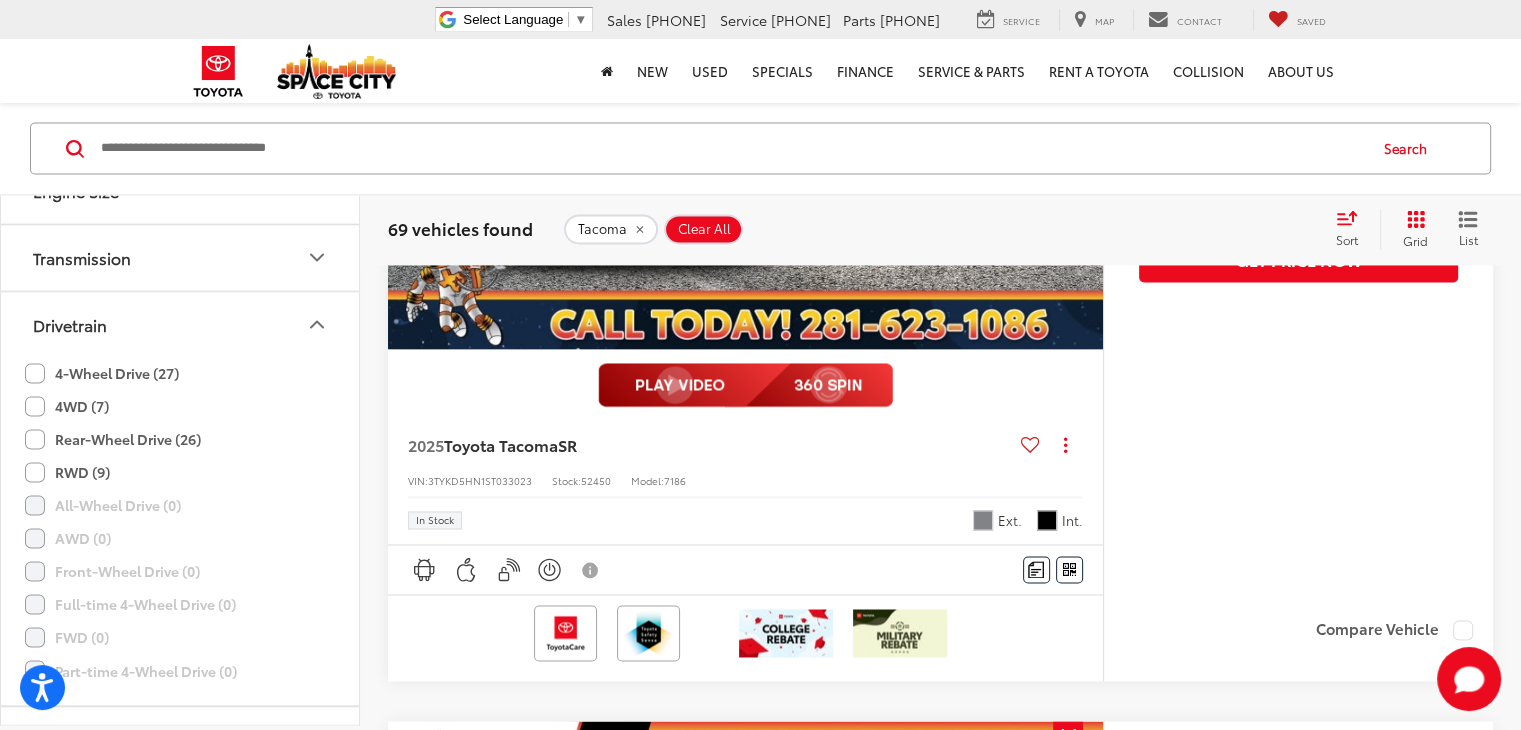 scroll, scrollTop: 2648, scrollLeft: 0, axis: vertical 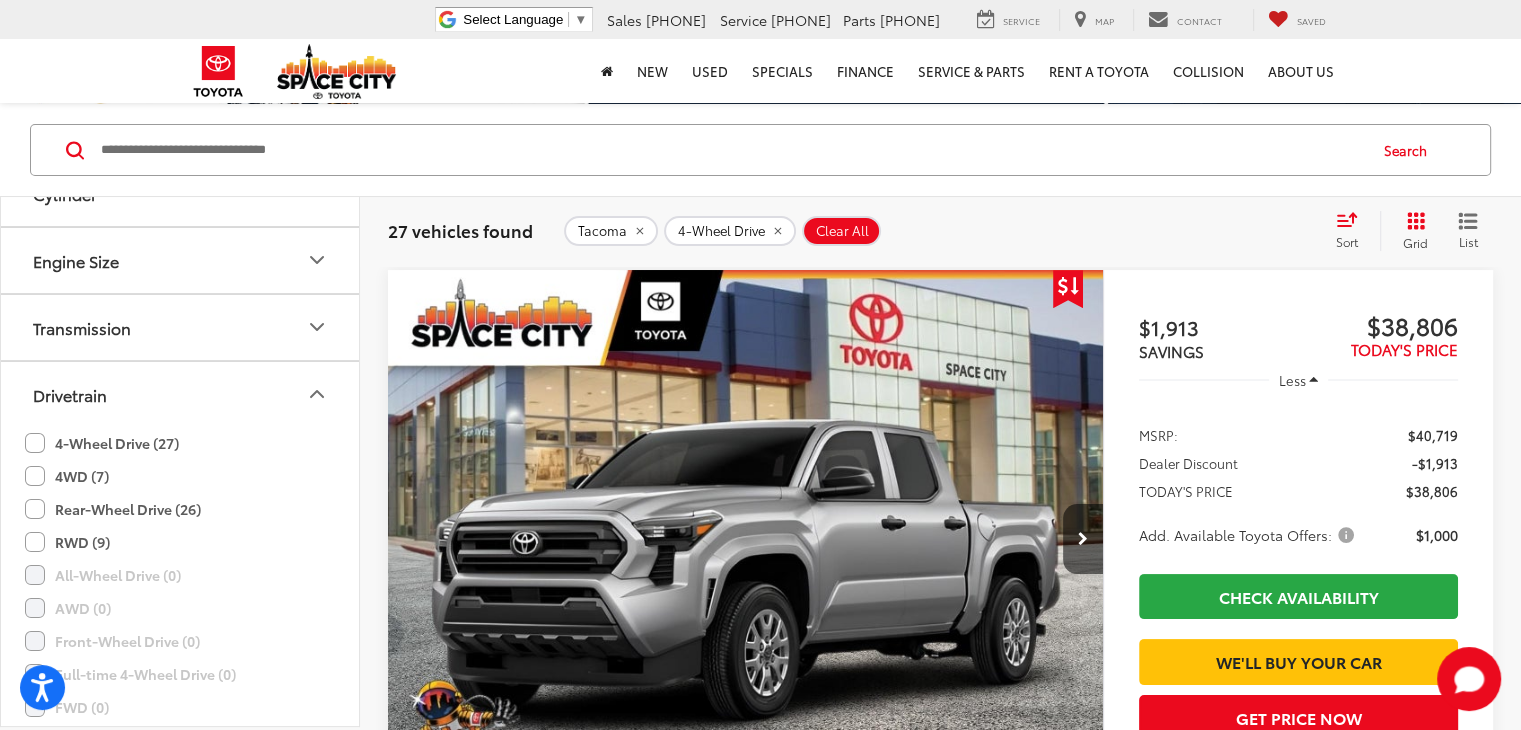 click 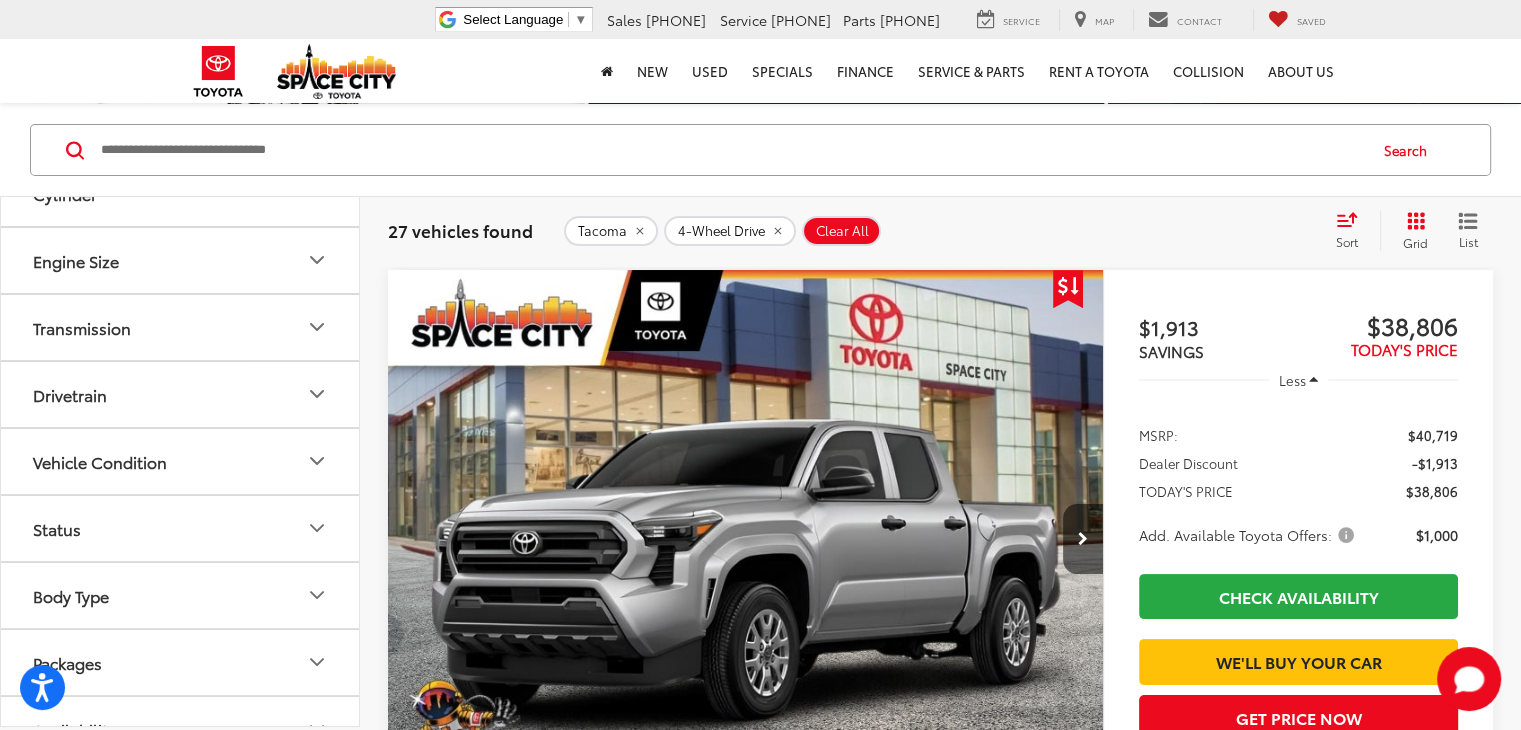 scroll, scrollTop: 2028, scrollLeft: 0, axis: vertical 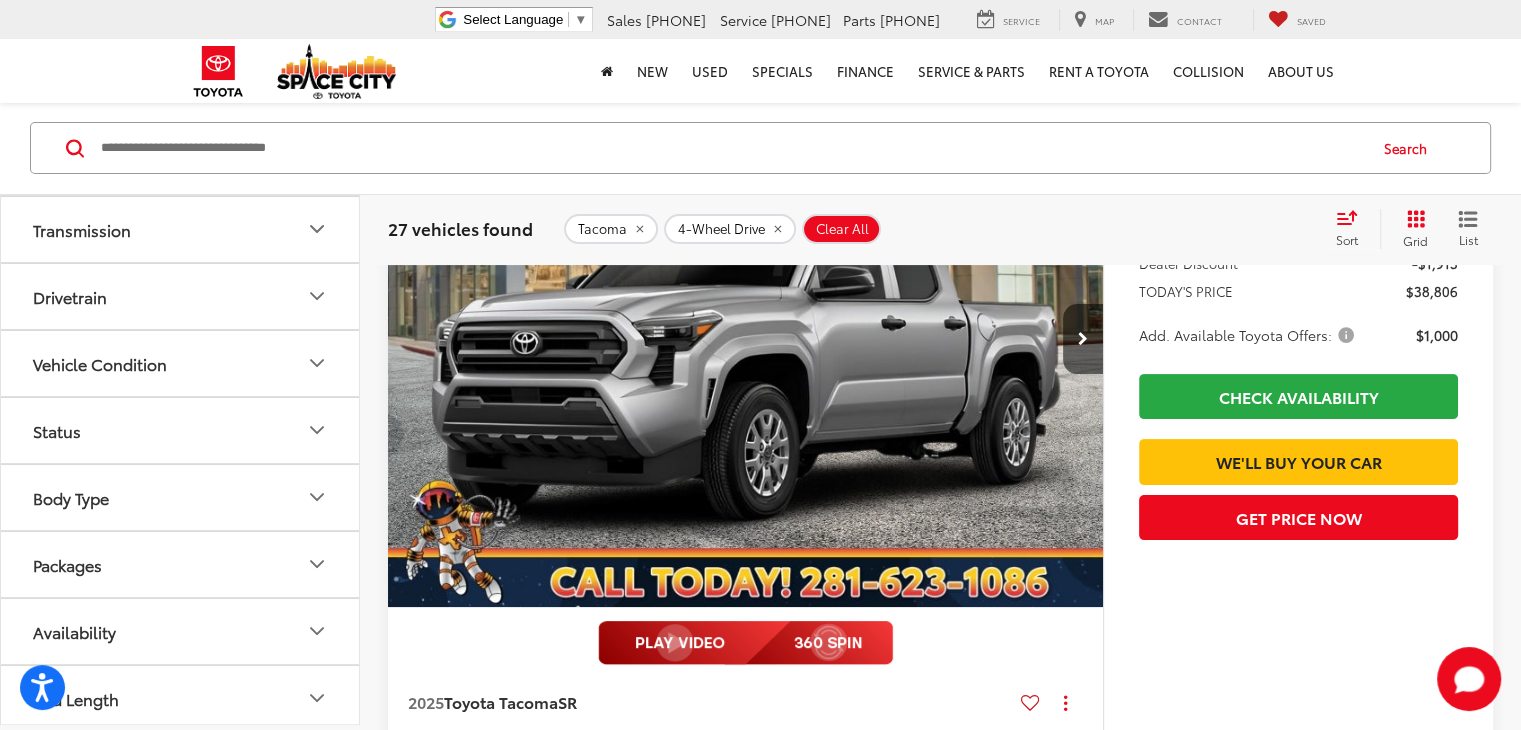 click on "Packages" at bounding box center (181, 564) 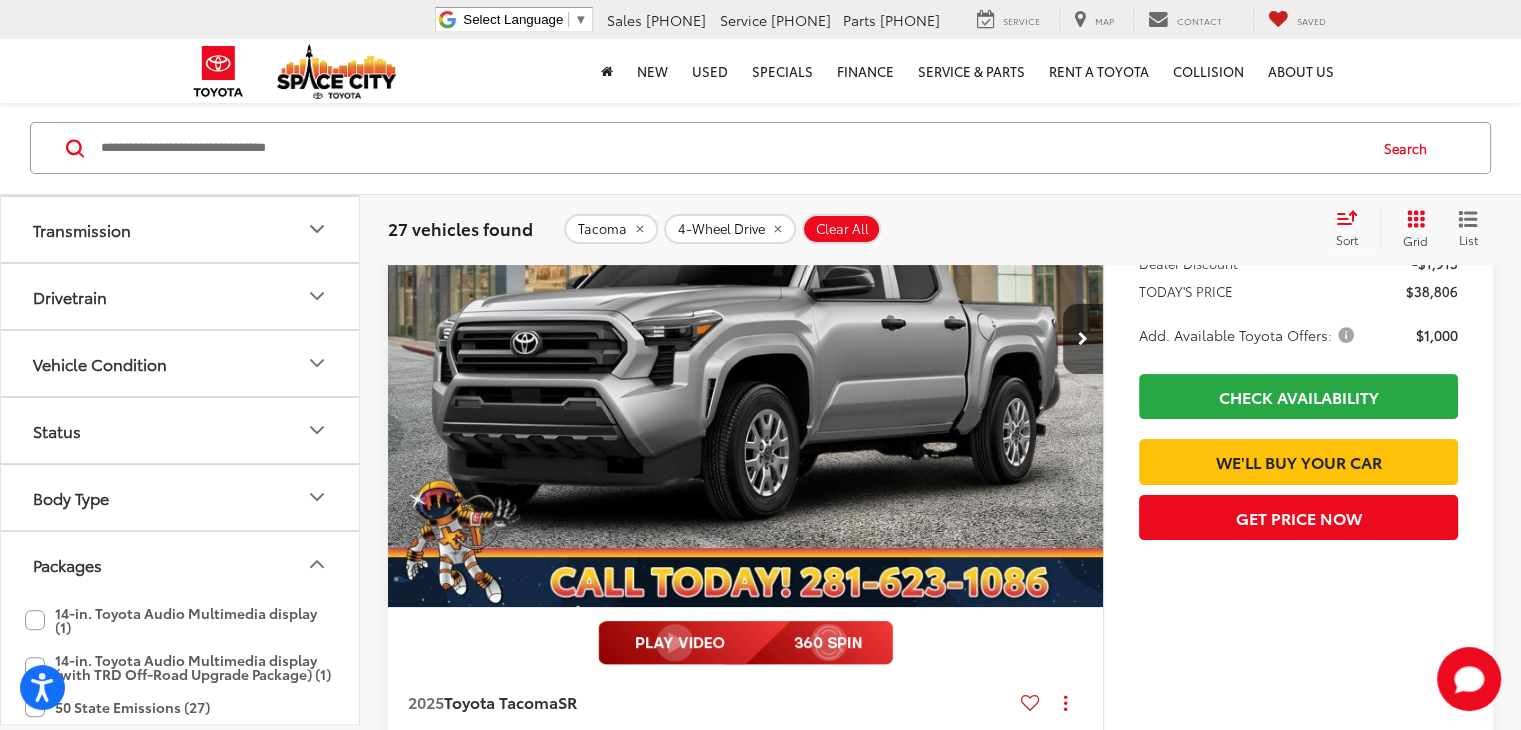 click 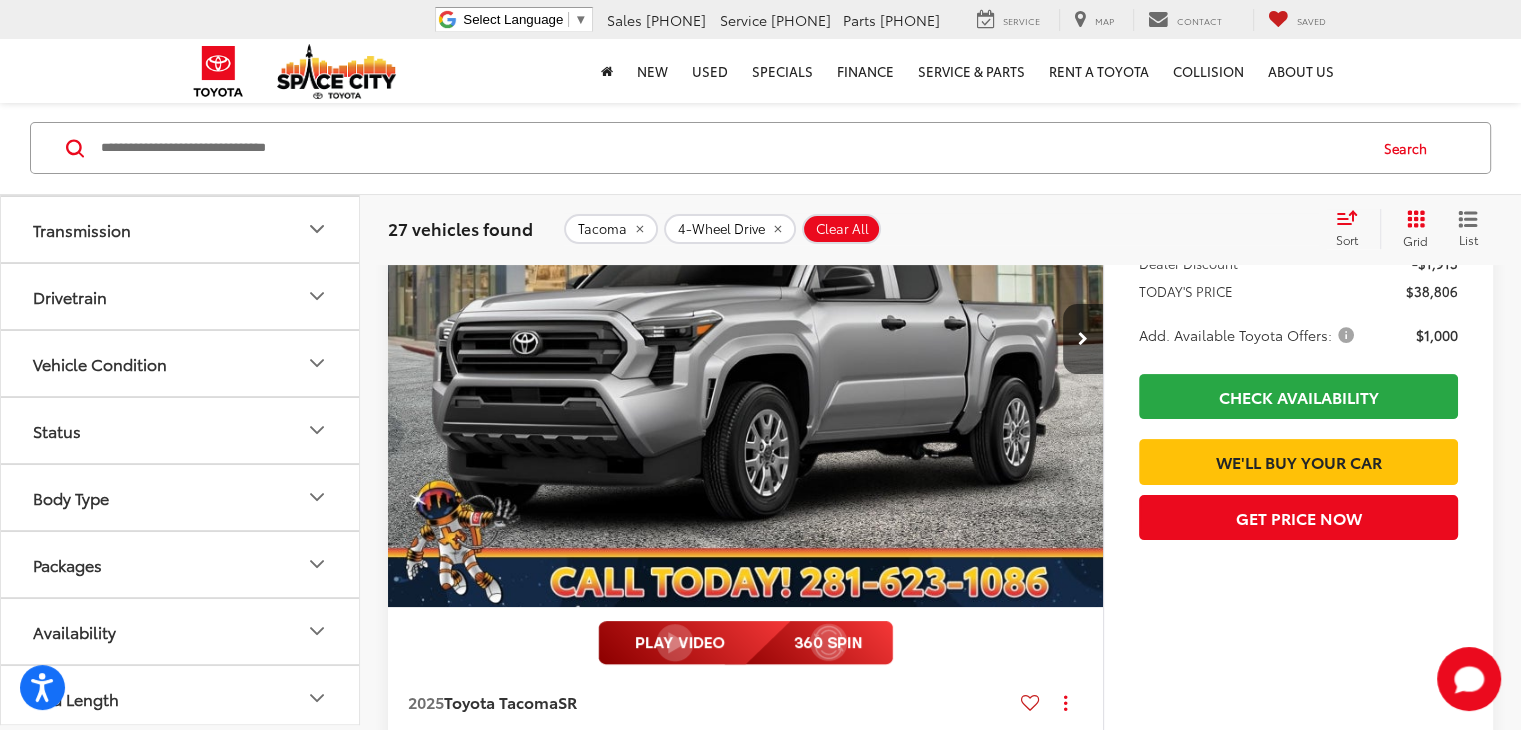 click 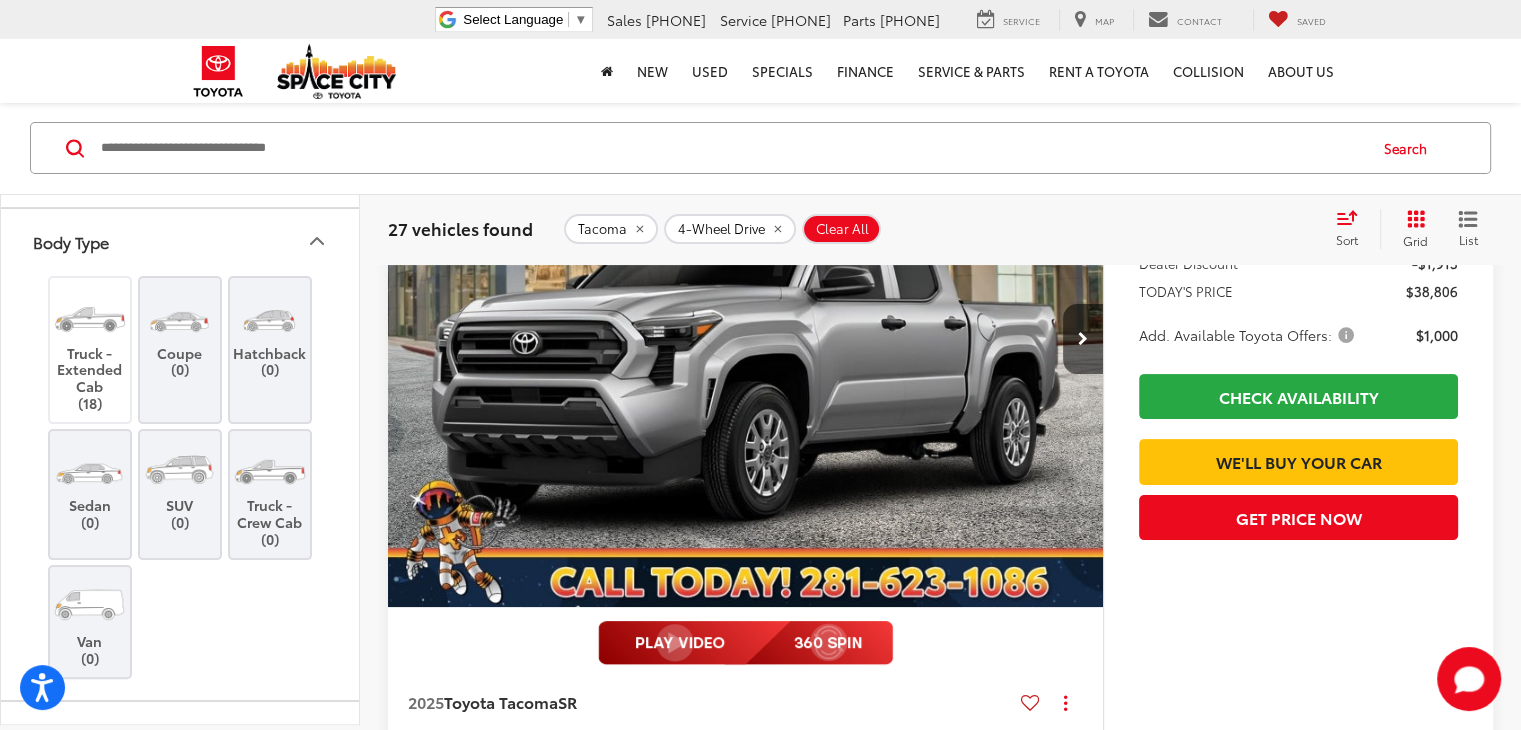 scroll, scrollTop: 2328, scrollLeft: 0, axis: vertical 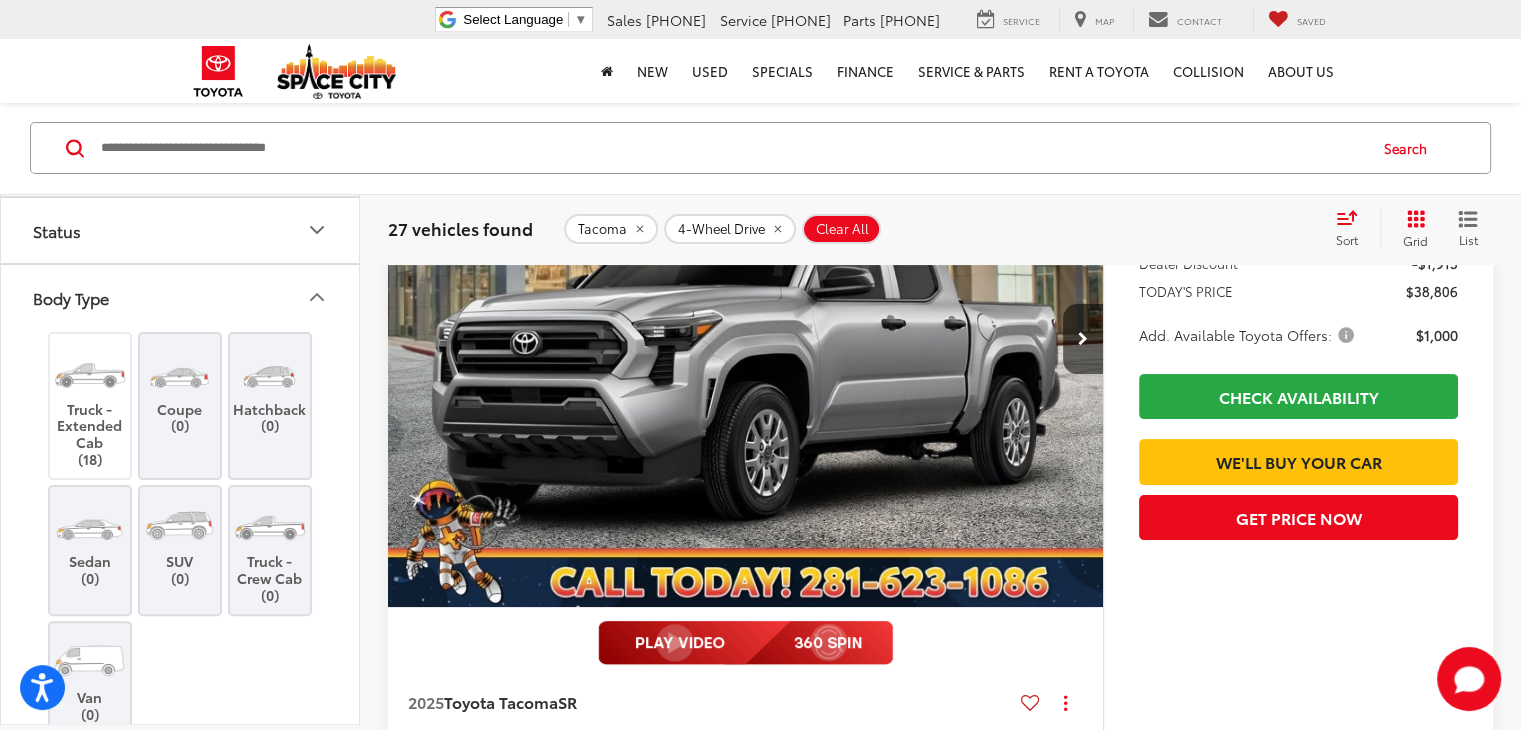 click 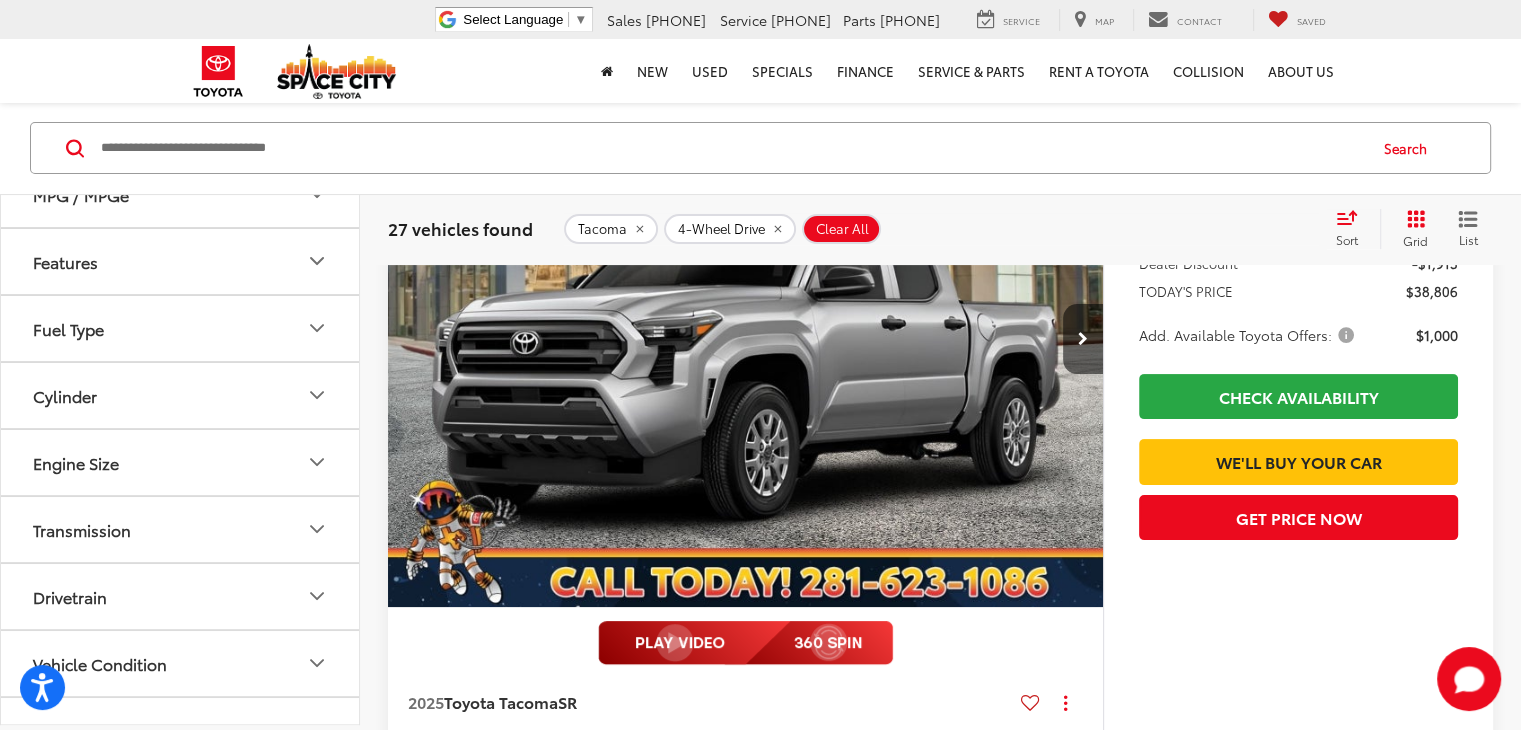 scroll, scrollTop: 1628, scrollLeft: 0, axis: vertical 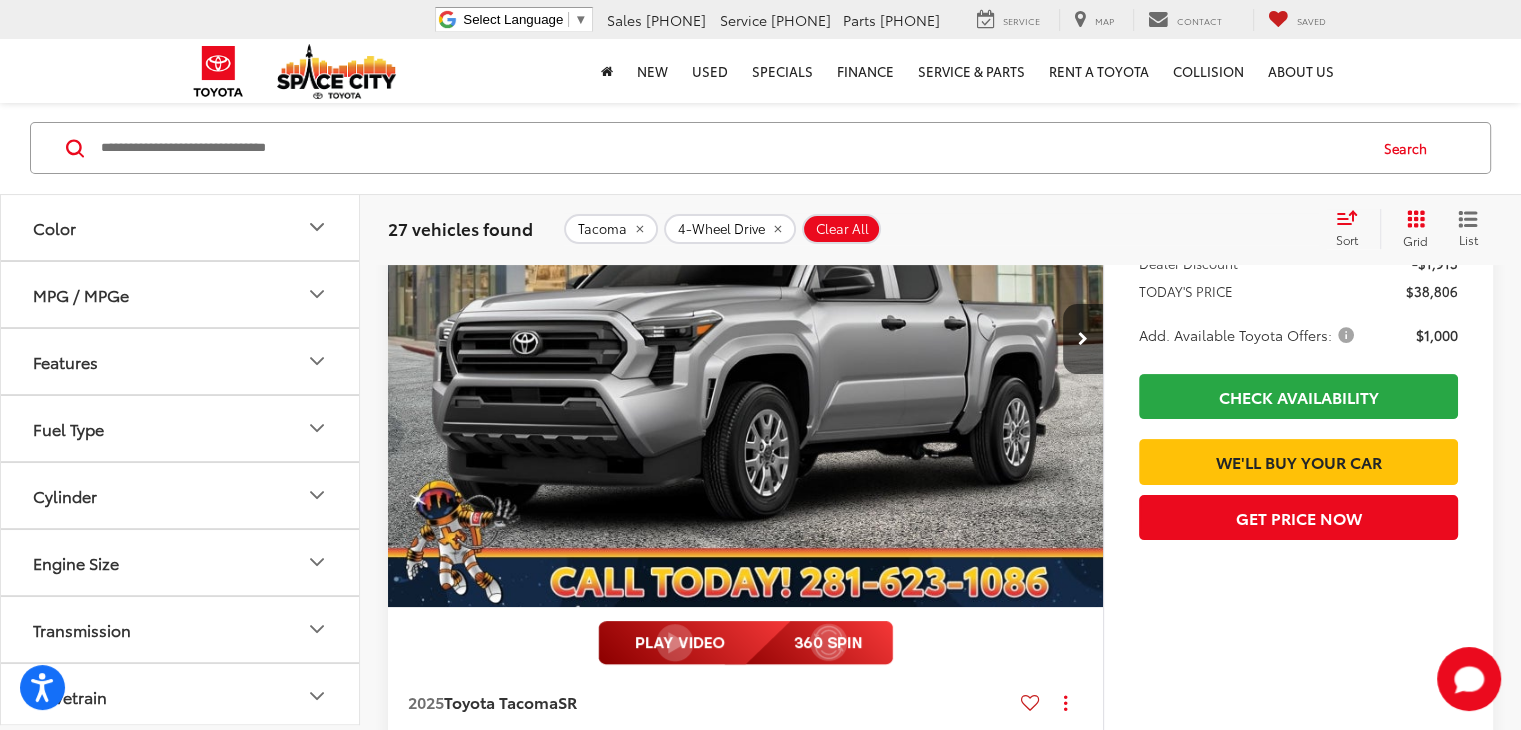 click on "Features" at bounding box center (181, 361) 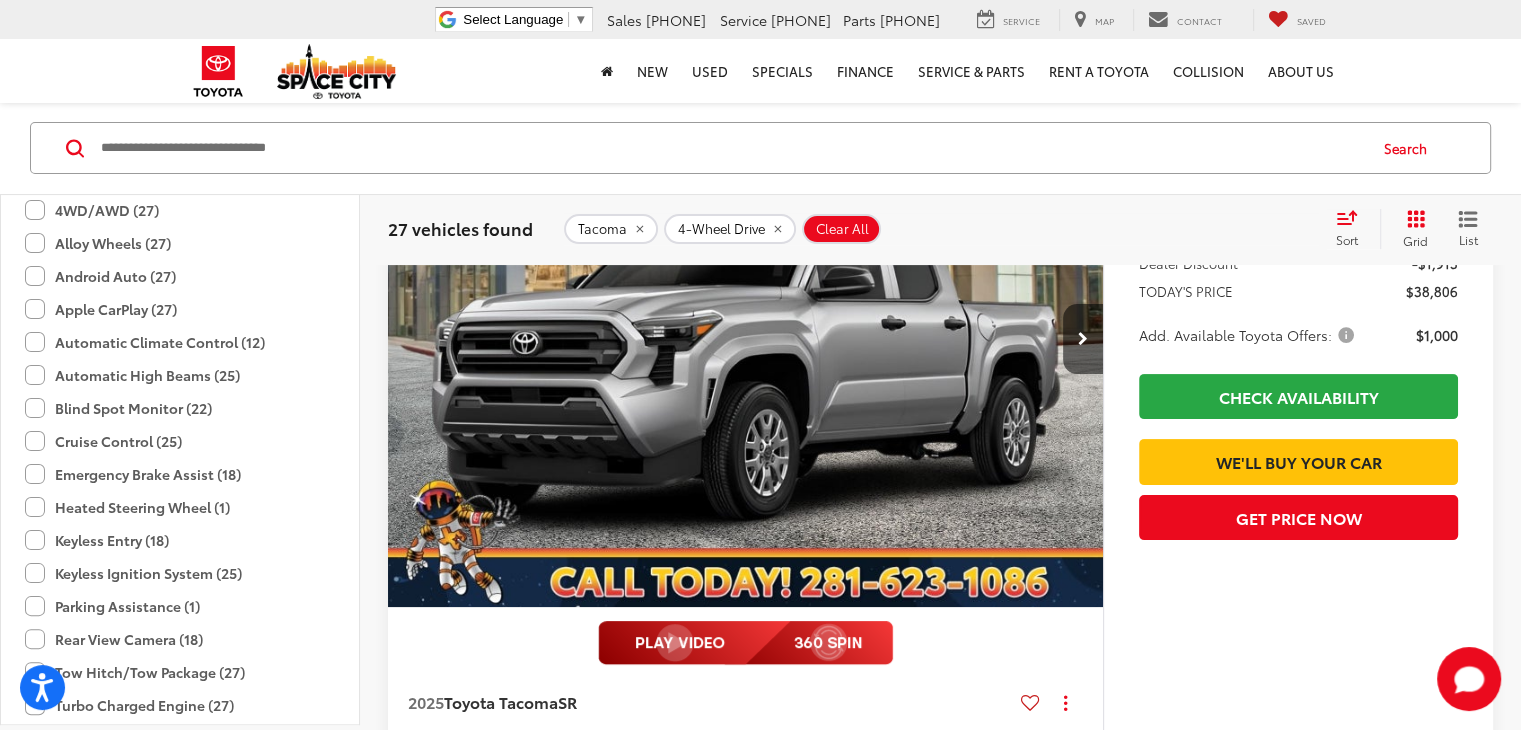 scroll, scrollTop: 1728, scrollLeft: 0, axis: vertical 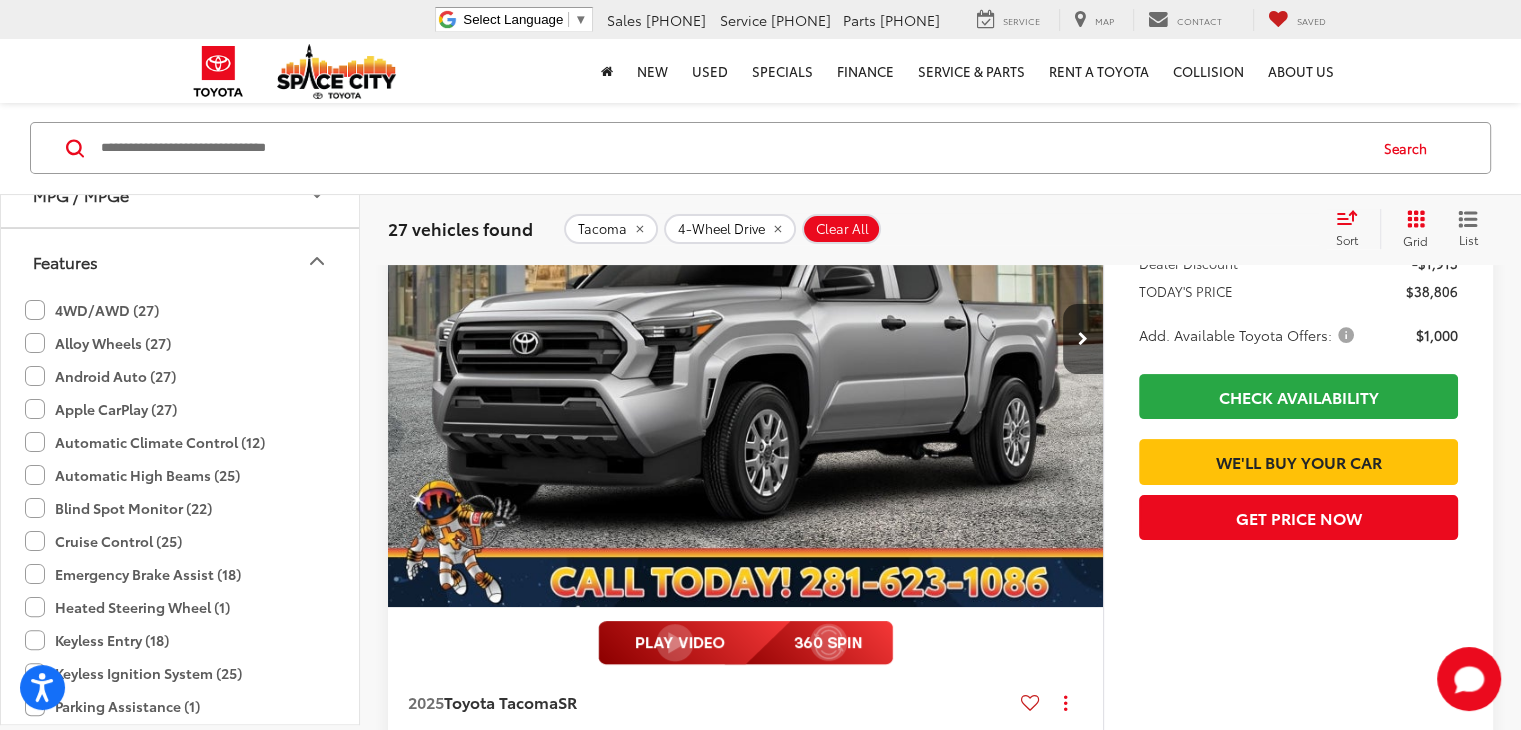 click on "4WD/AWD (27)" 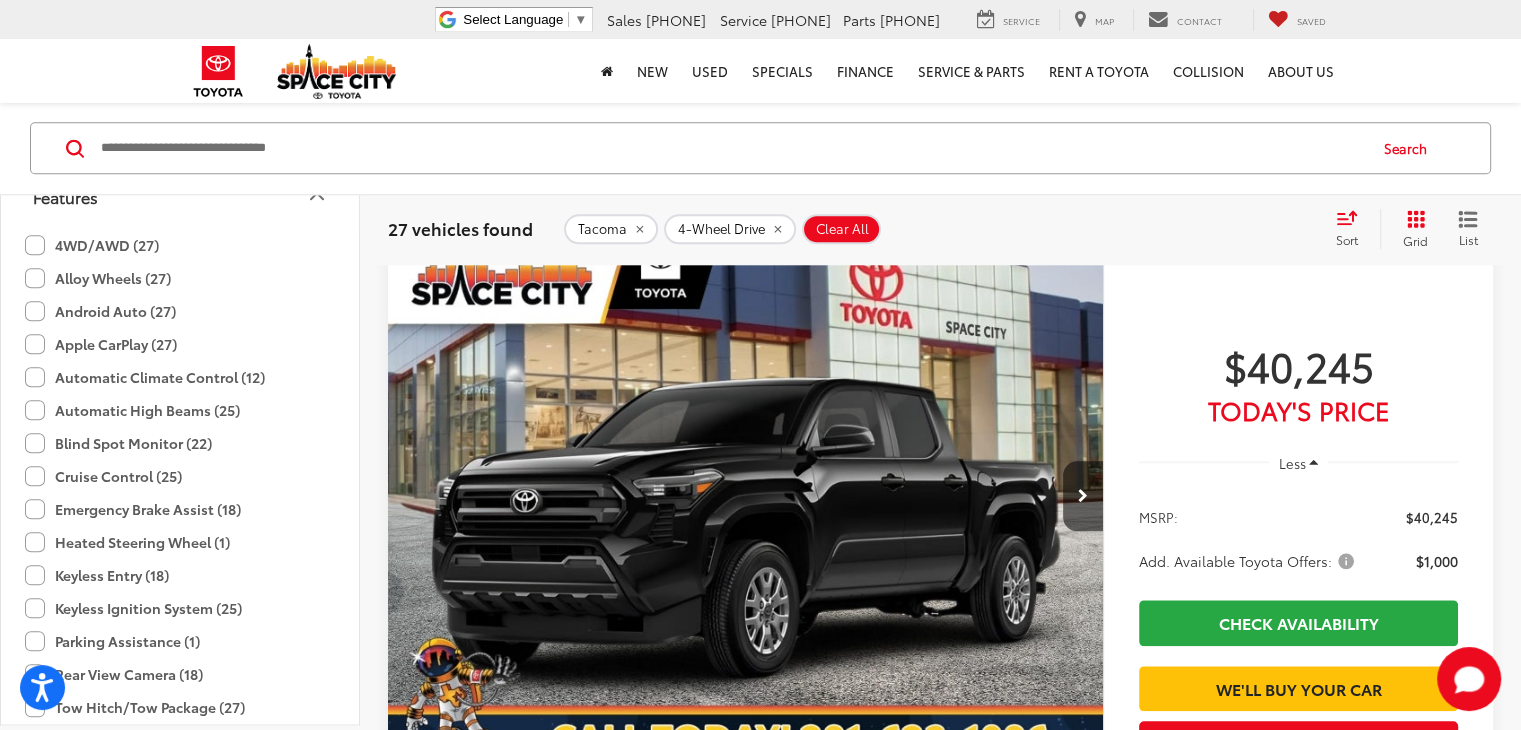 scroll, scrollTop: 1861, scrollLeft: 0, axis: vertical 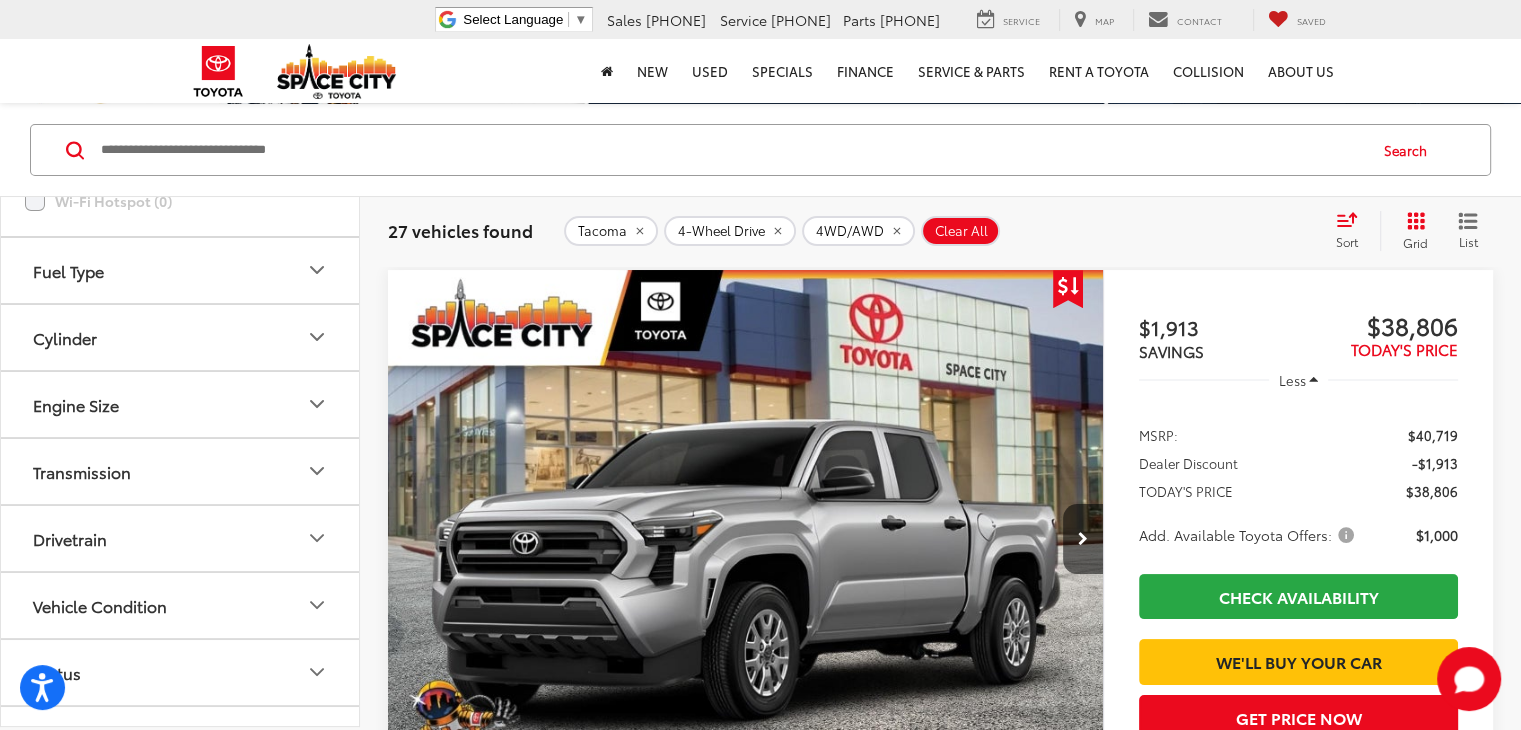 click on "Transmission" at bounding box center (181, 471) 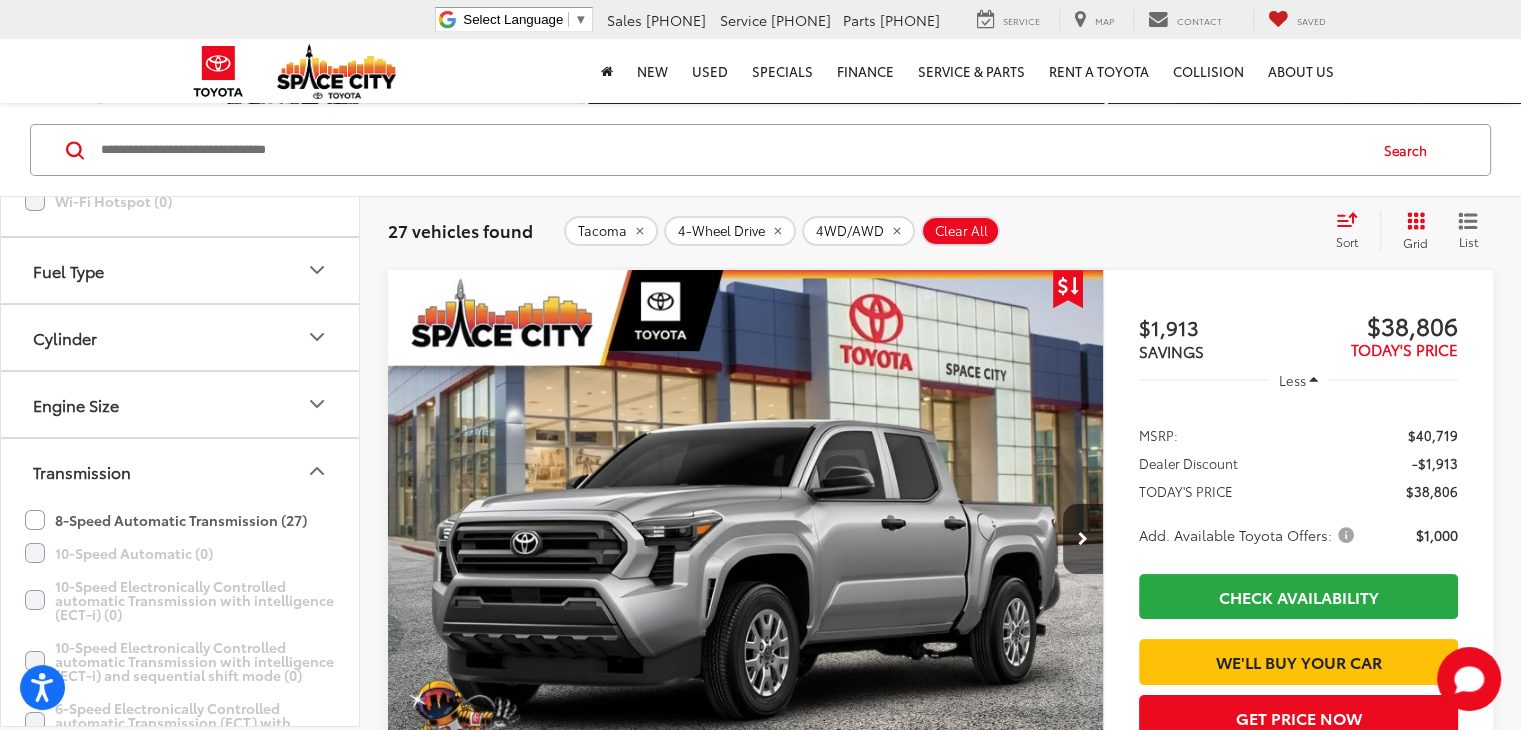 click on "Transmission" at bounding box center [181, 471] 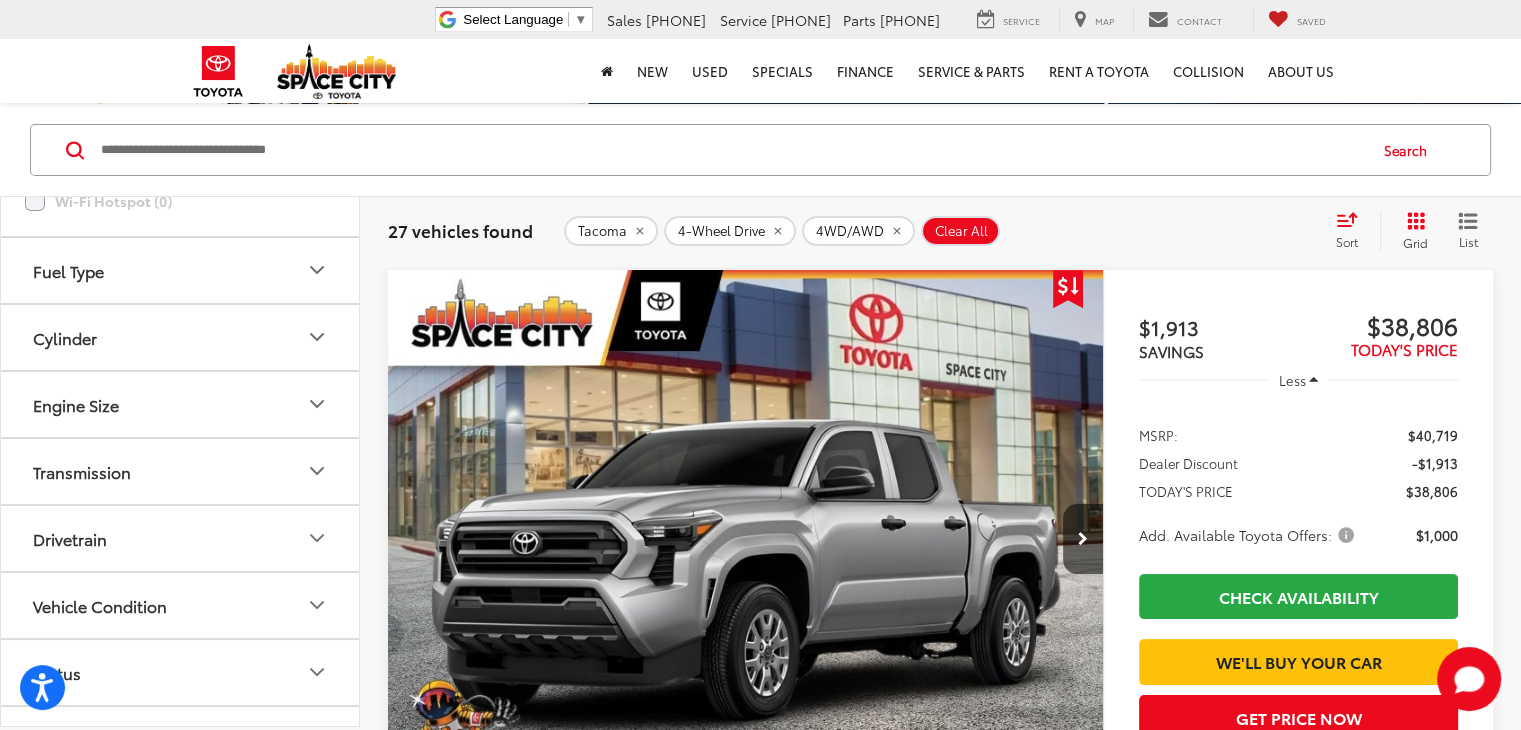 scroll, scrollTop: 3128, scrollLeft: 0, axis: vertical 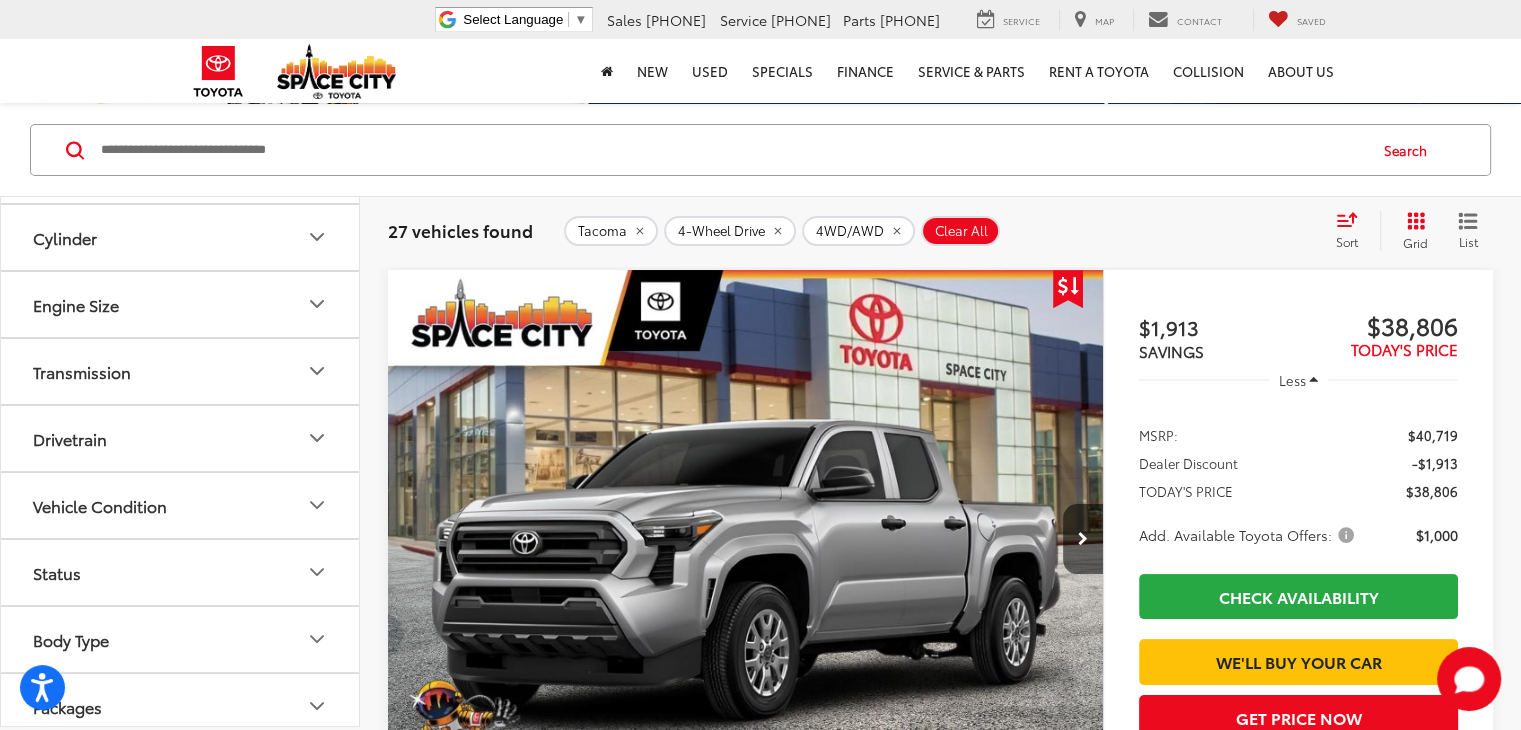 click on "Drivetrain" at bounding box center [181, 438] 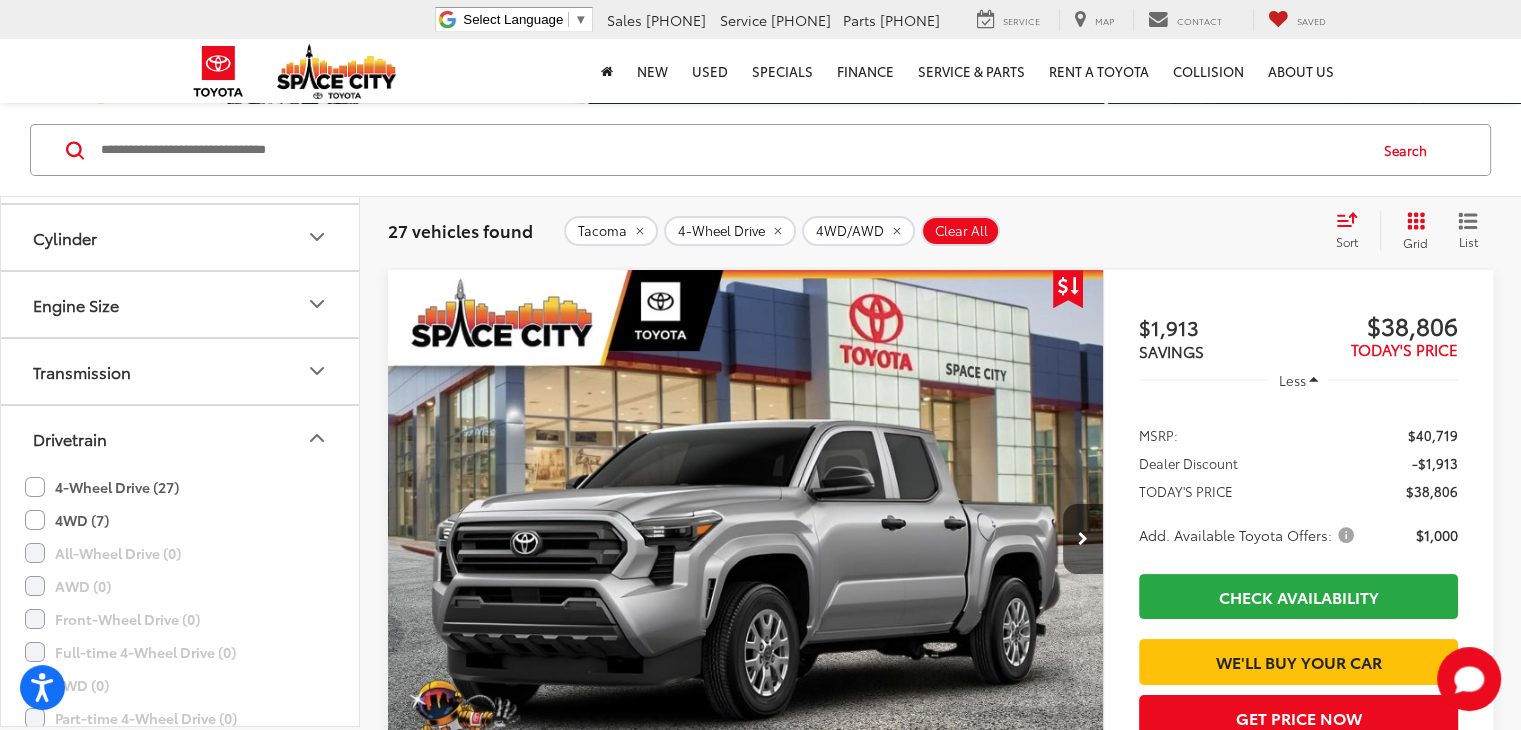 click on "Drivetrain" at bounding box center [181, 438] 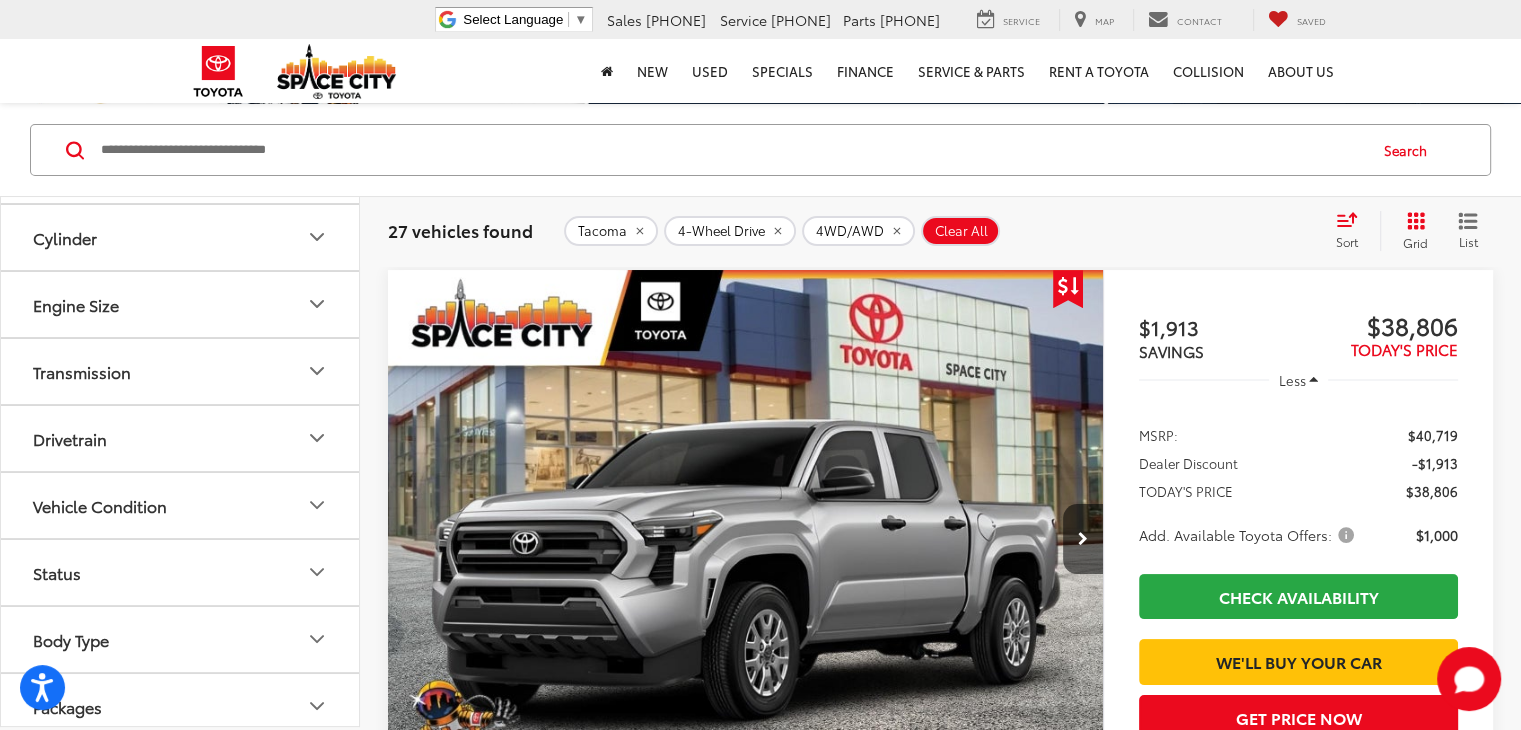scroll, scrollTop: 3228, scrollLeft: 0, axis: vertical 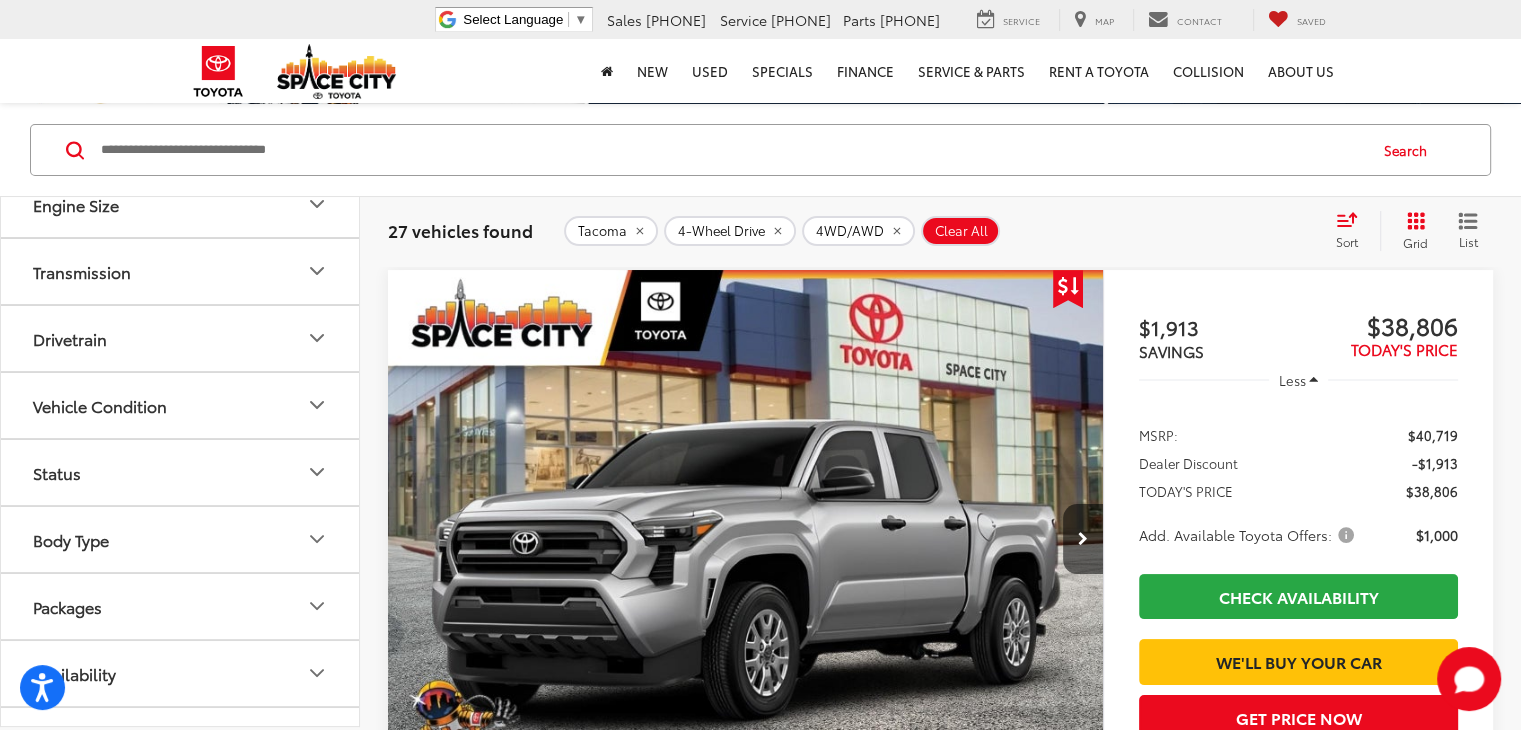 click on "Vehicle Condition" 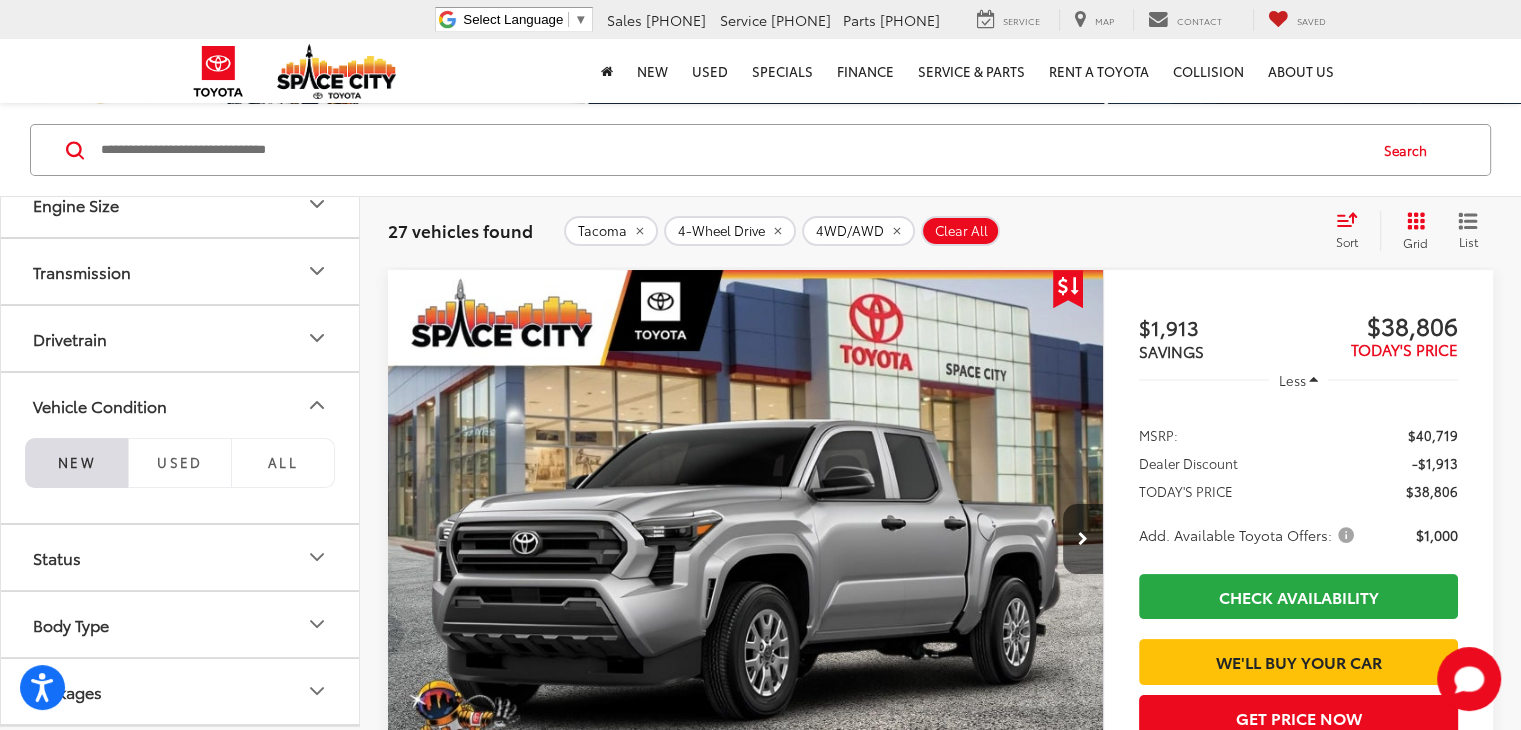 click on "Vehicle Condition" 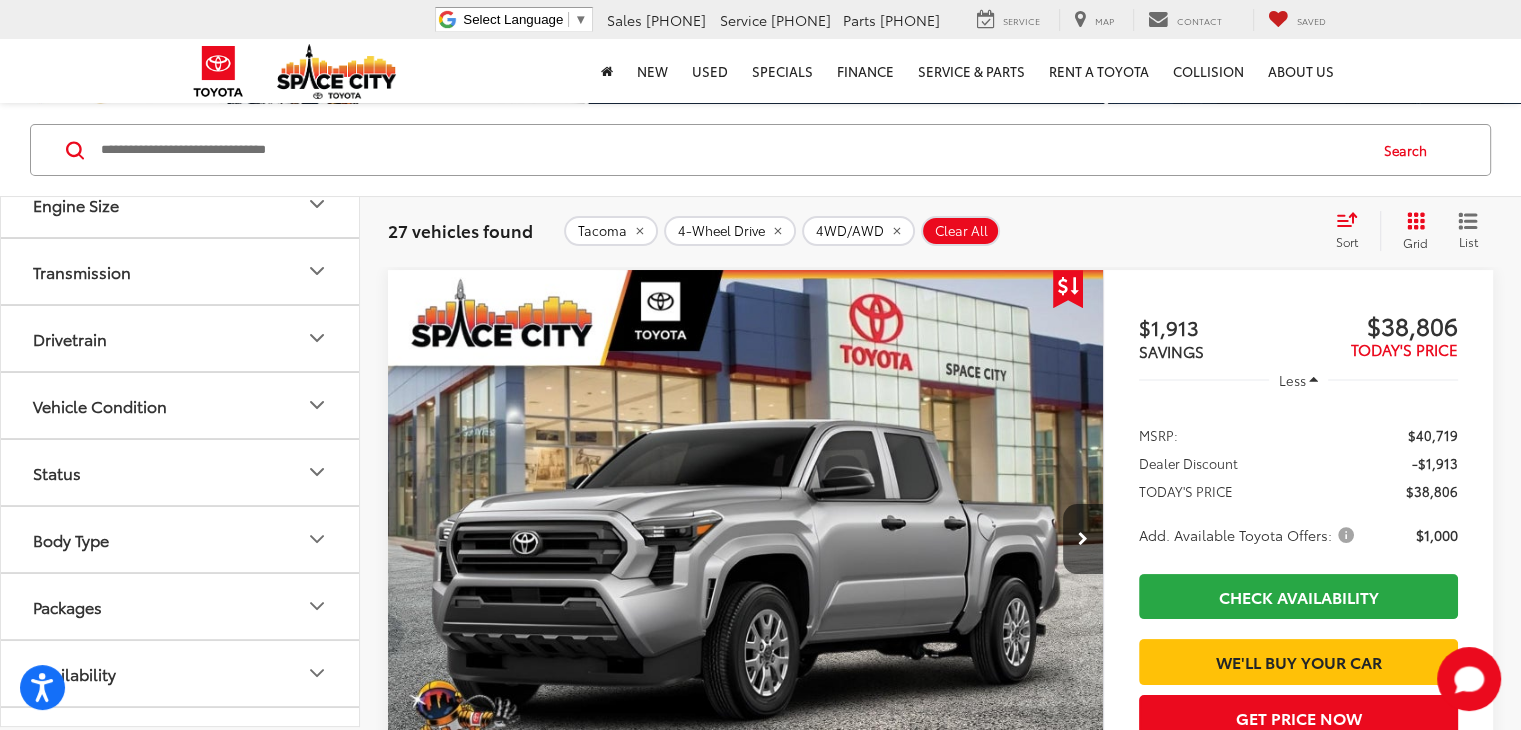 scroll, scrollTop: 3268, scrollLeft: 0, axis: vertical 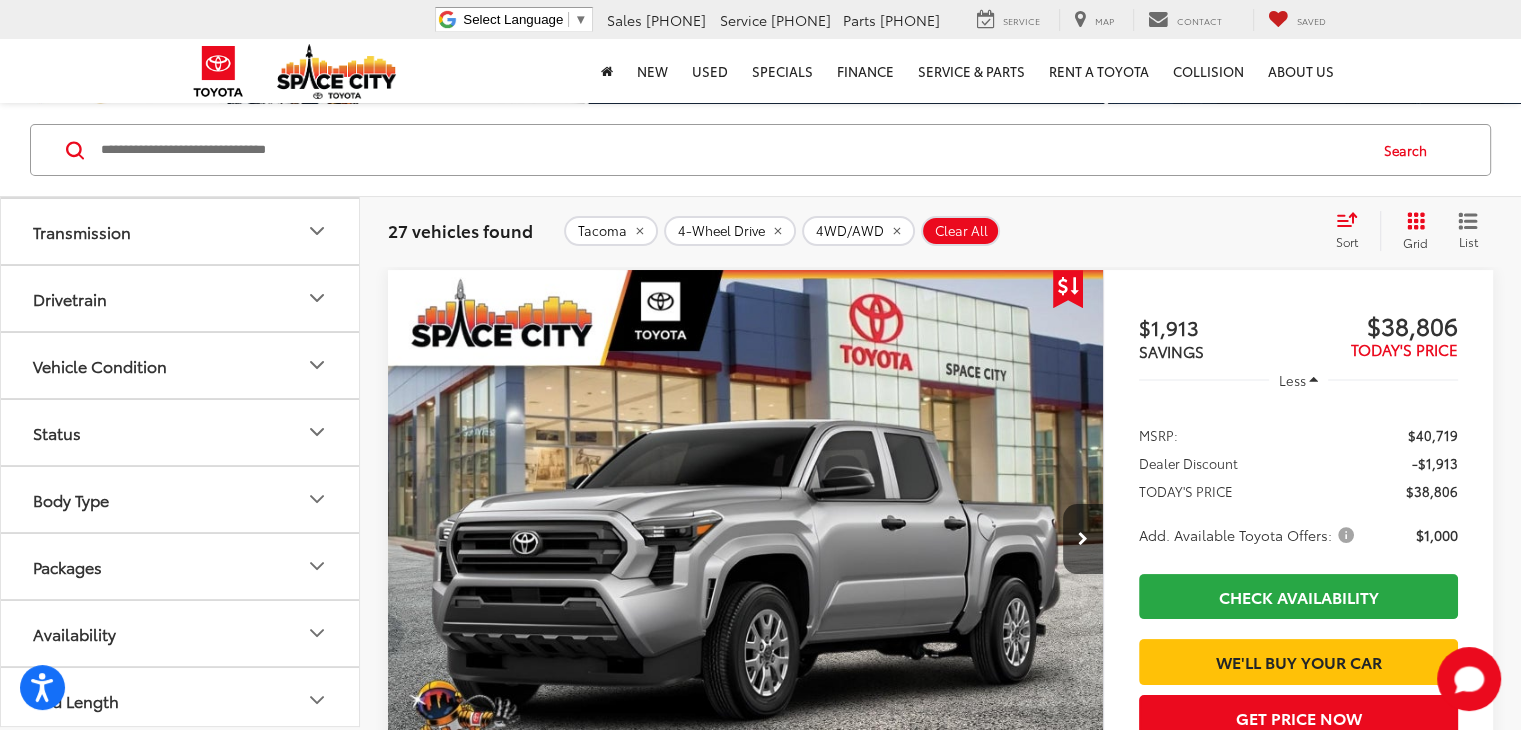 click on "Body Type" at bounding box center [181, 499] 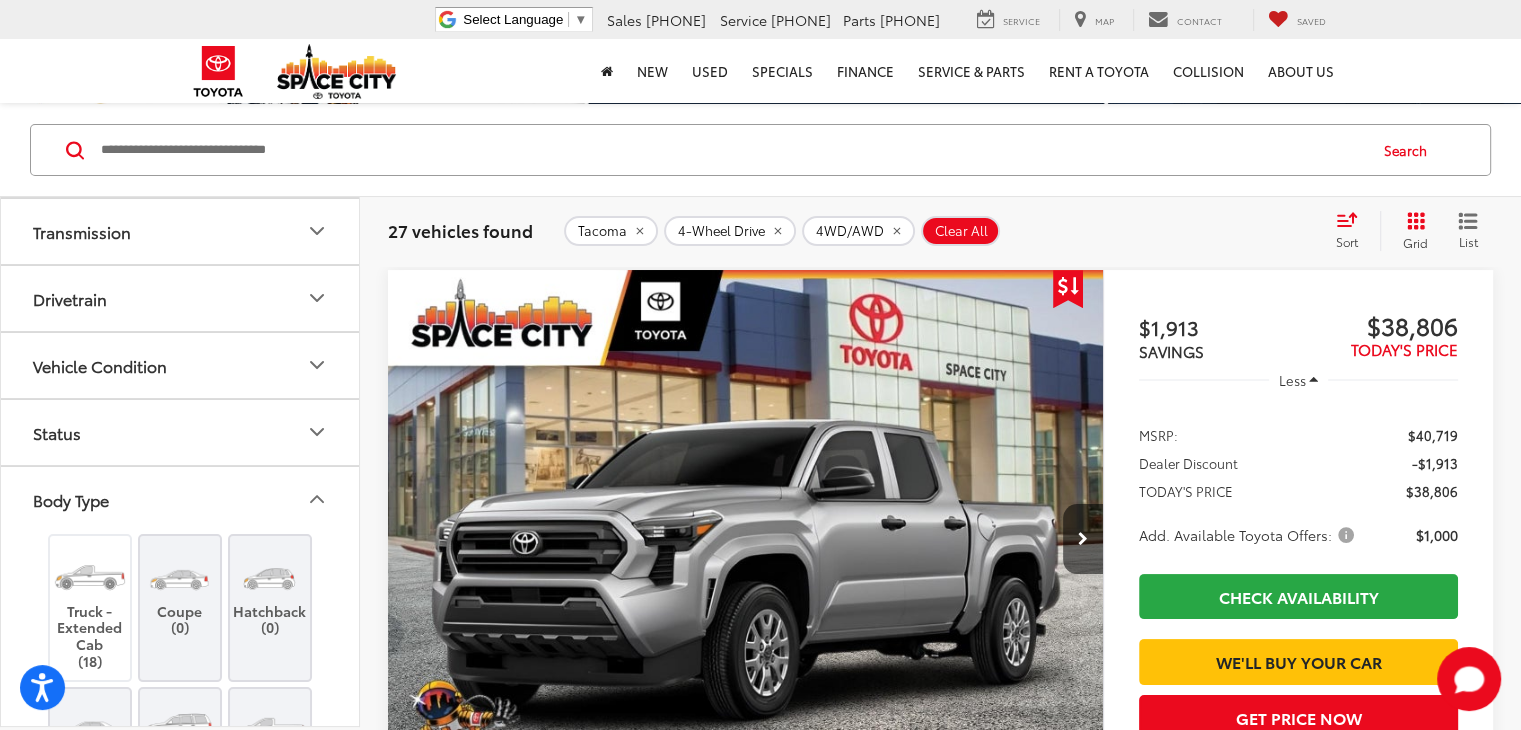 click on "Body Type" at bounding box center (181, 499) 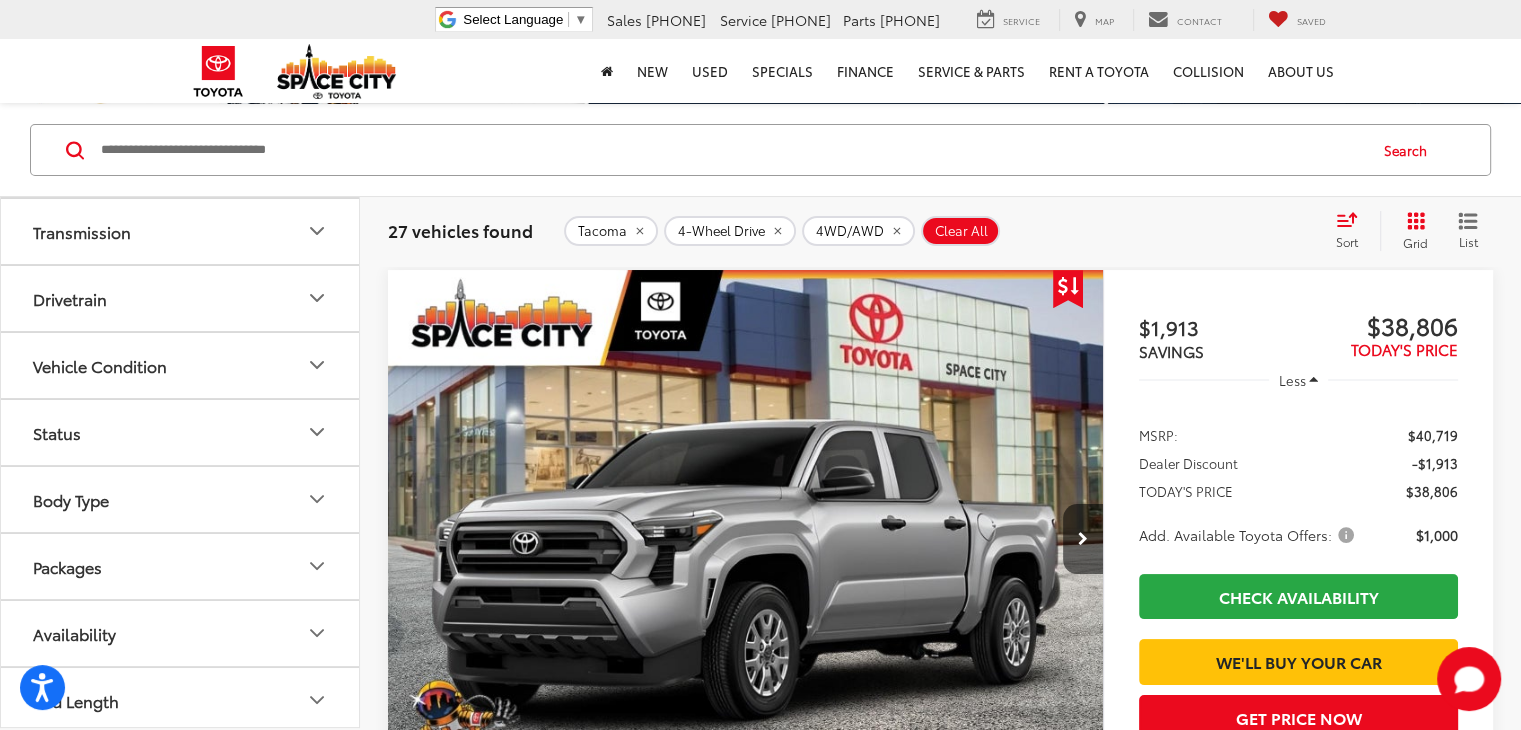 scroll, scrollTop: 348, scrollLeft: 0, axis: vertical 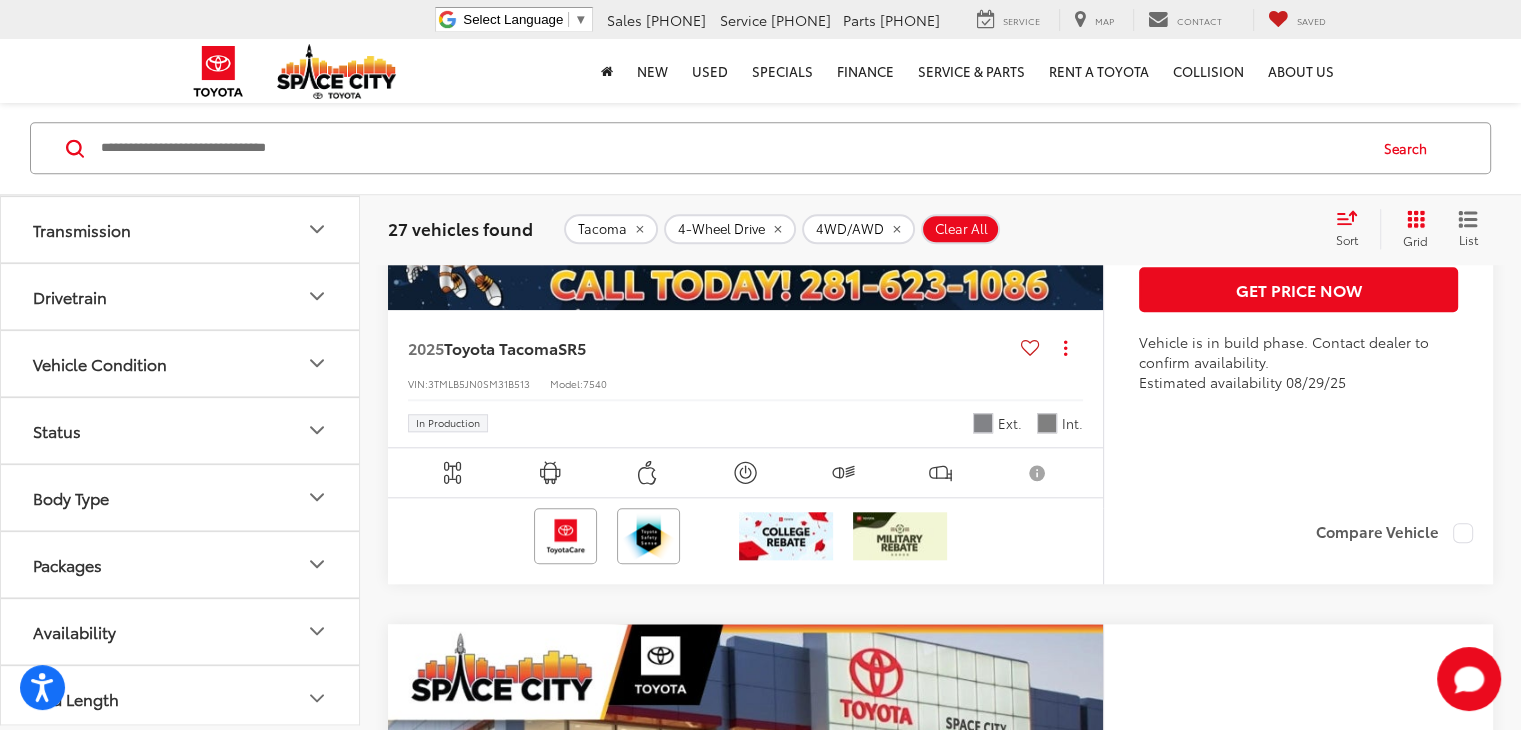 click on "2" at bounding box center [1207, 1533] 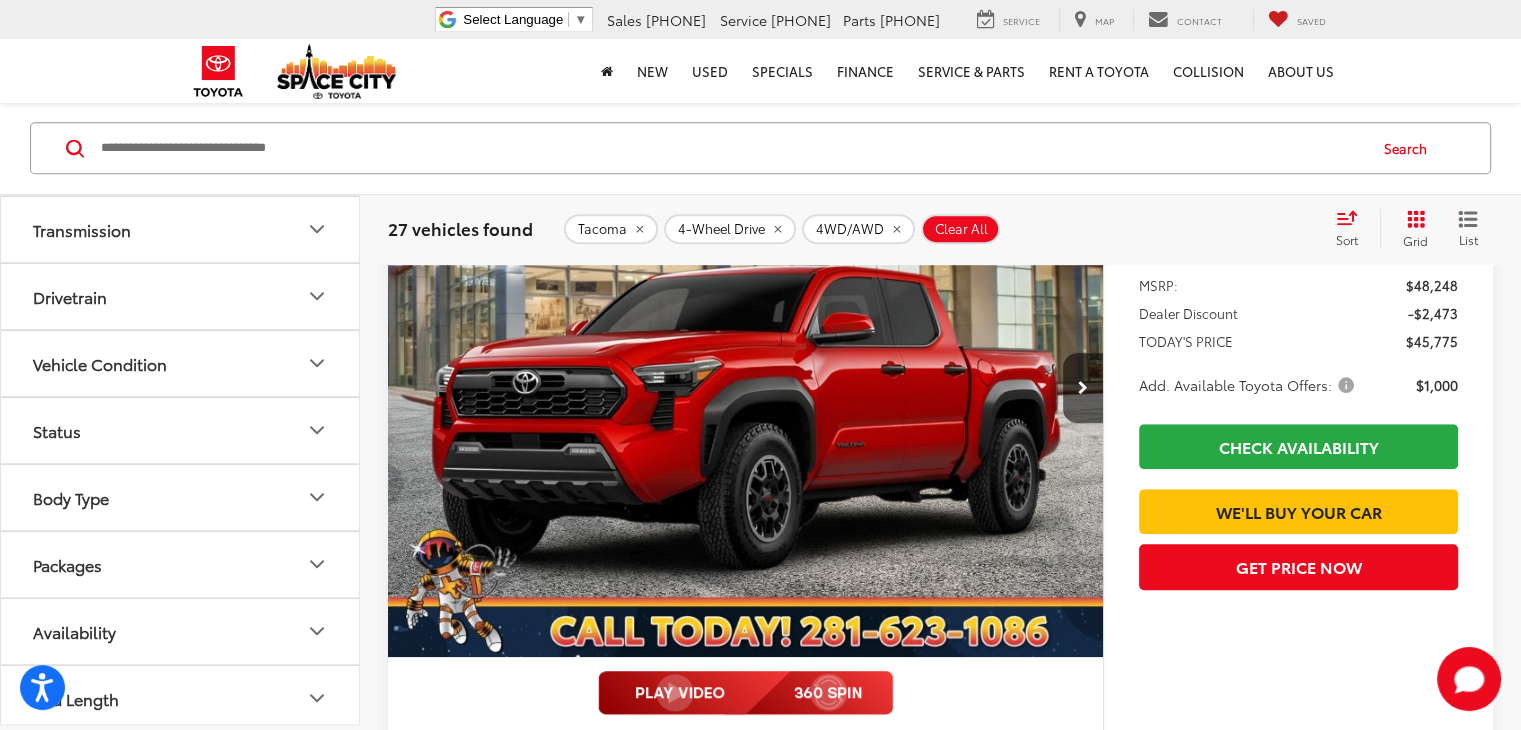 scroll, scrollTop: 1148, scrollLeft: 0, axis: vertical 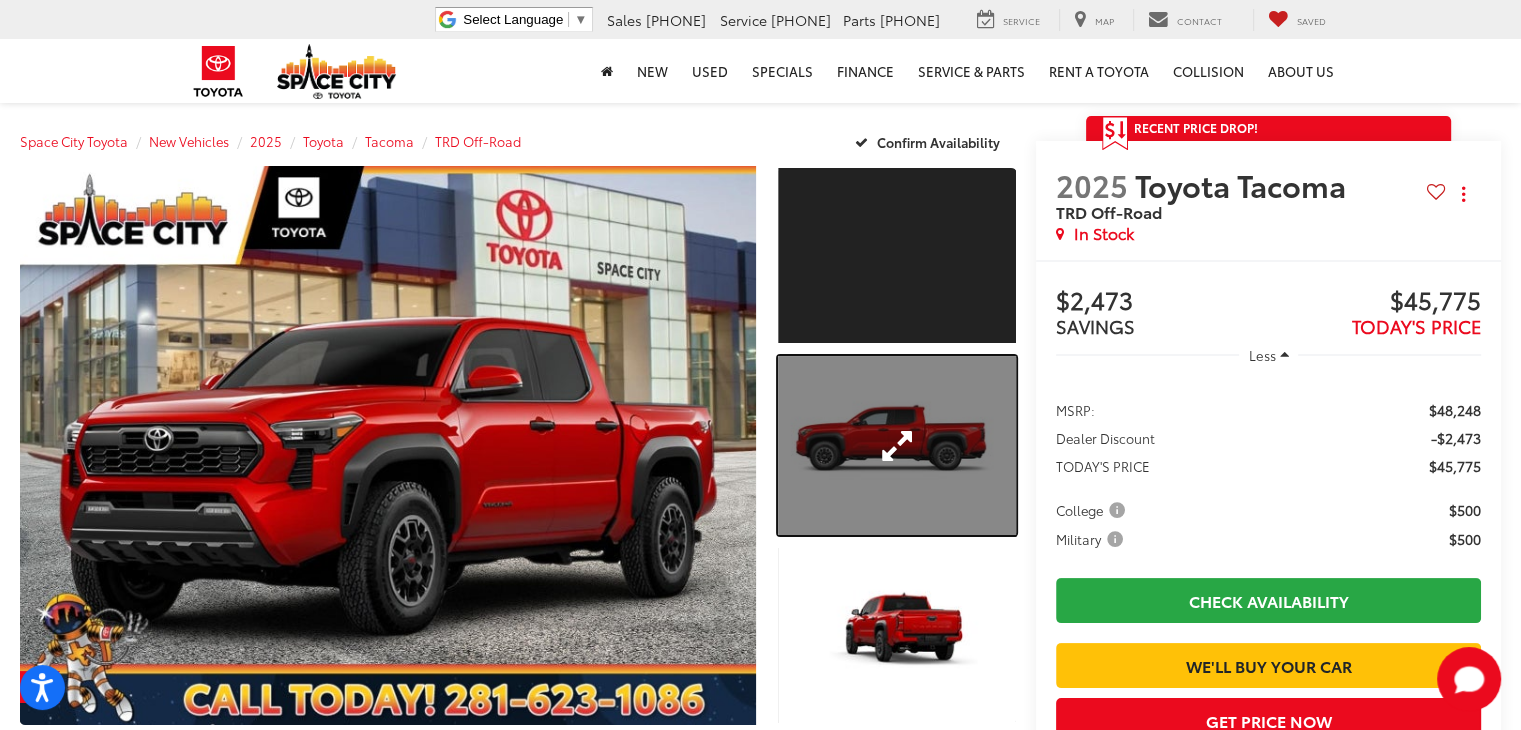 click at bounding box center (897, 445) 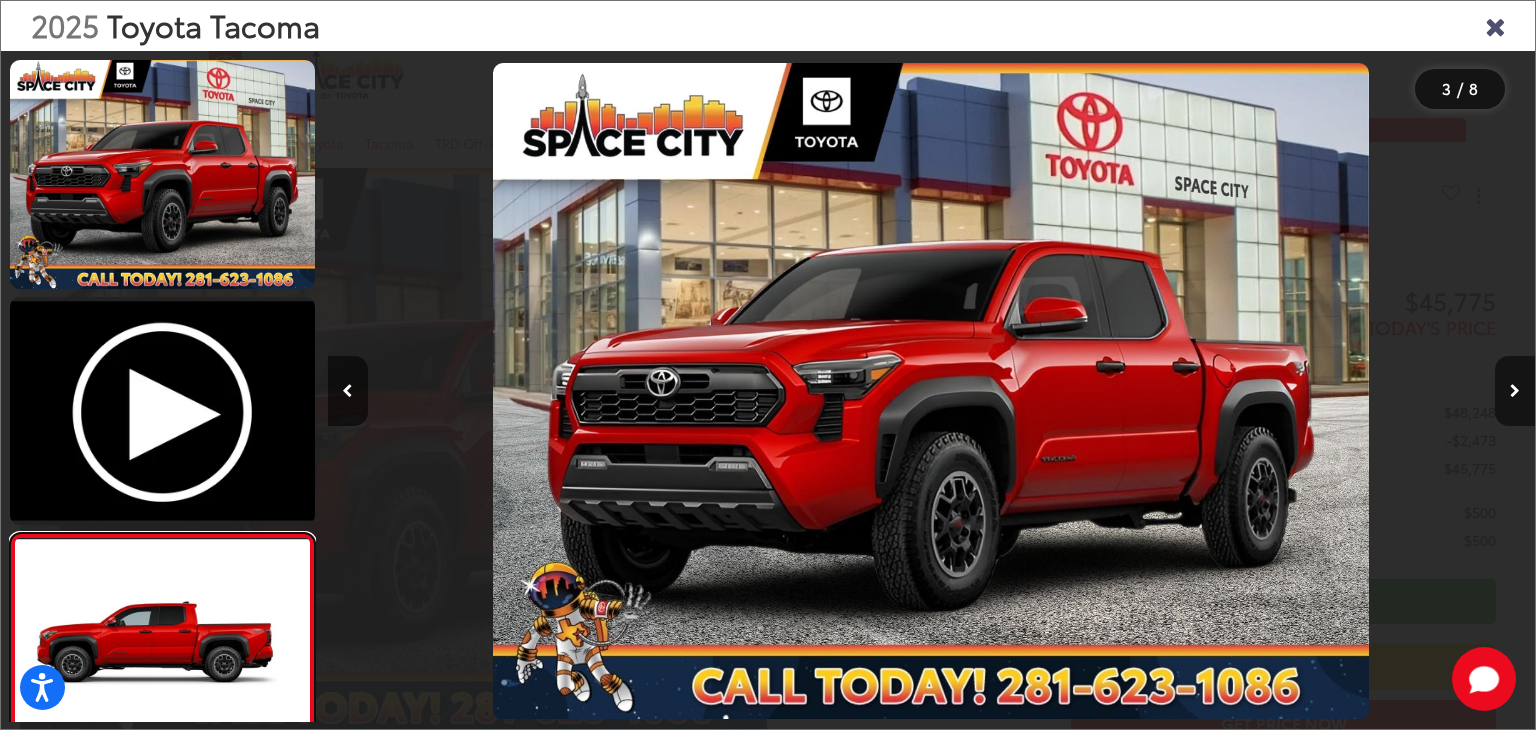 scroll, scrollTop: 121, scrollLeft: 0, axis: vertical 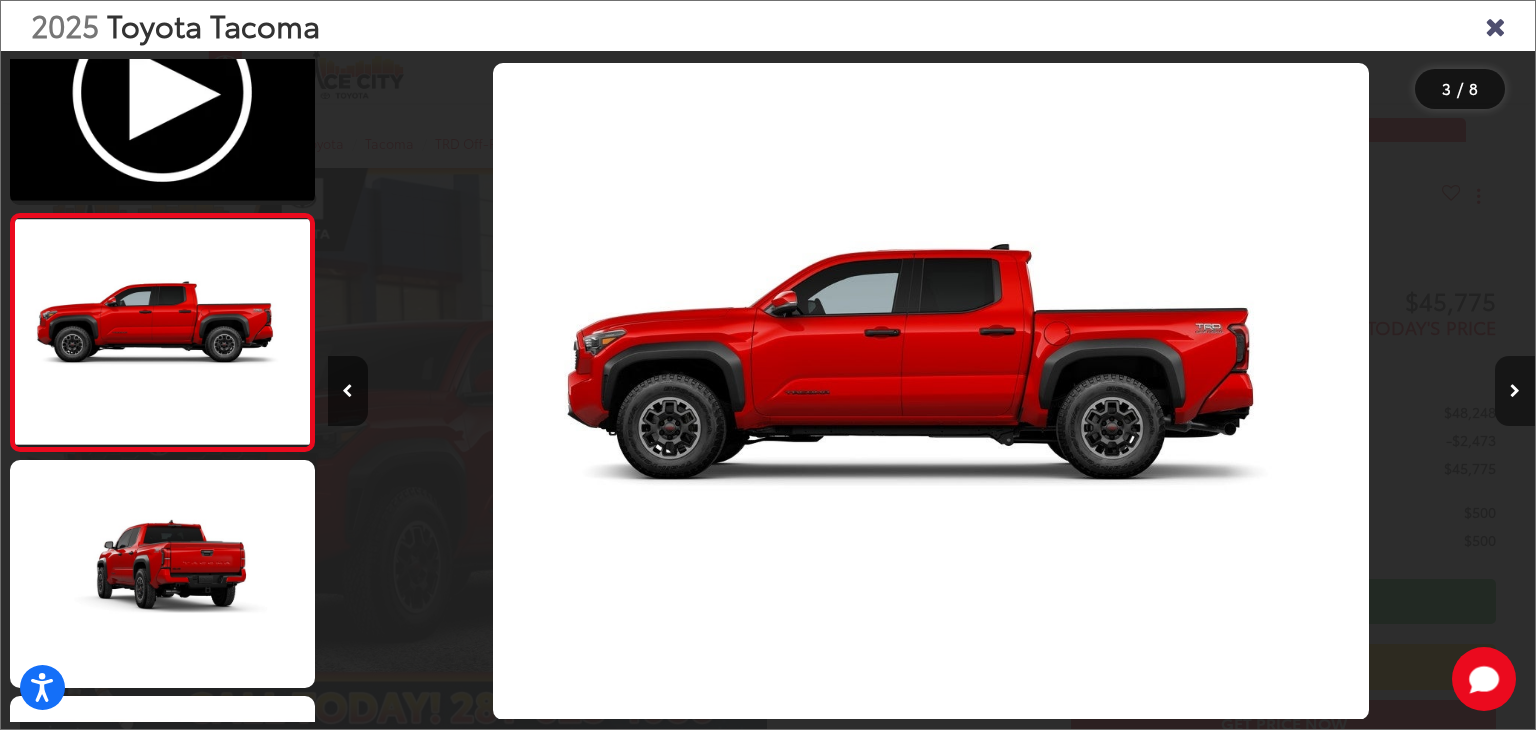 click at bounding box center (1515, 391) 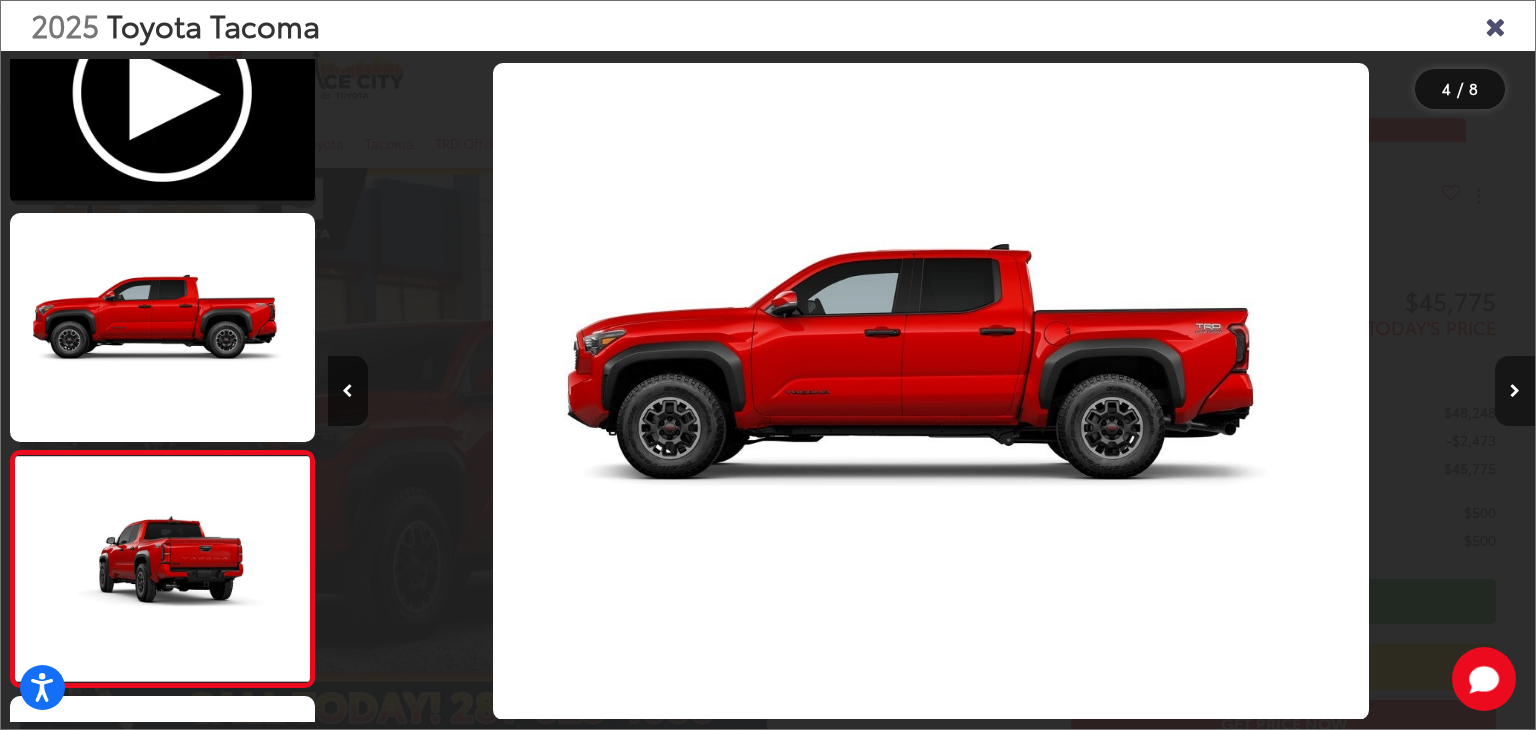 scroll, scrollTop: 0, scrollLeft: 2494, axis: horizontal 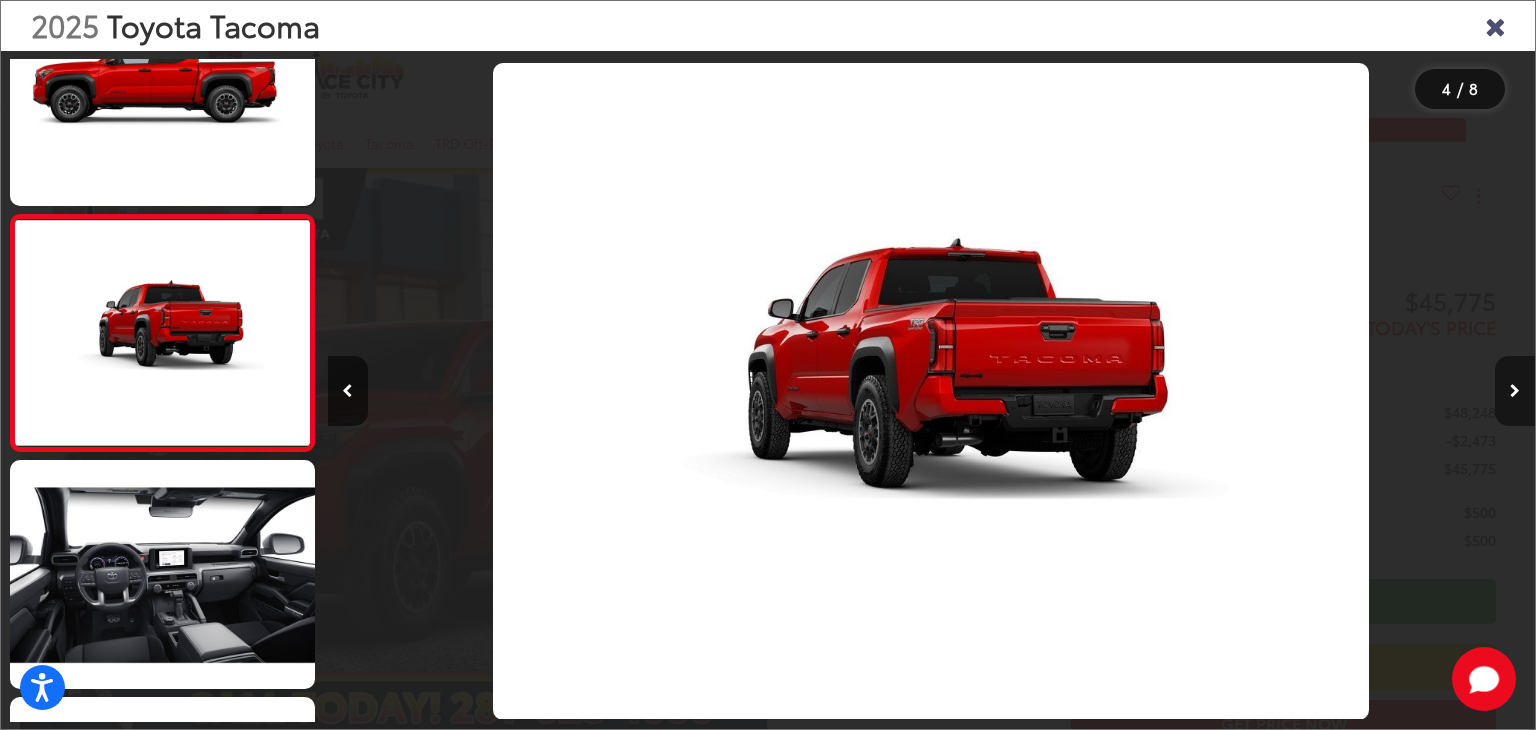 click at bounding box center [1515, 391] 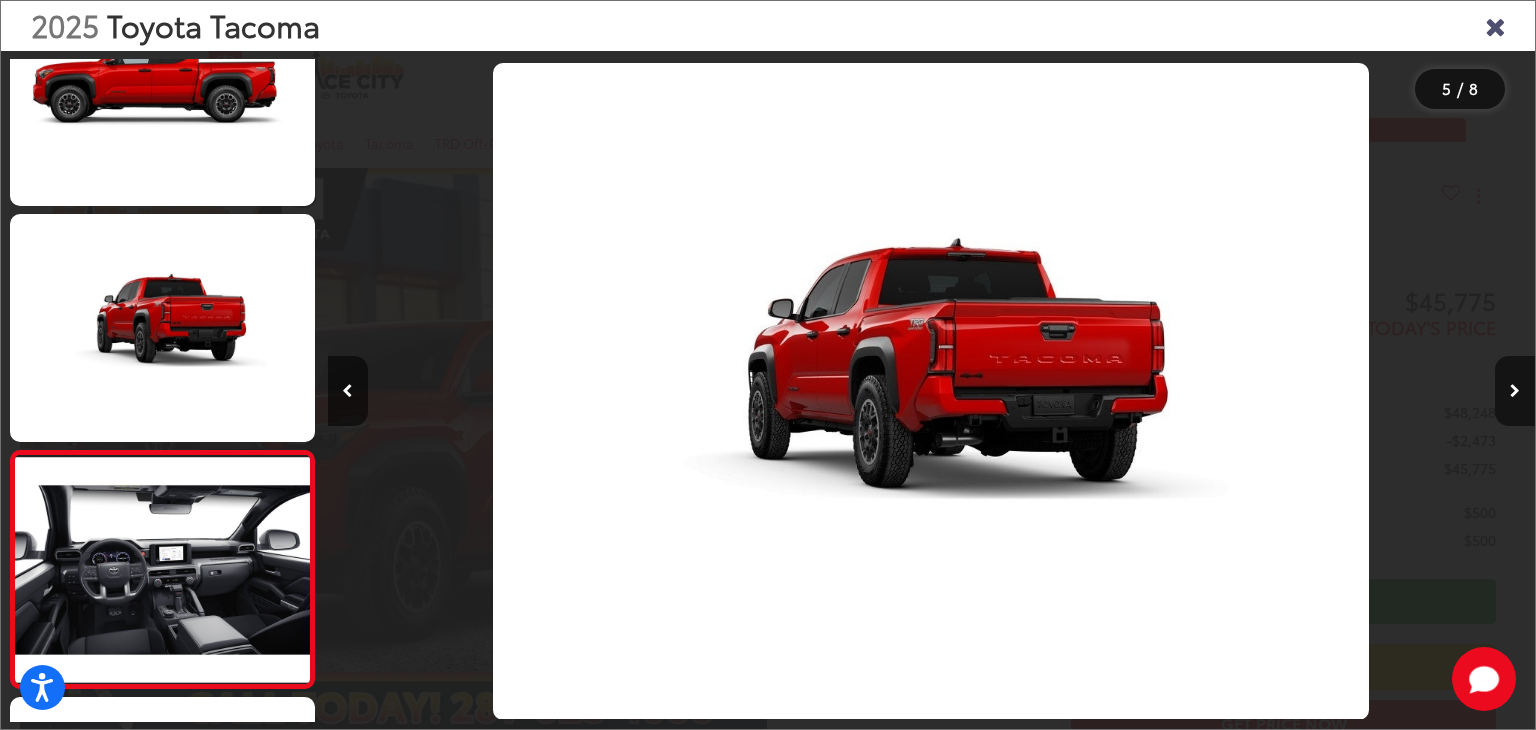 scroll, scrollTop: 0, scrollLeft: 3727, axis: horizontal 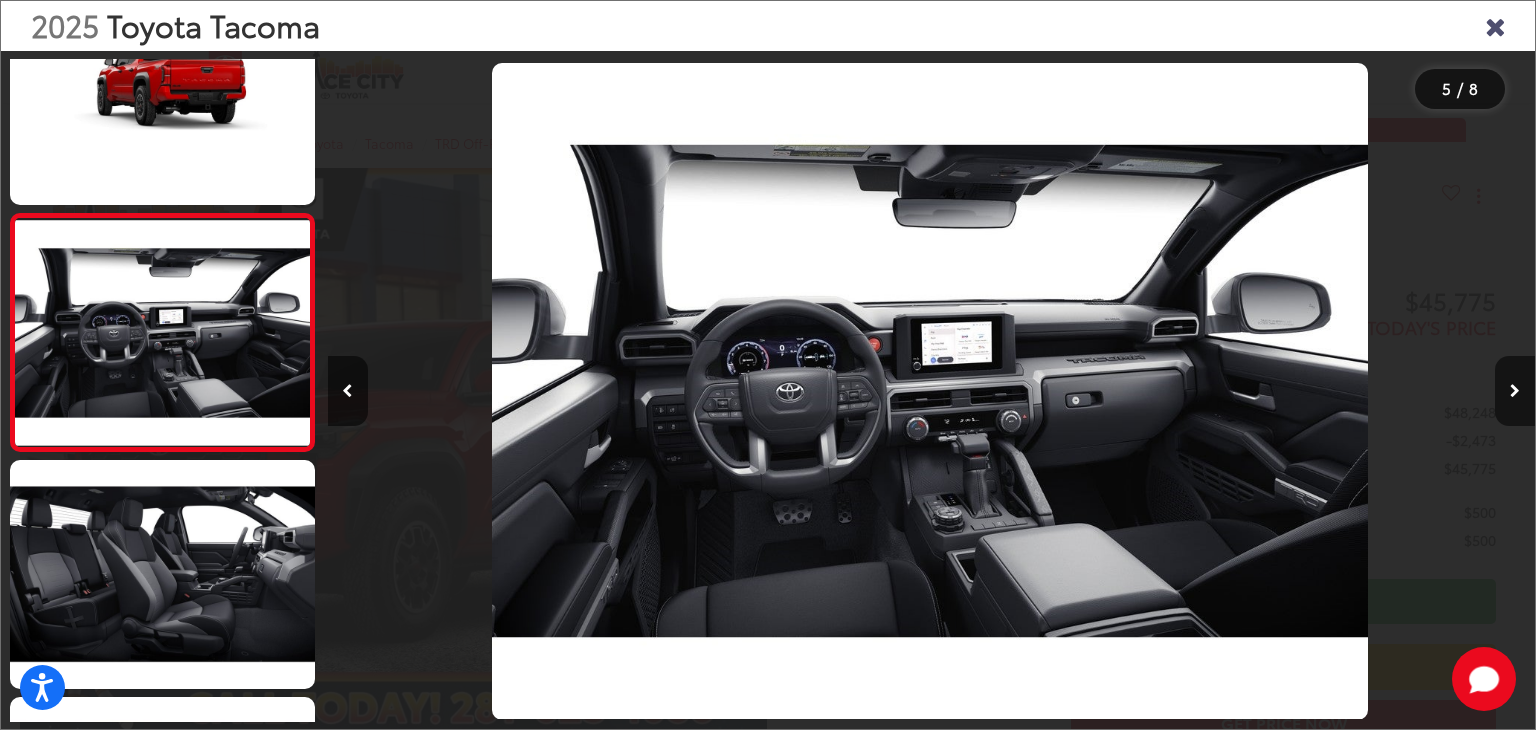 click at bounding box center [1495, 25] 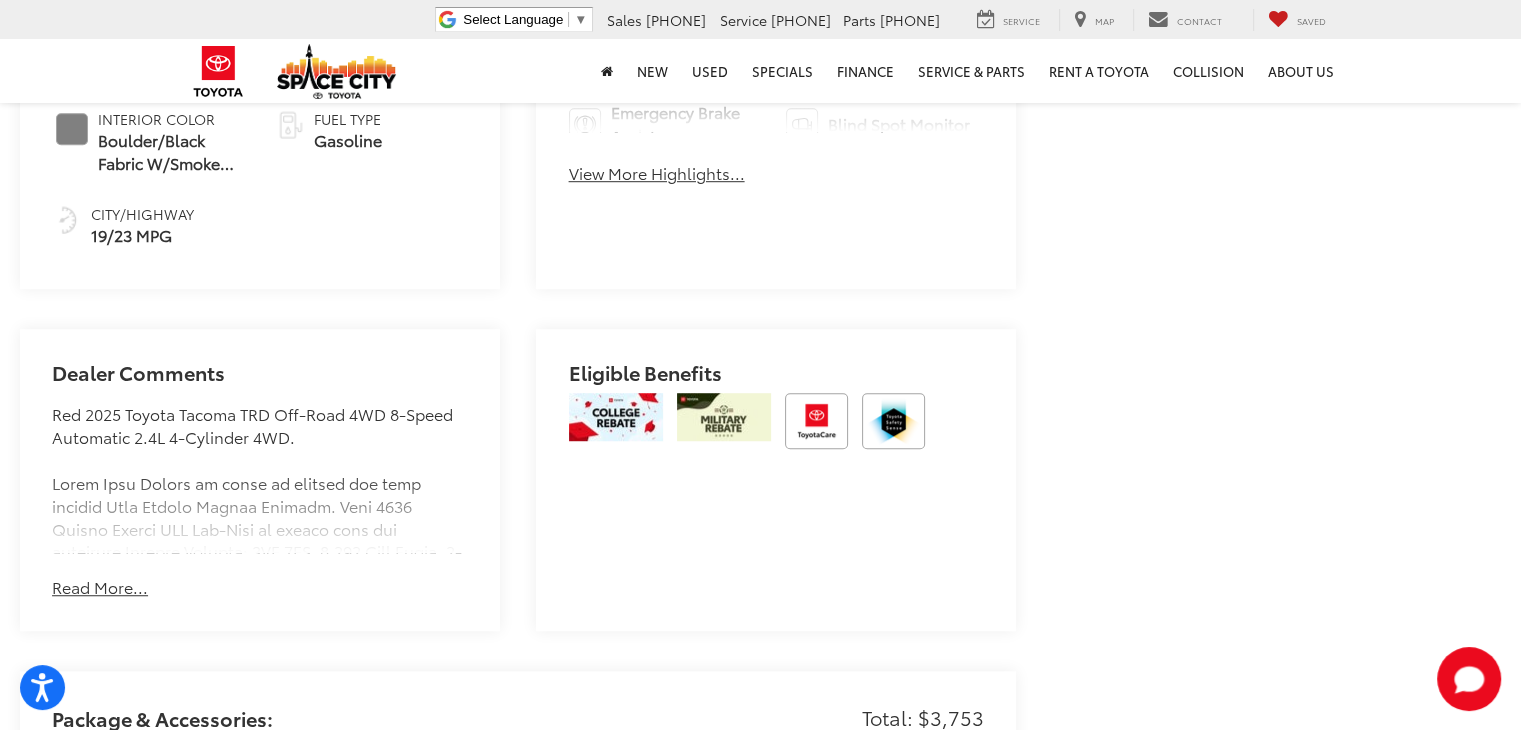 scroll, scrollTop: 1400, scrollLeft: 0, axis: vertical 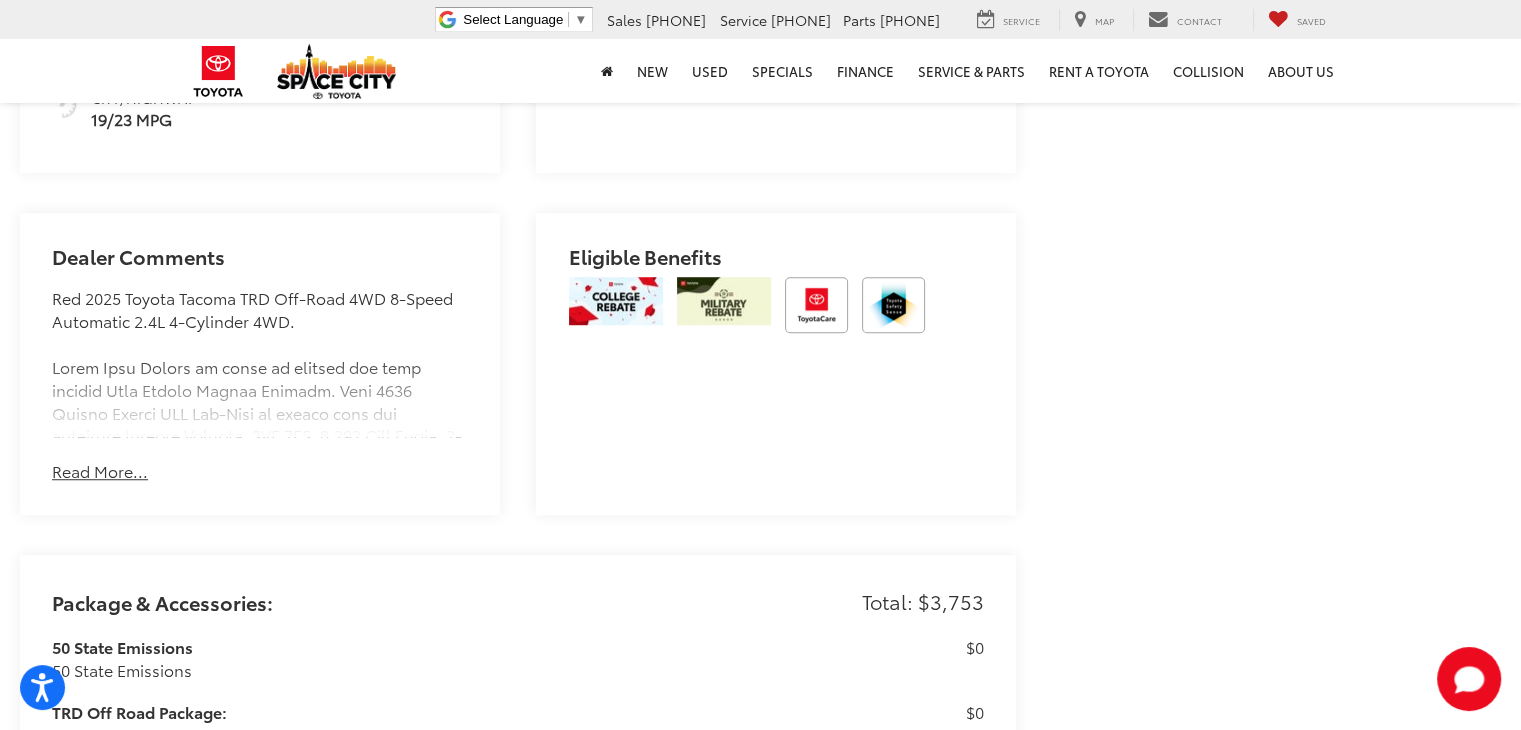 click on "Read More..." at bounding box center [100, 471] 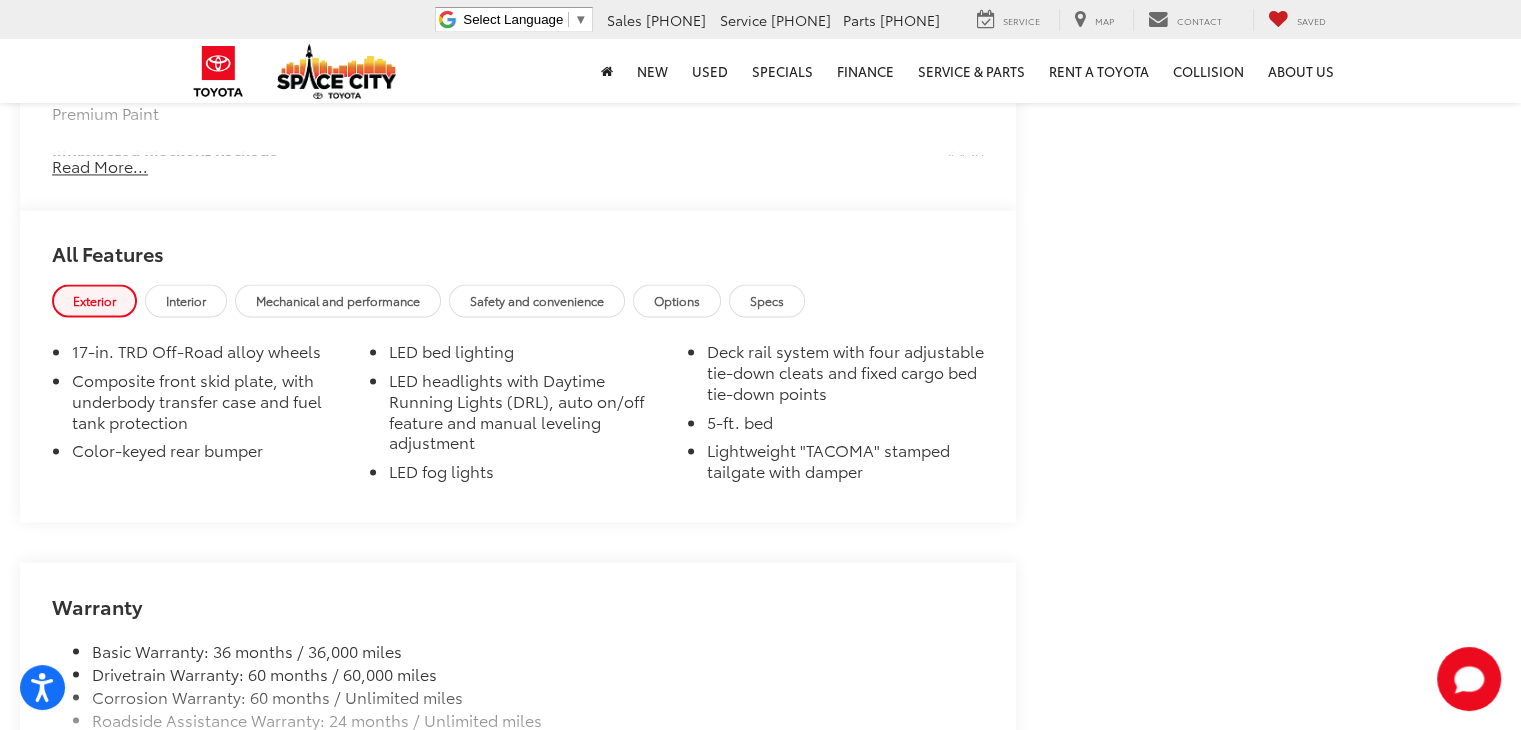scroll, scrollTop: 3200, scrollLeft: 0, axis: vertical 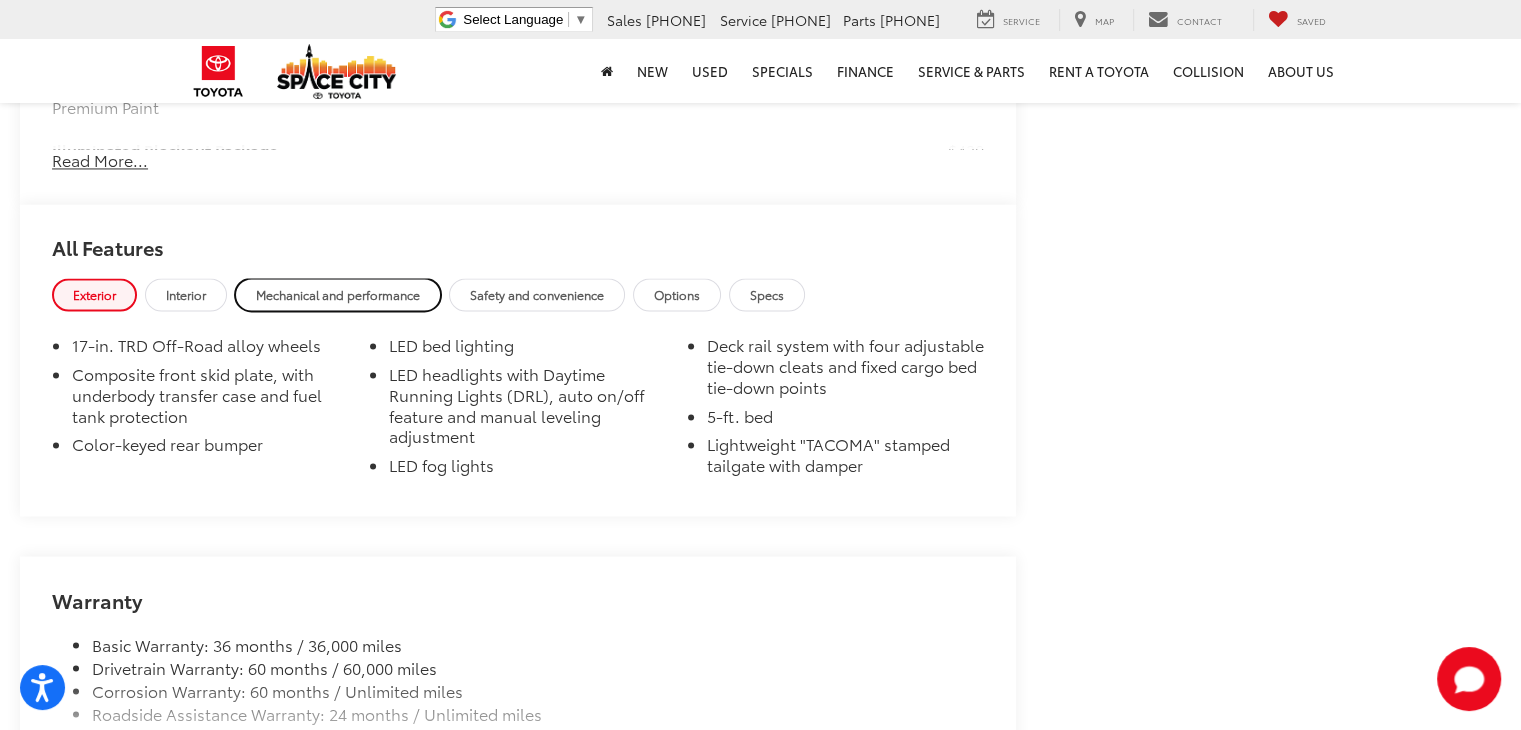 click on "Mechanical and performance" at bounding box center [338, 294] 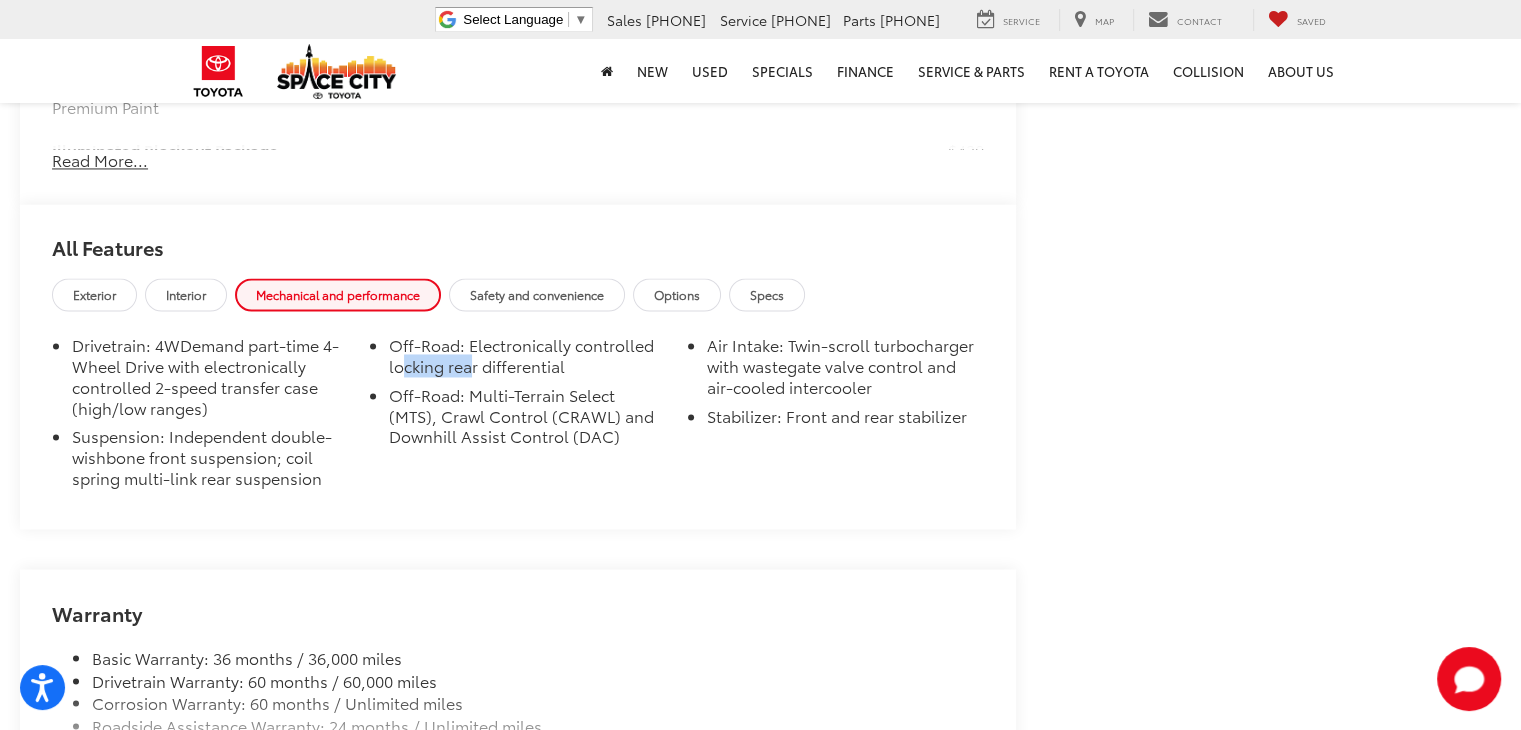 drag, startPoint x: 407, startPoint y: 328, endPoint x: 470, endPoint y: 325, distance: 63.07139 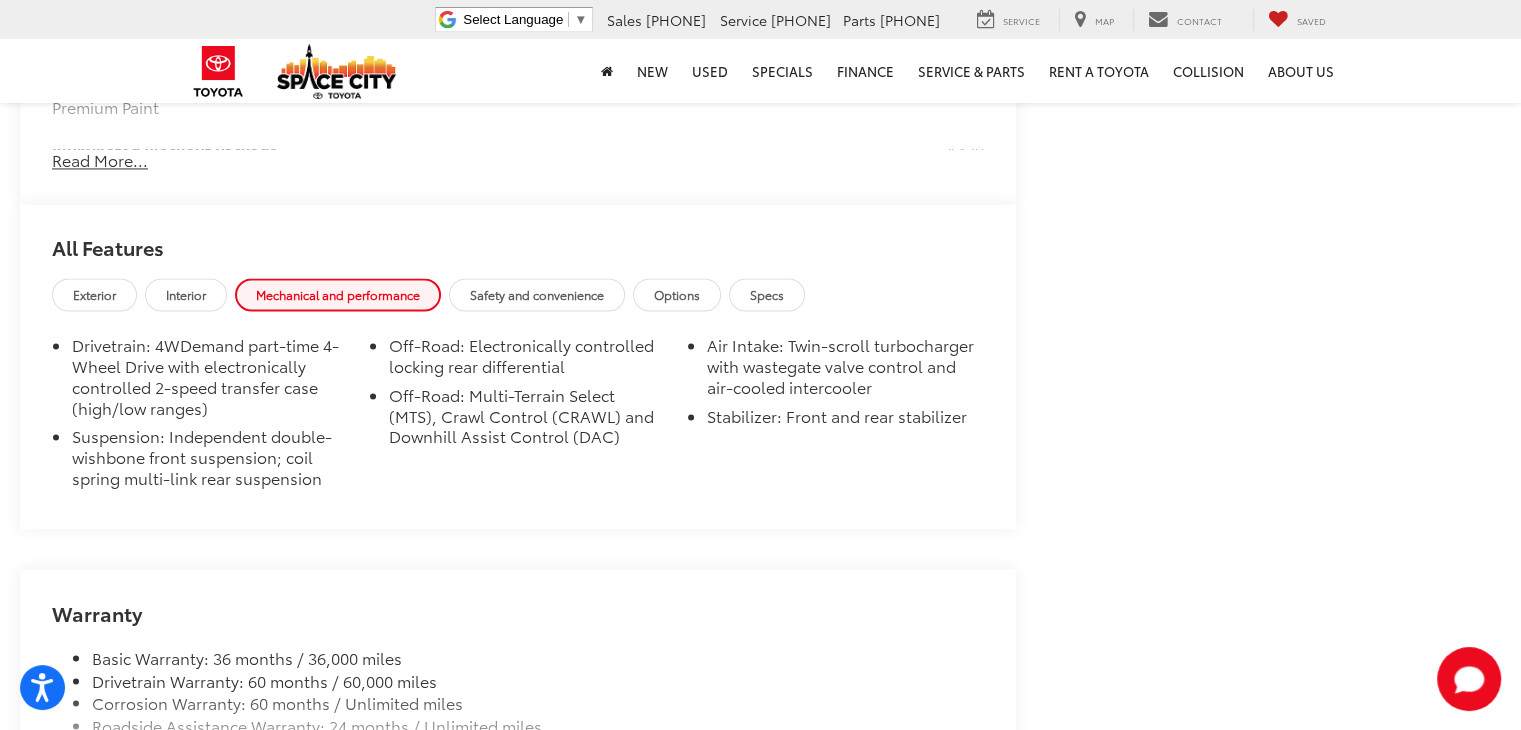 click on "Off-Road: Electronically controlled locking rear differential" at bounding box center (527, 360) 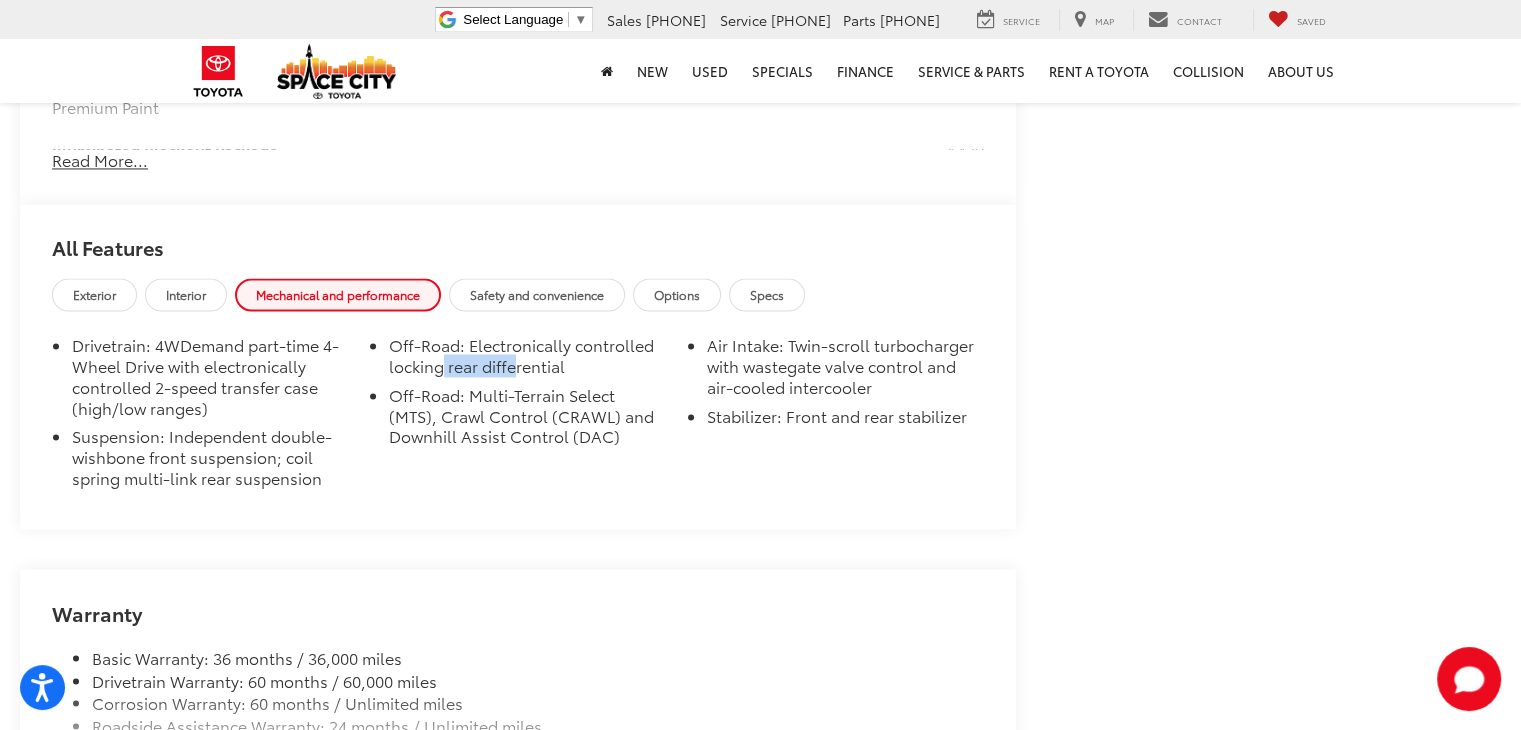 drag, startPoint x: 442, startPoint y: 325, endPoint x: 514, endPoint y: 325, distance: 72 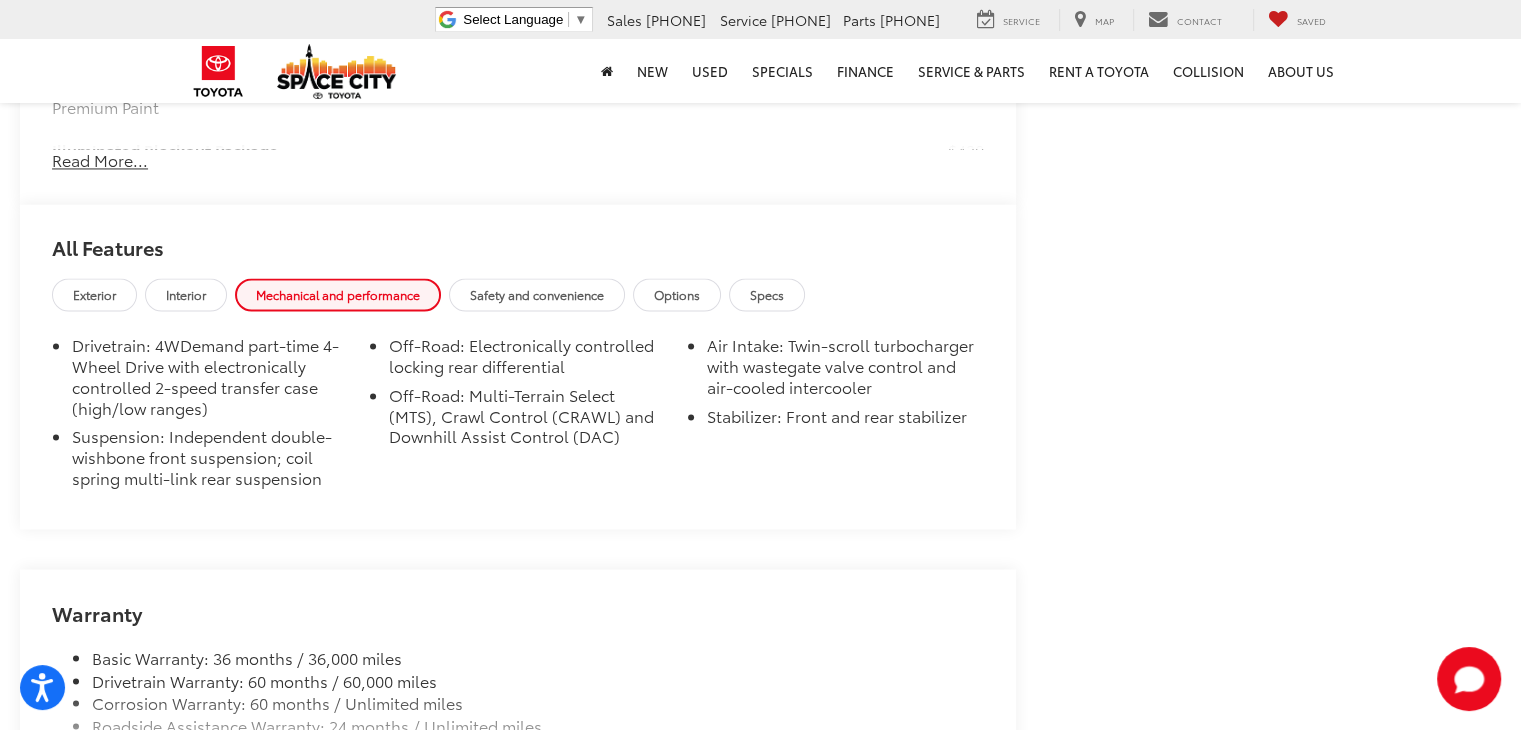 click on "Off-Road: Electronically controlled locking rear differential" at bounding box center [527, 360] 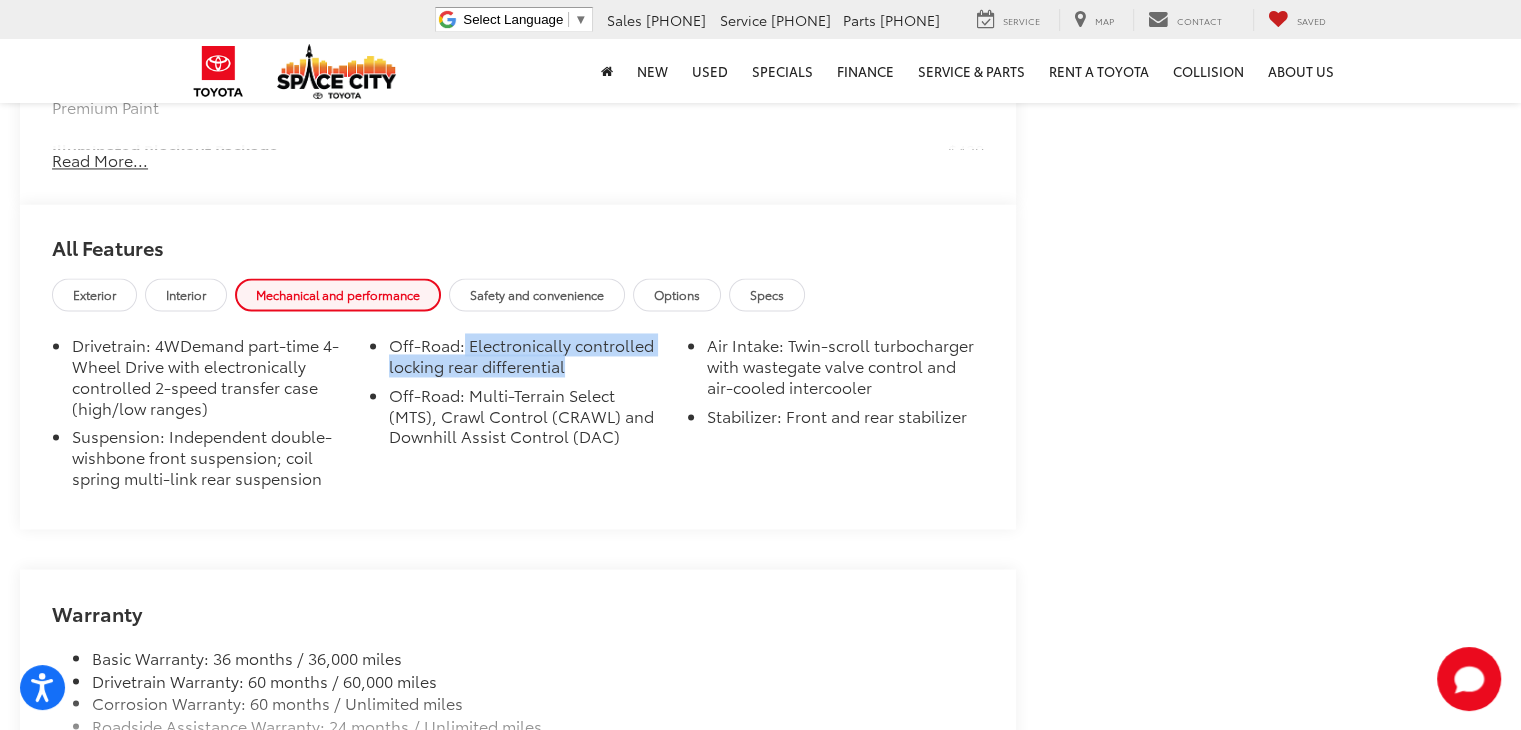 drag, startPoint x: 462, startPoint y: 299, endPoint x: 580, endPoint y: 327, distance: 121.27654 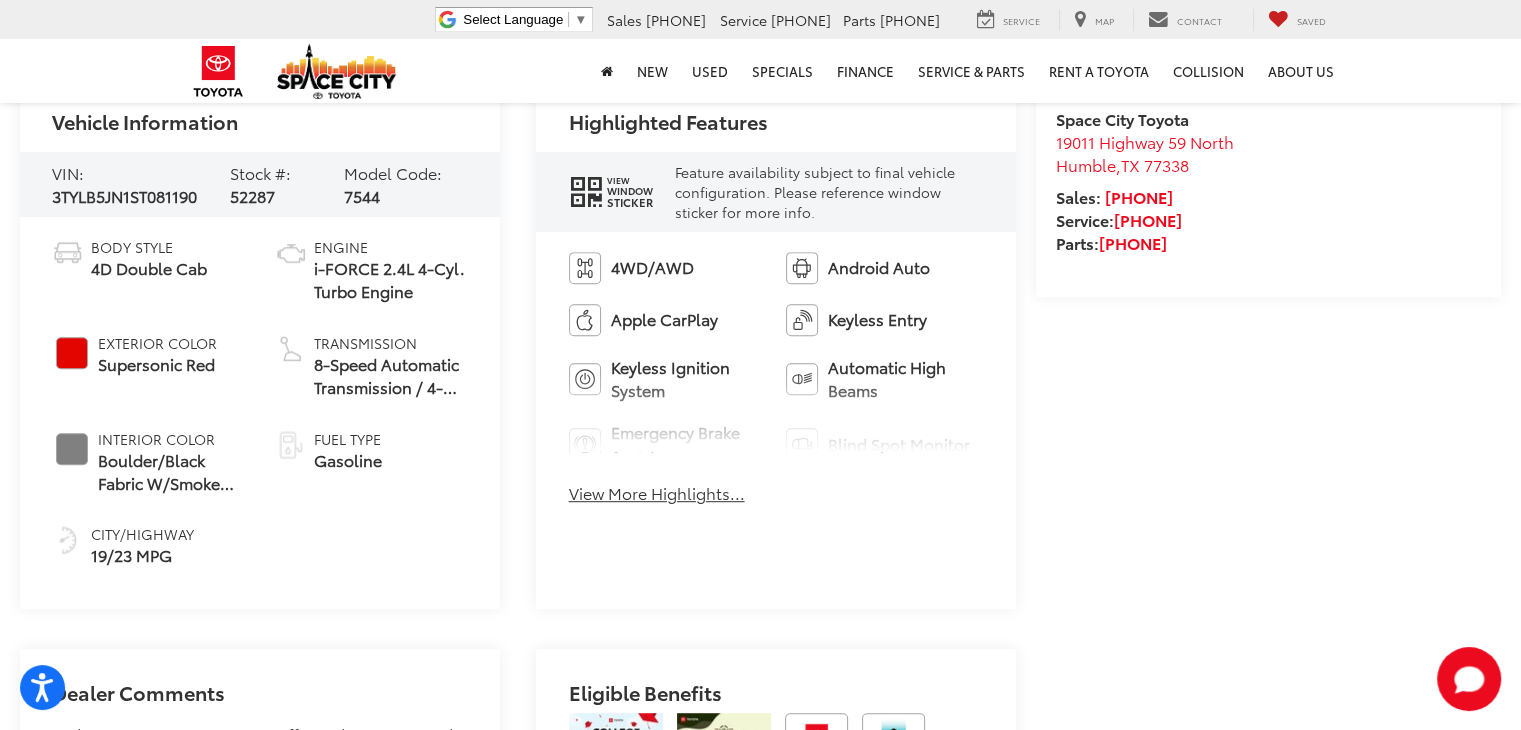 scroll, scrollTop: 1000, scrollLeft: 0, axis: vertical 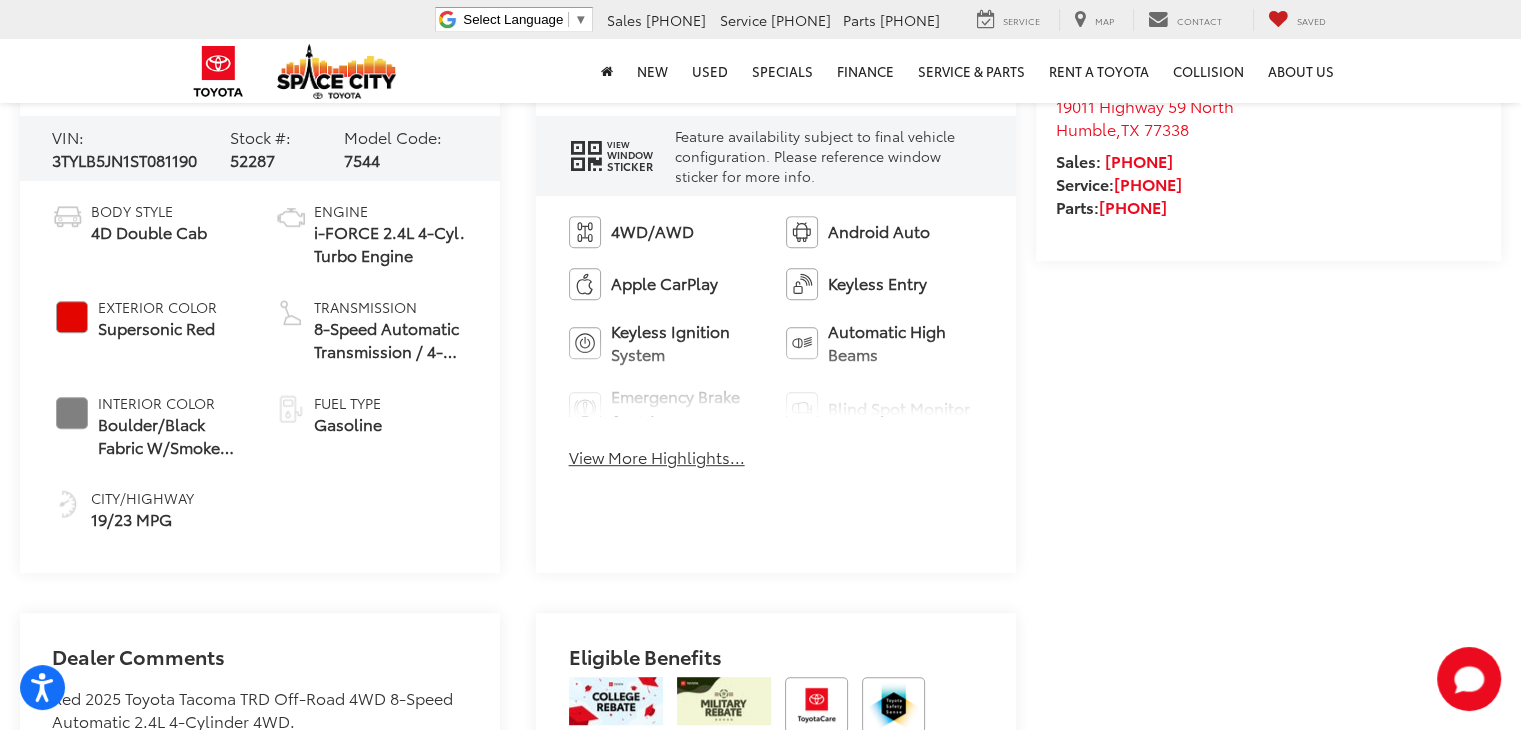 click on "View More Highlights..." at bounding box center [657, 457] 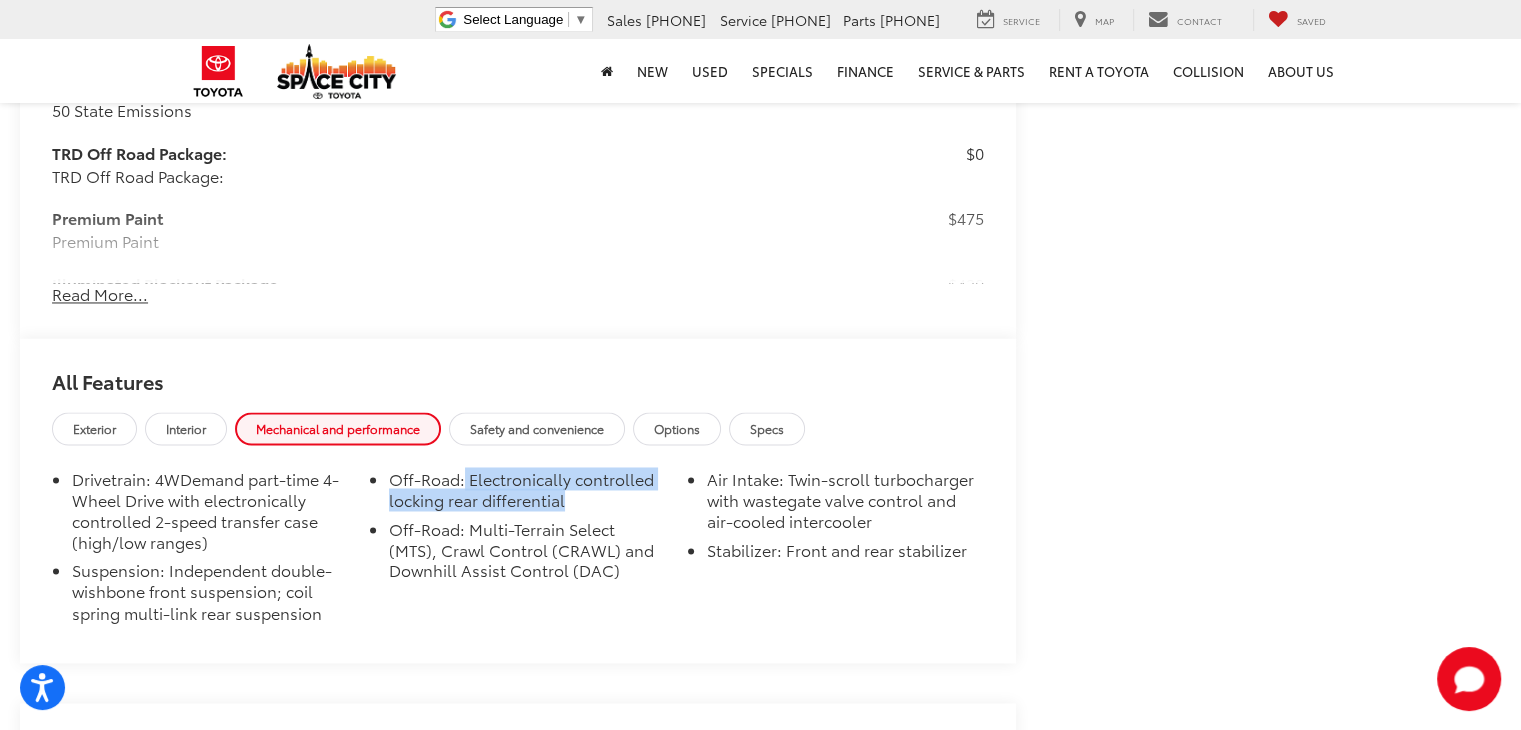scroll, scrollTop: 3200, scrollLeft: 0, axis: vertical 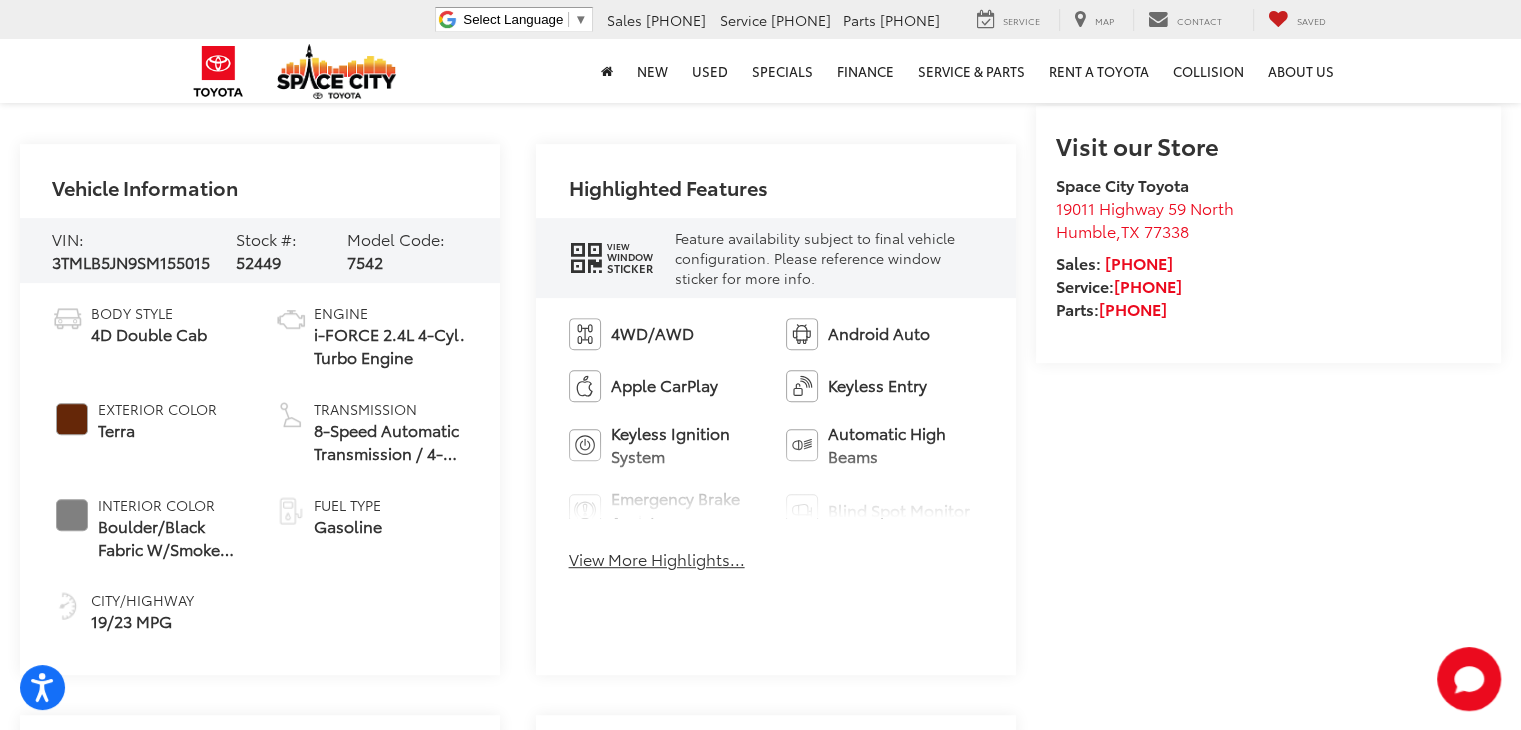 click on "View More Highlights..." at bounding box center (657, 559) 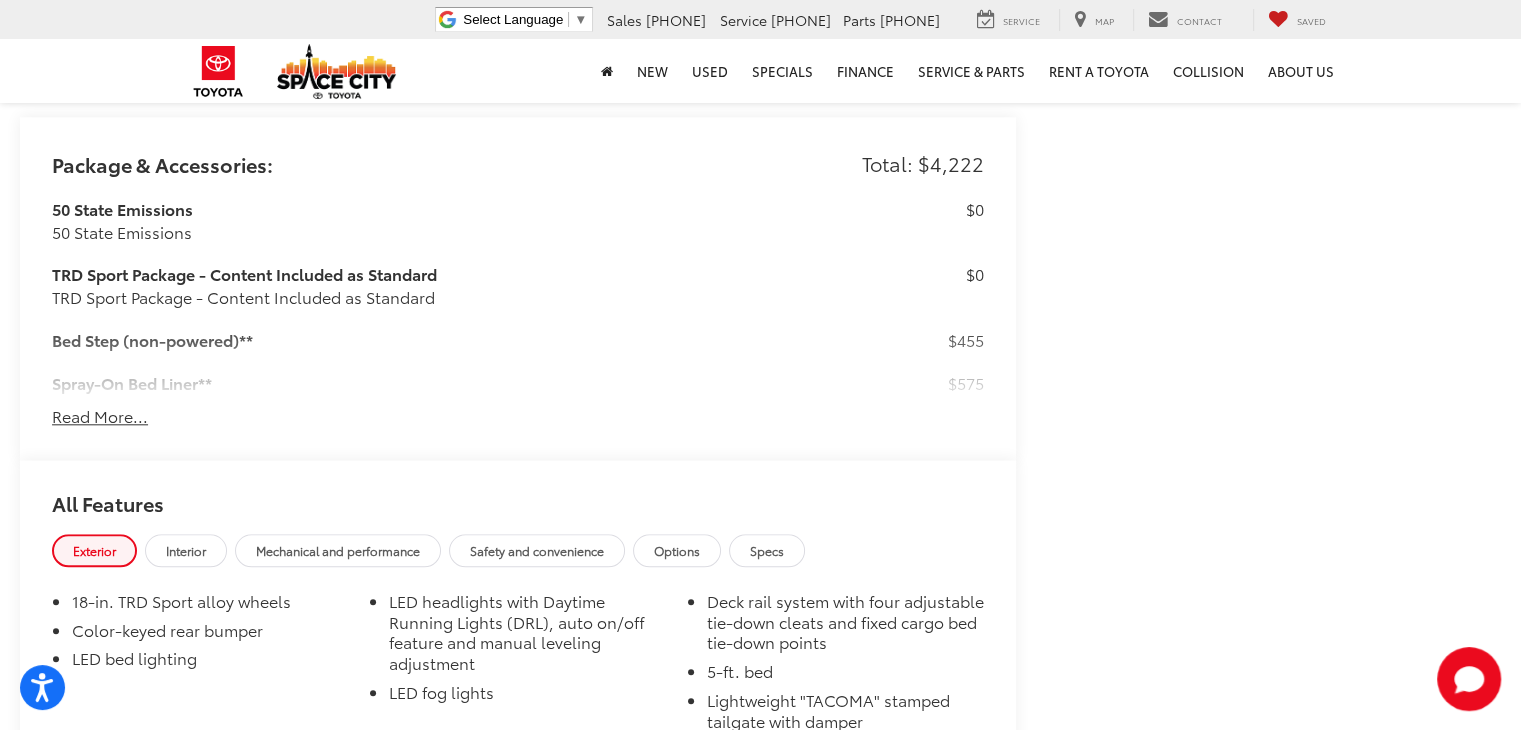 scroll, scrollTop: 1998, scrollLeft: 0, axis: vertical 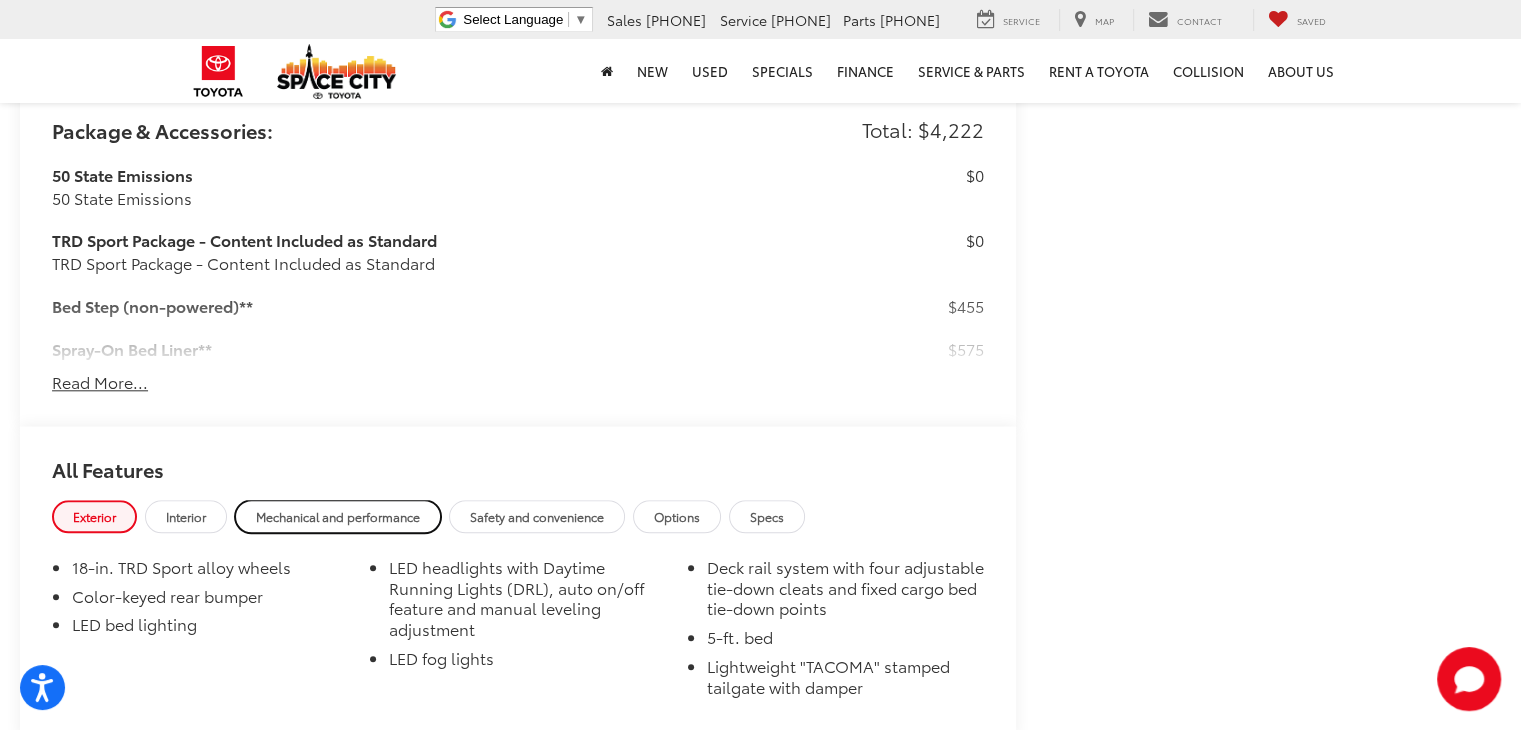 click on "Mechanical and performance" at bounding box center [338, 516] 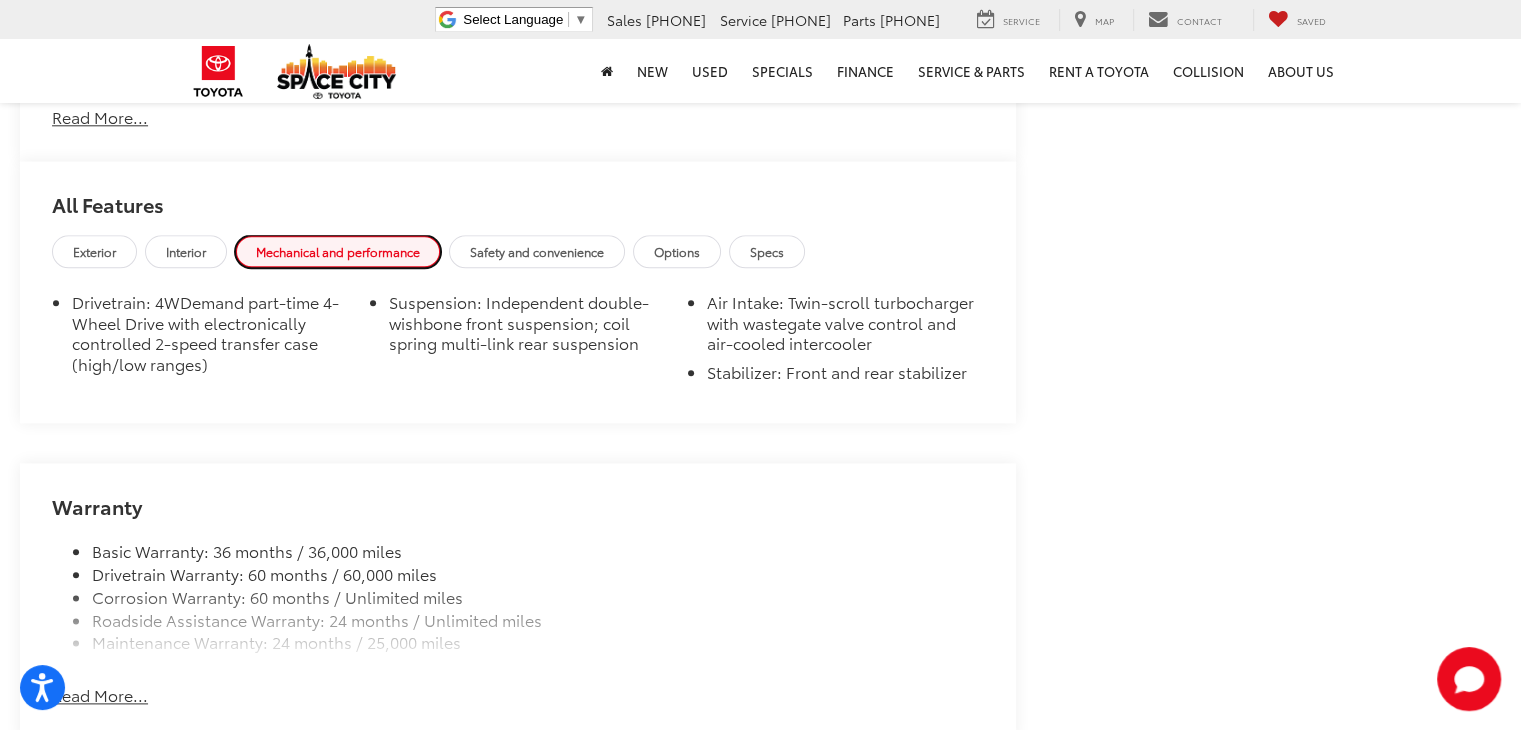 scroll, scrollTop: 2298, scrollLeft: 0, axis: vertical 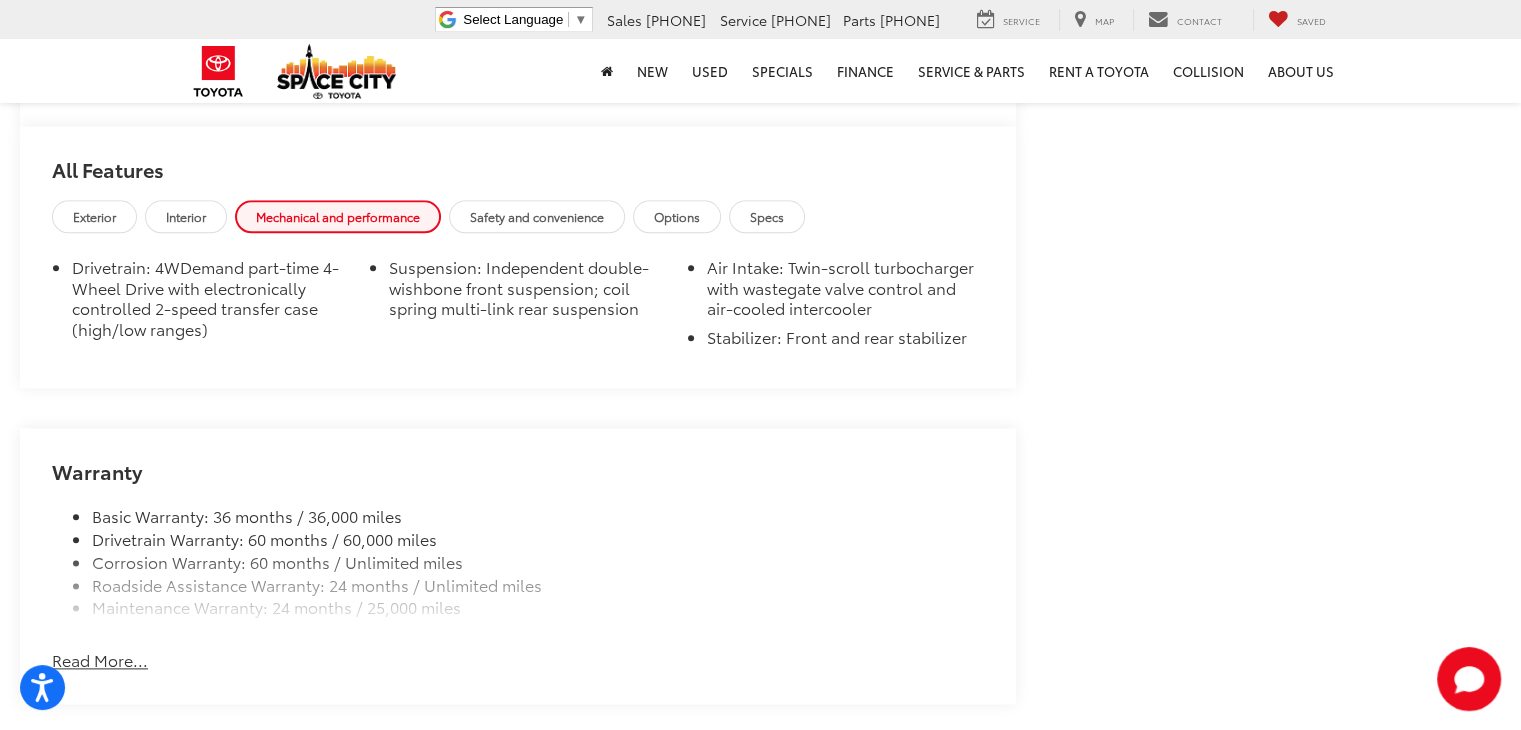 click on "Read More..." at bounding box center (100, 660) 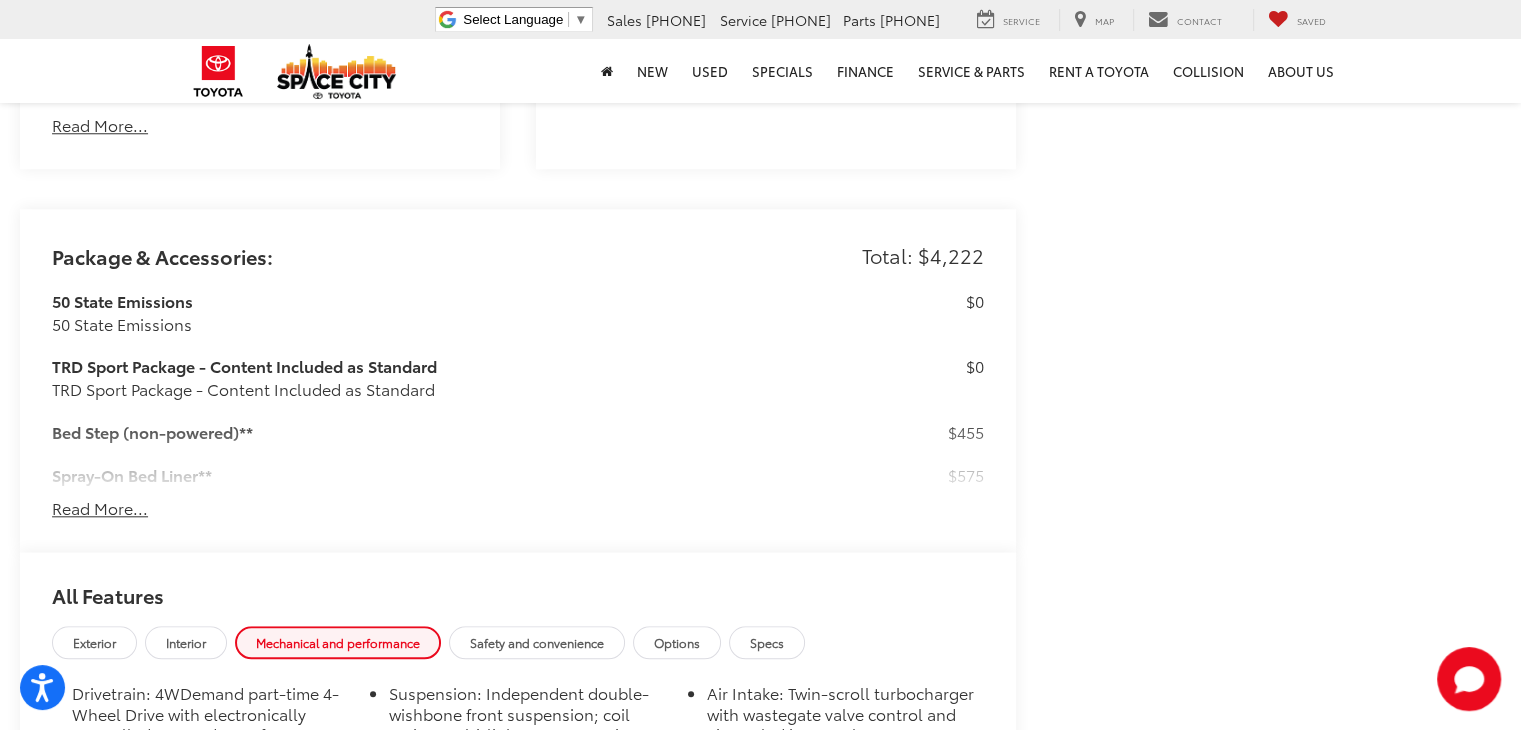 scroll, scrollTop: 1572, scrollLeft: 0, axis: vertical 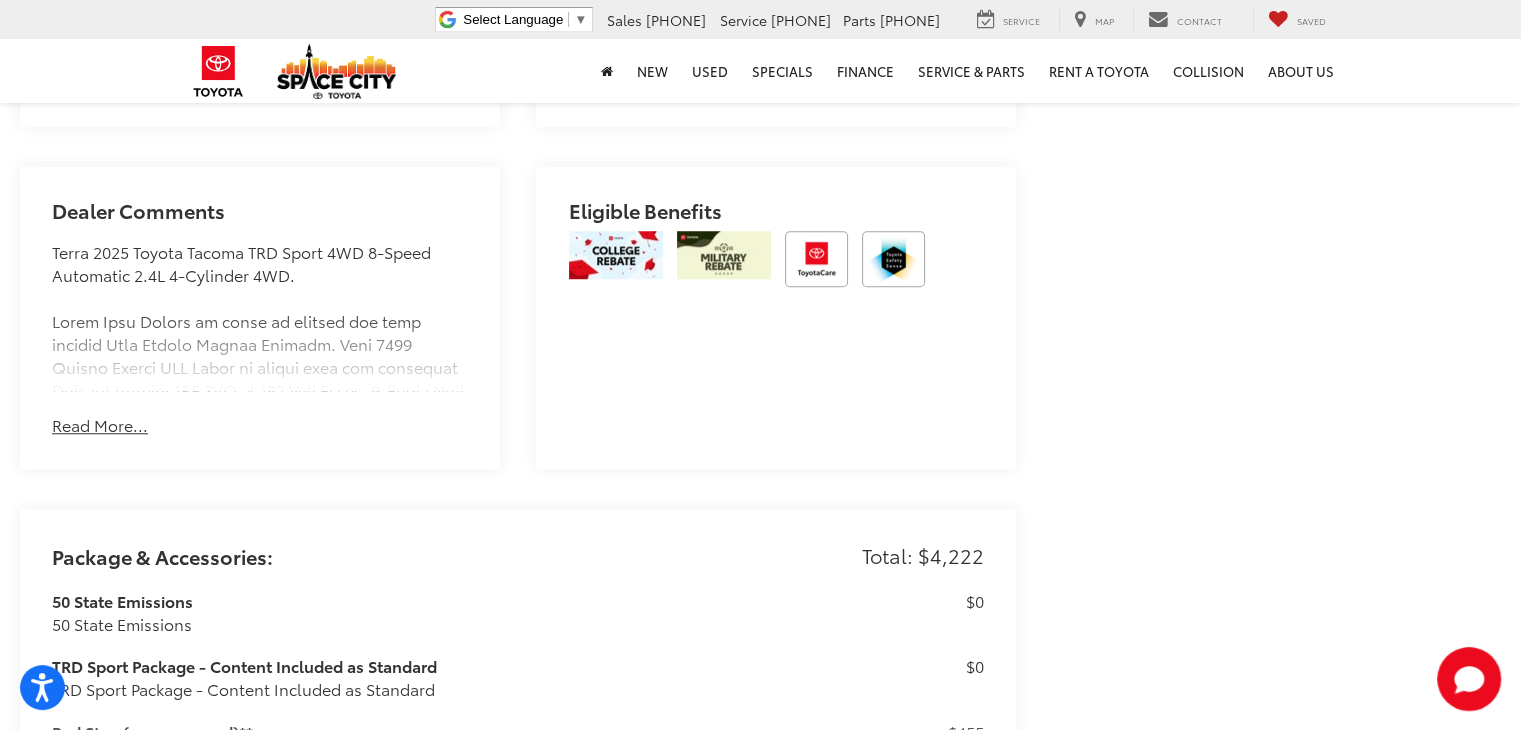 click on "Read More..." at bounding box center [100, 425] 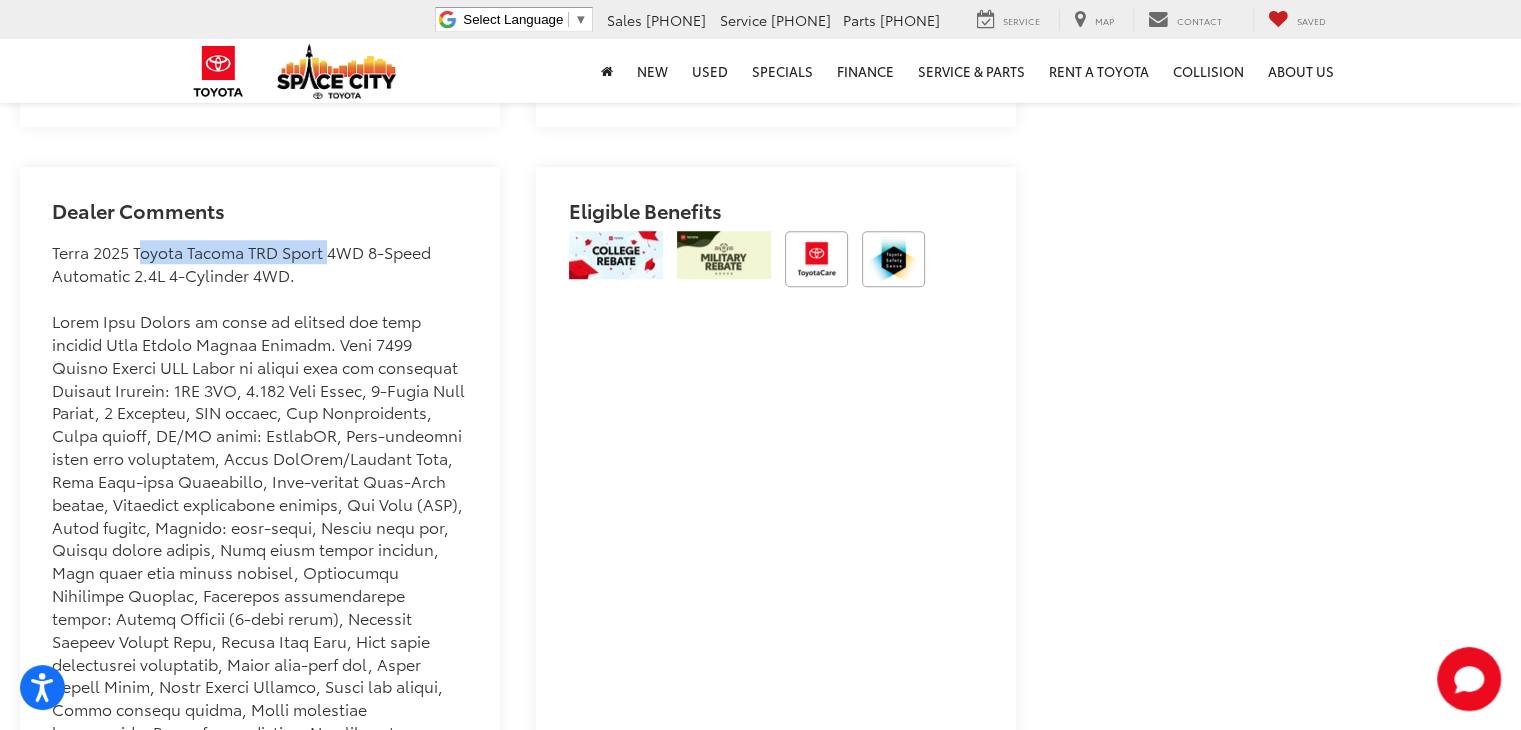 drag, startPoint x: 133, startPoint y: 251, endPoint x: 324, endPoint y: 248, distance: 191.02356 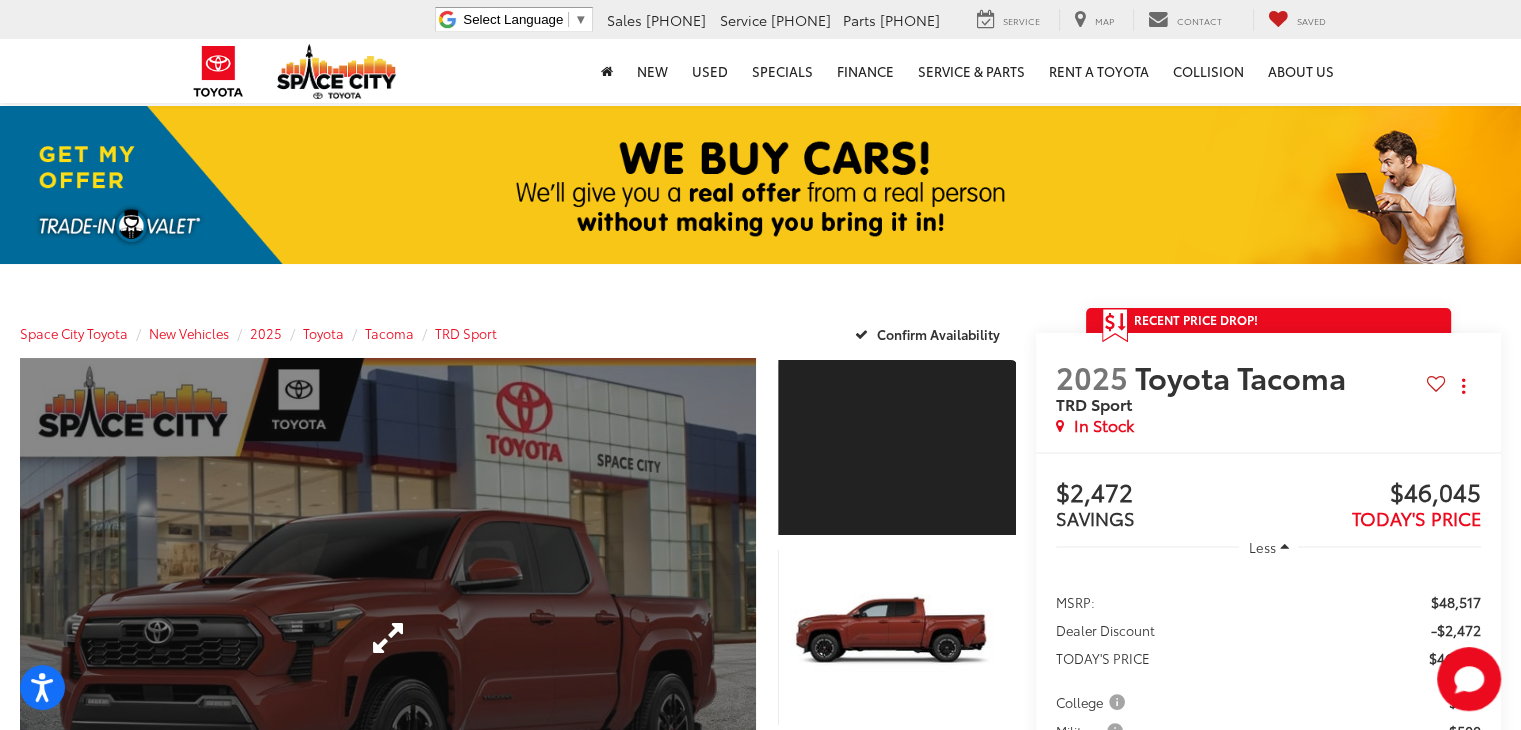 scroll, scrollTop: 0, scrollLeft: 0, axis: both 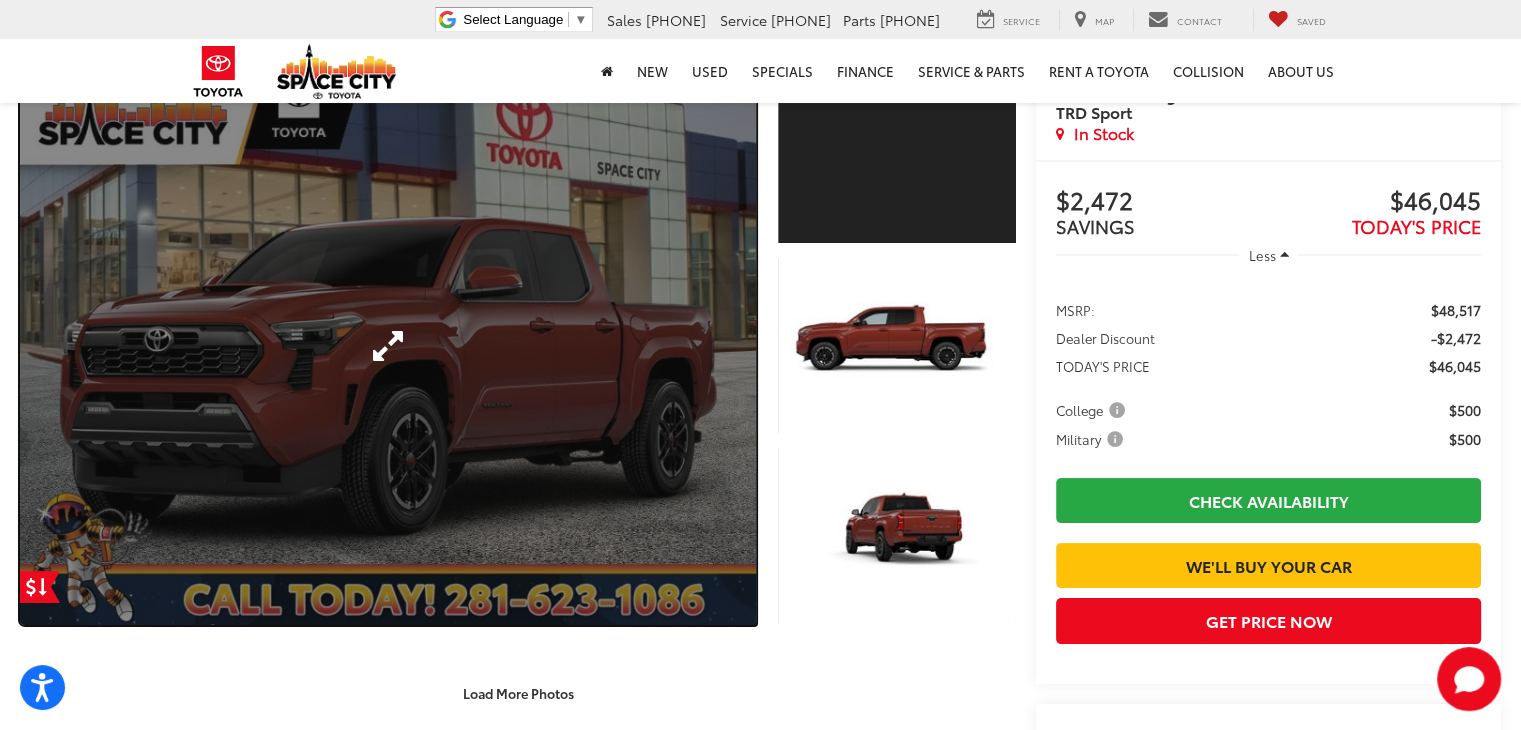 click at bounding box center (388, 345) 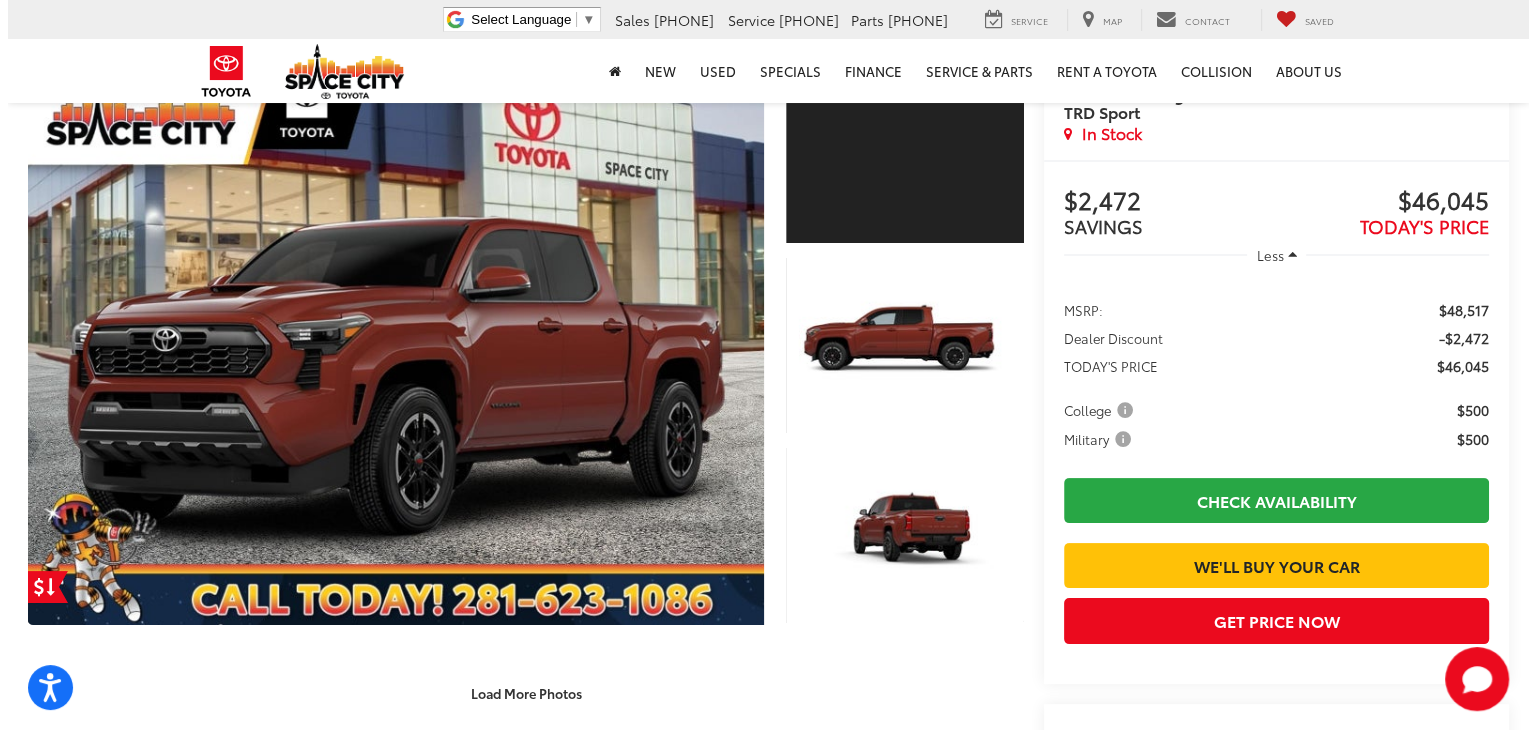 scroll, scrollTop: 301, scrollLeft: 0, axis: vertical 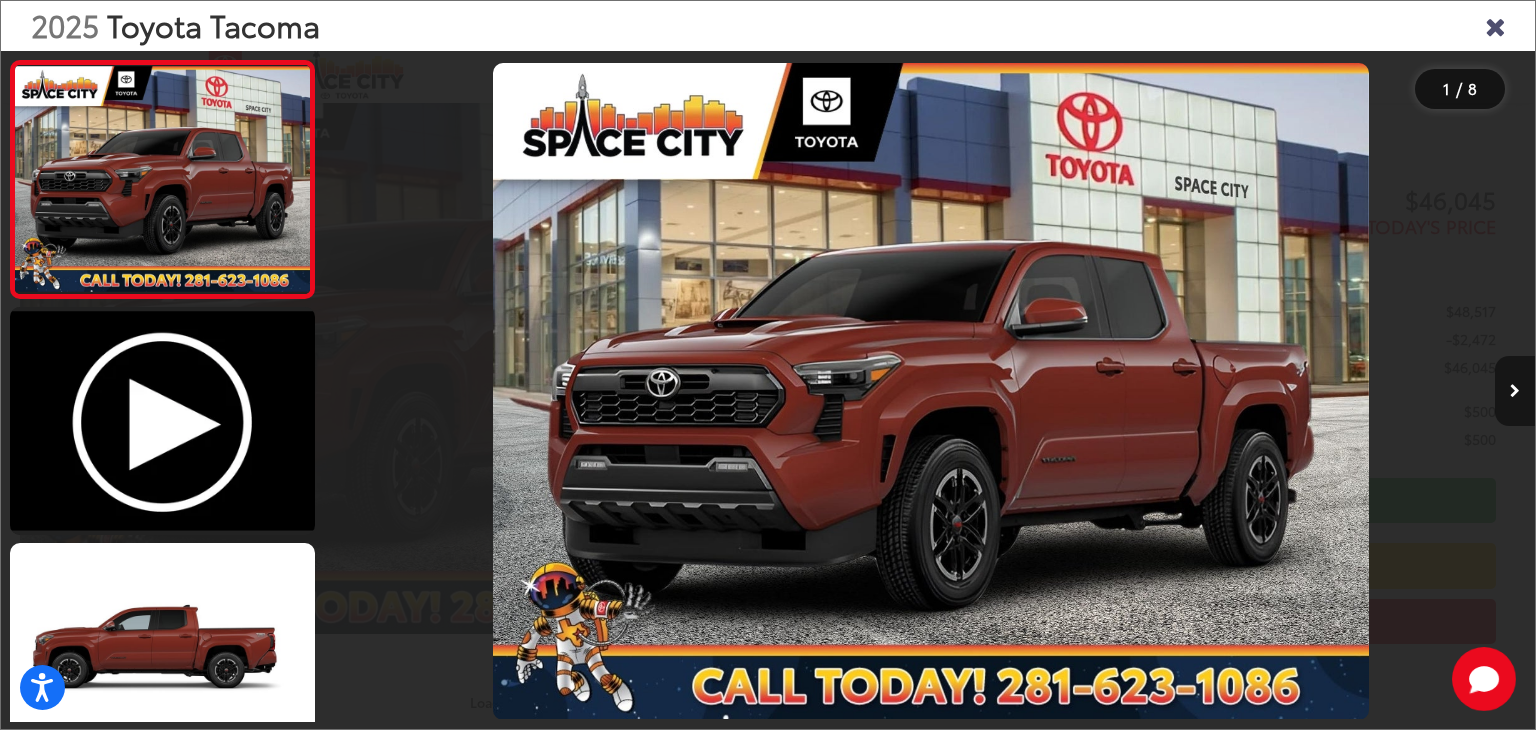 click at bounding box center (1515, 391) 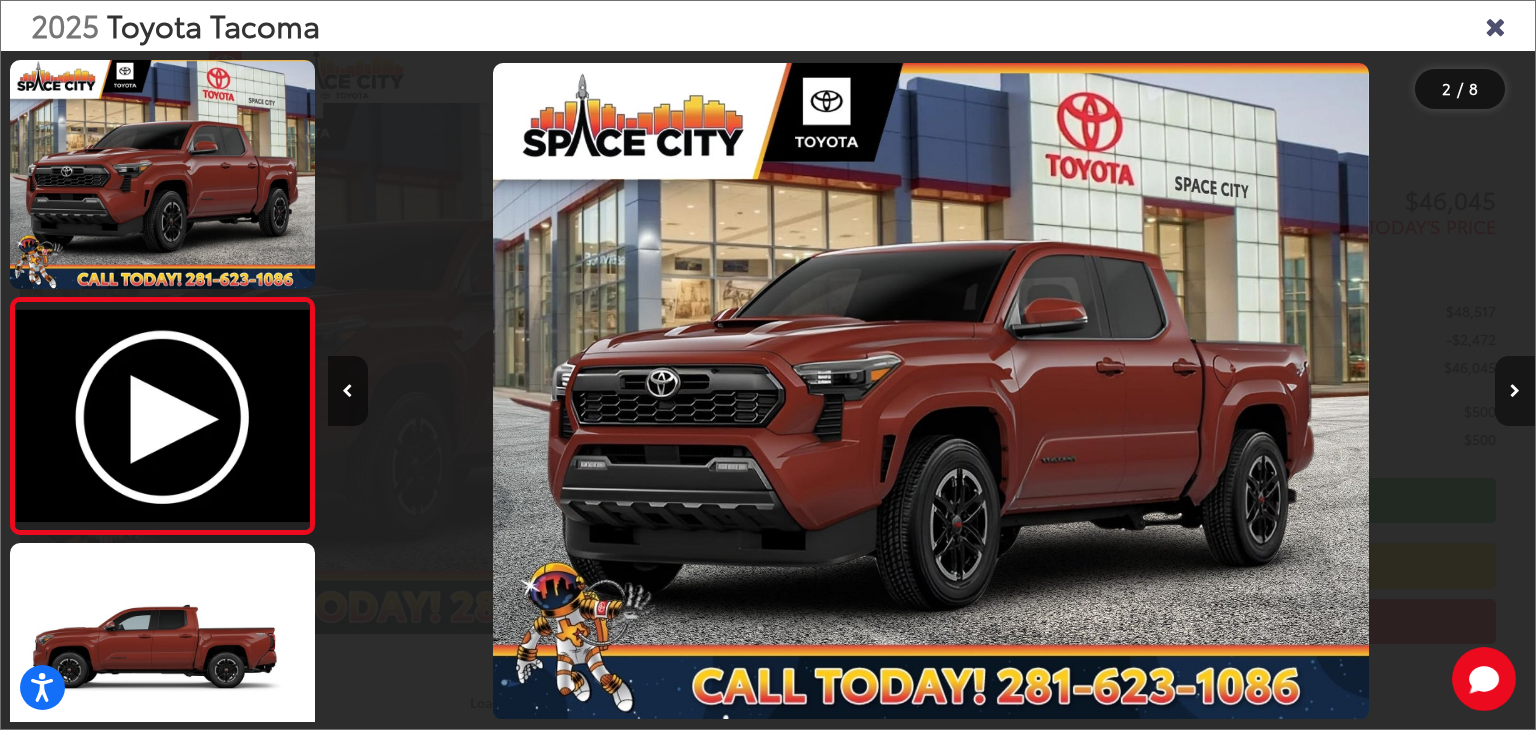scroll, scrollTop: 0, scrollLeft: 133, axis: horizontal 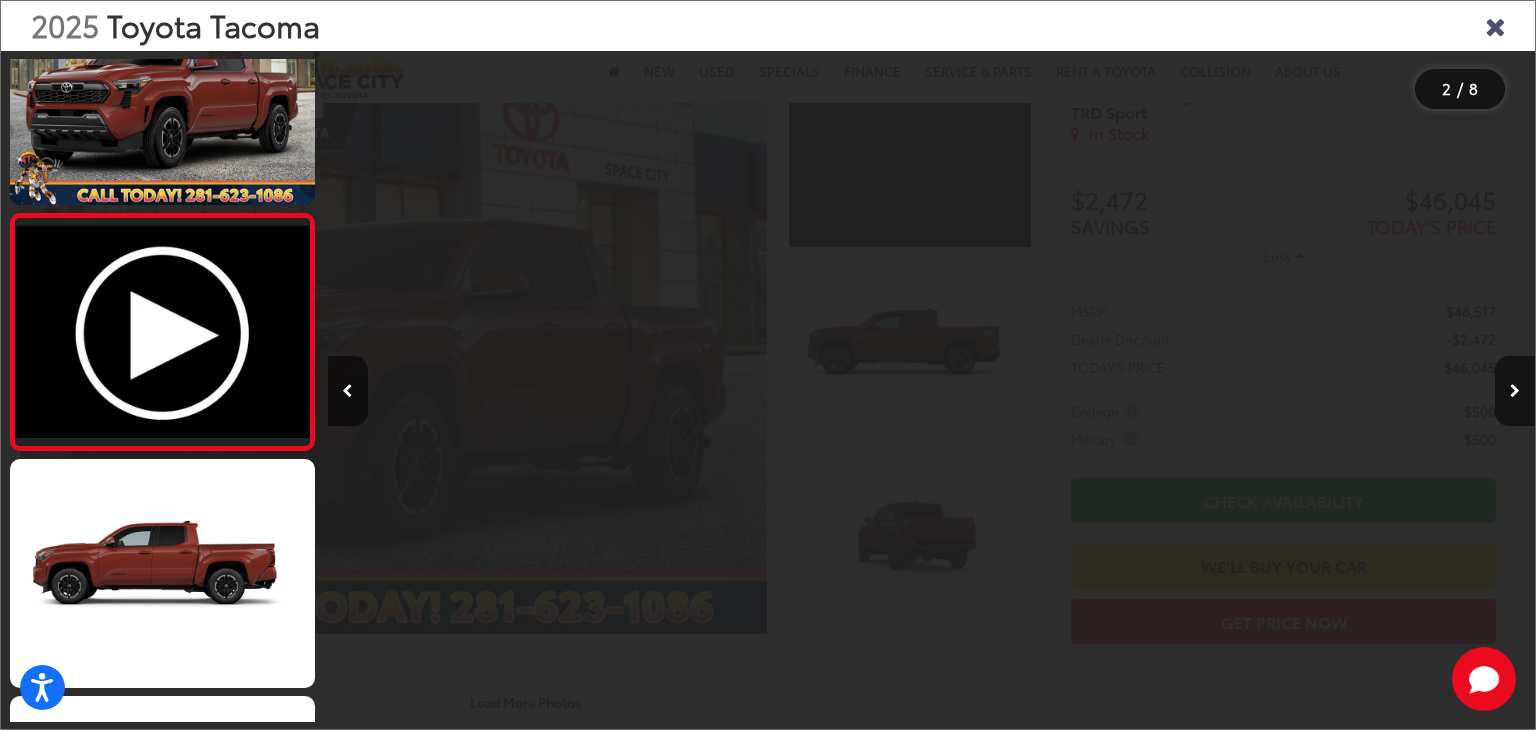 click at bounding box center (1384, 391) 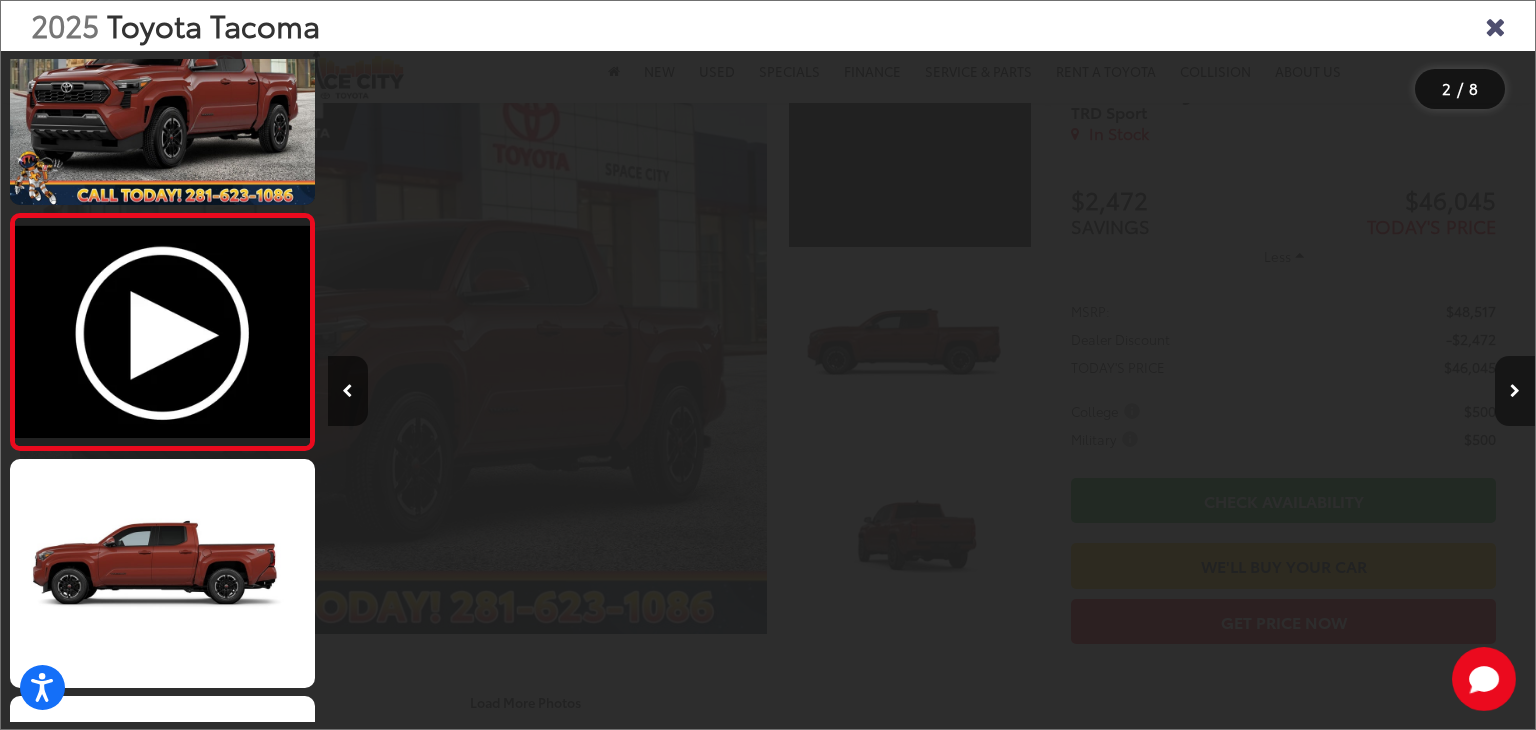 click at bounding box center (1515, 391) 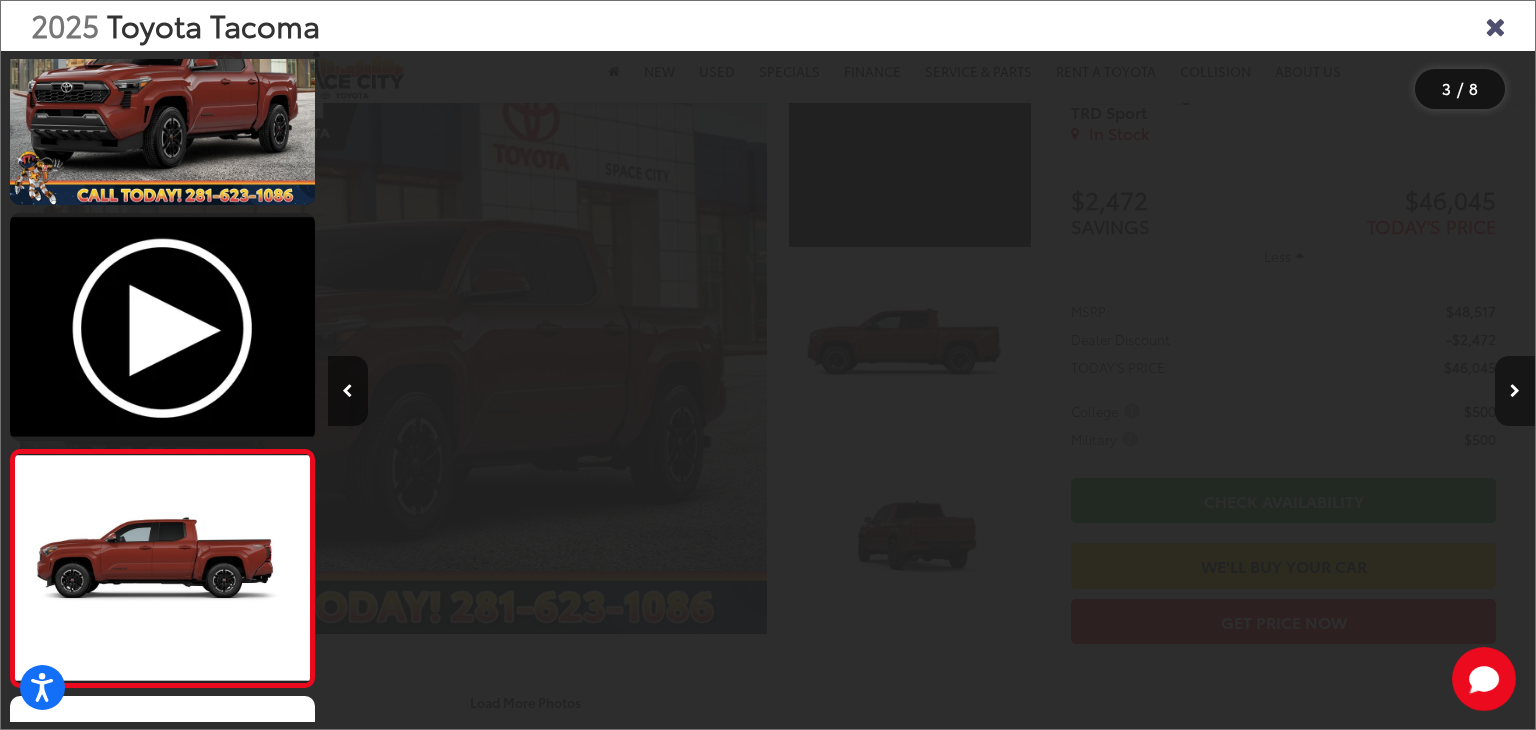 scroll, scrollTop: 0, scrollLeft: 1372, axis: horizontal 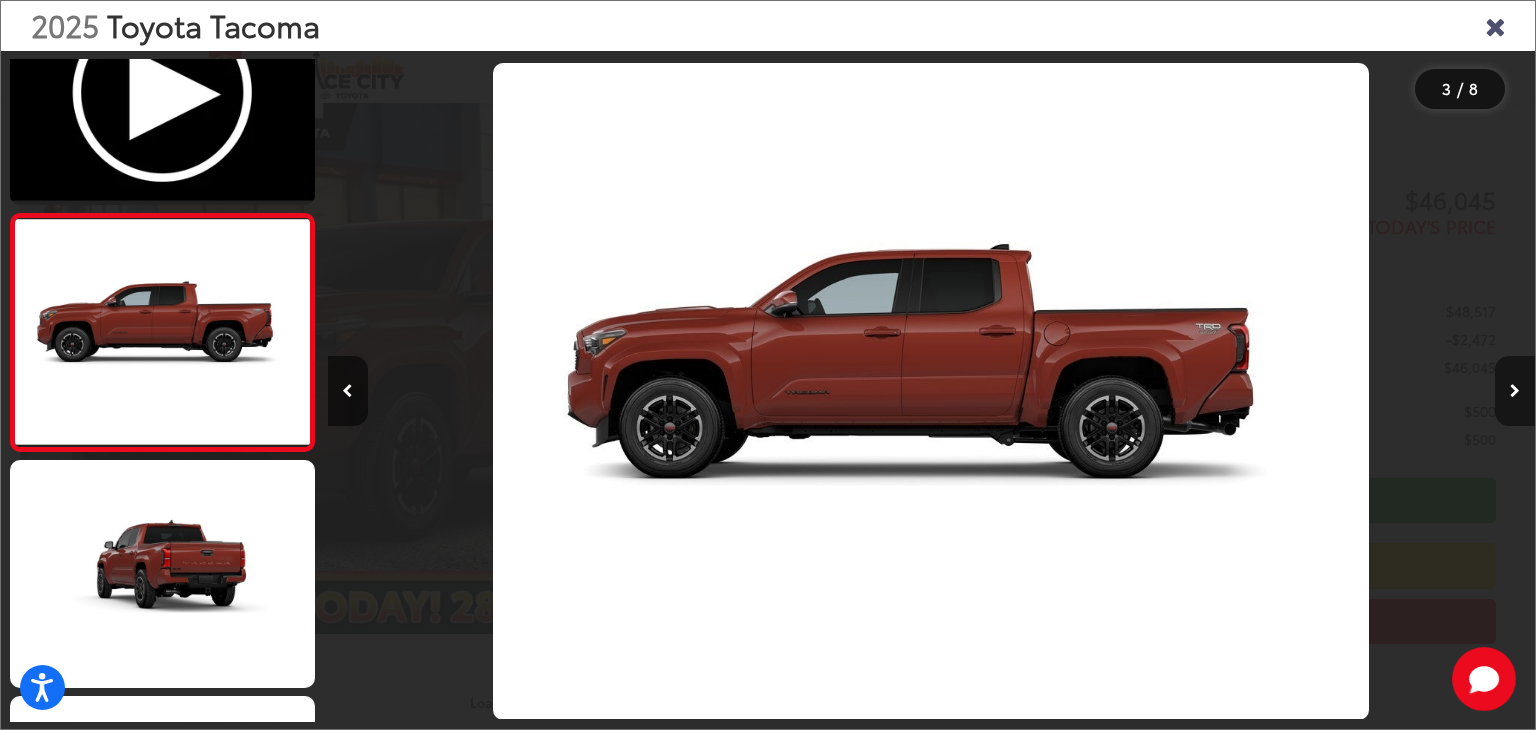 click at bounding box center (1515, 391) 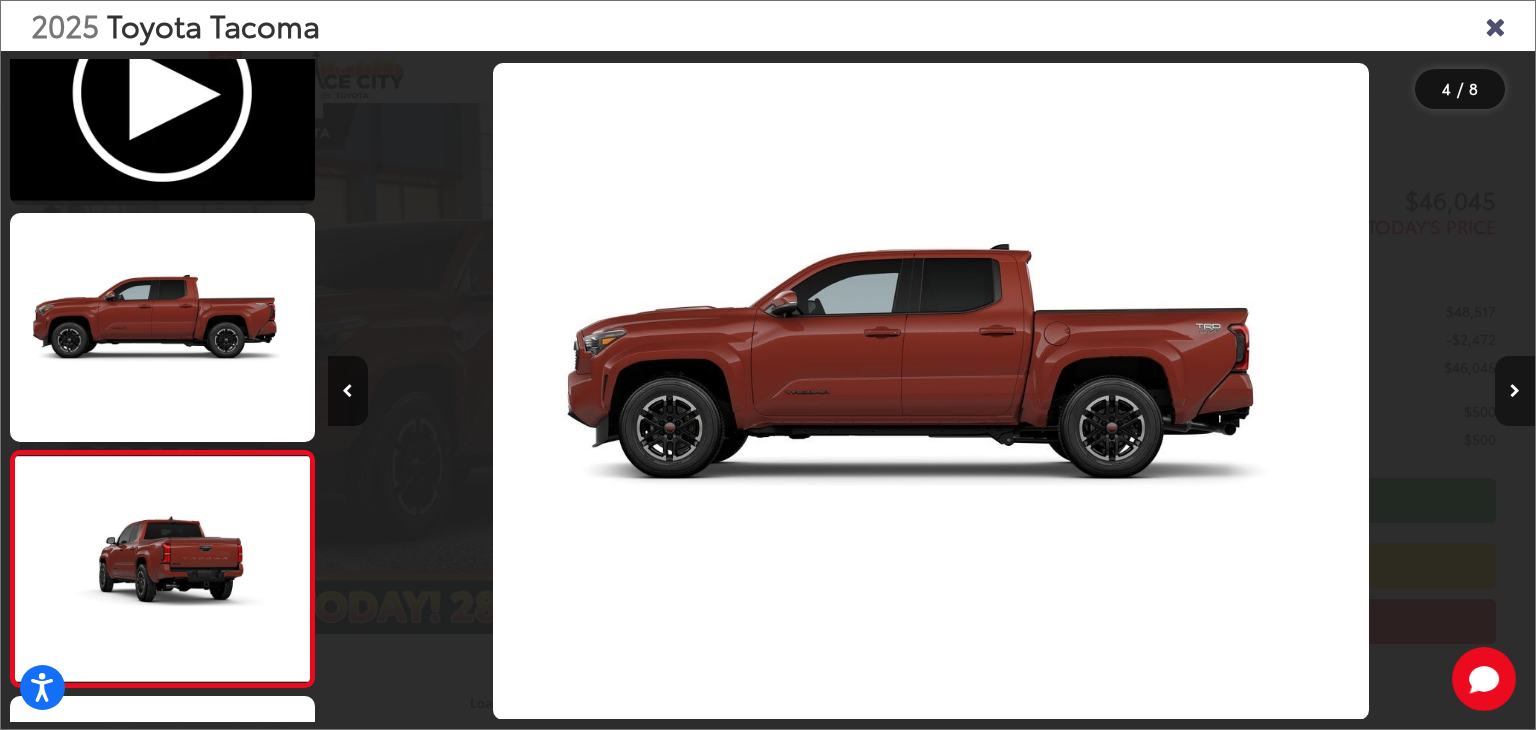 scroll, scrollTop: 0, scrollLeft: 2548, axis: horizontal 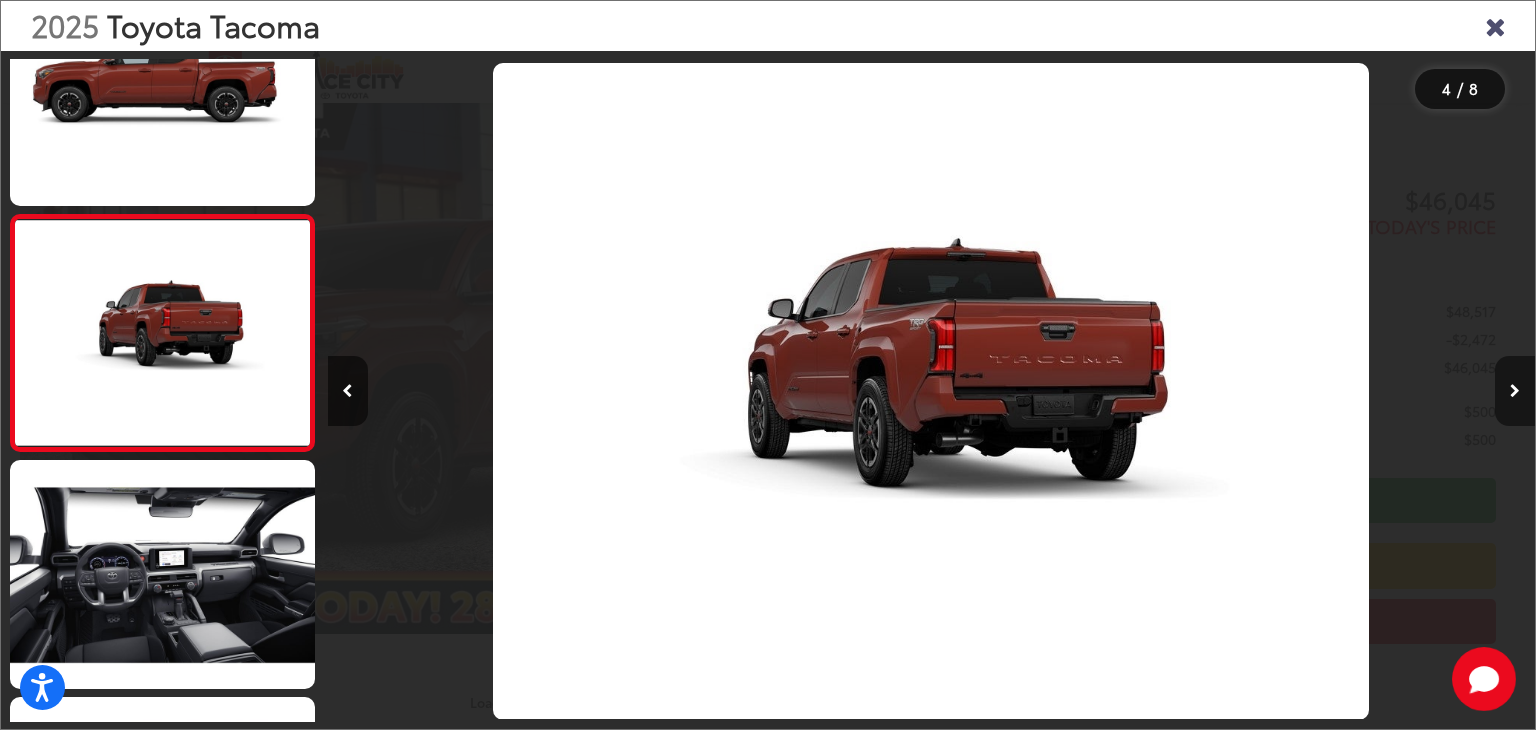 click at bounding box center (1515, 391) 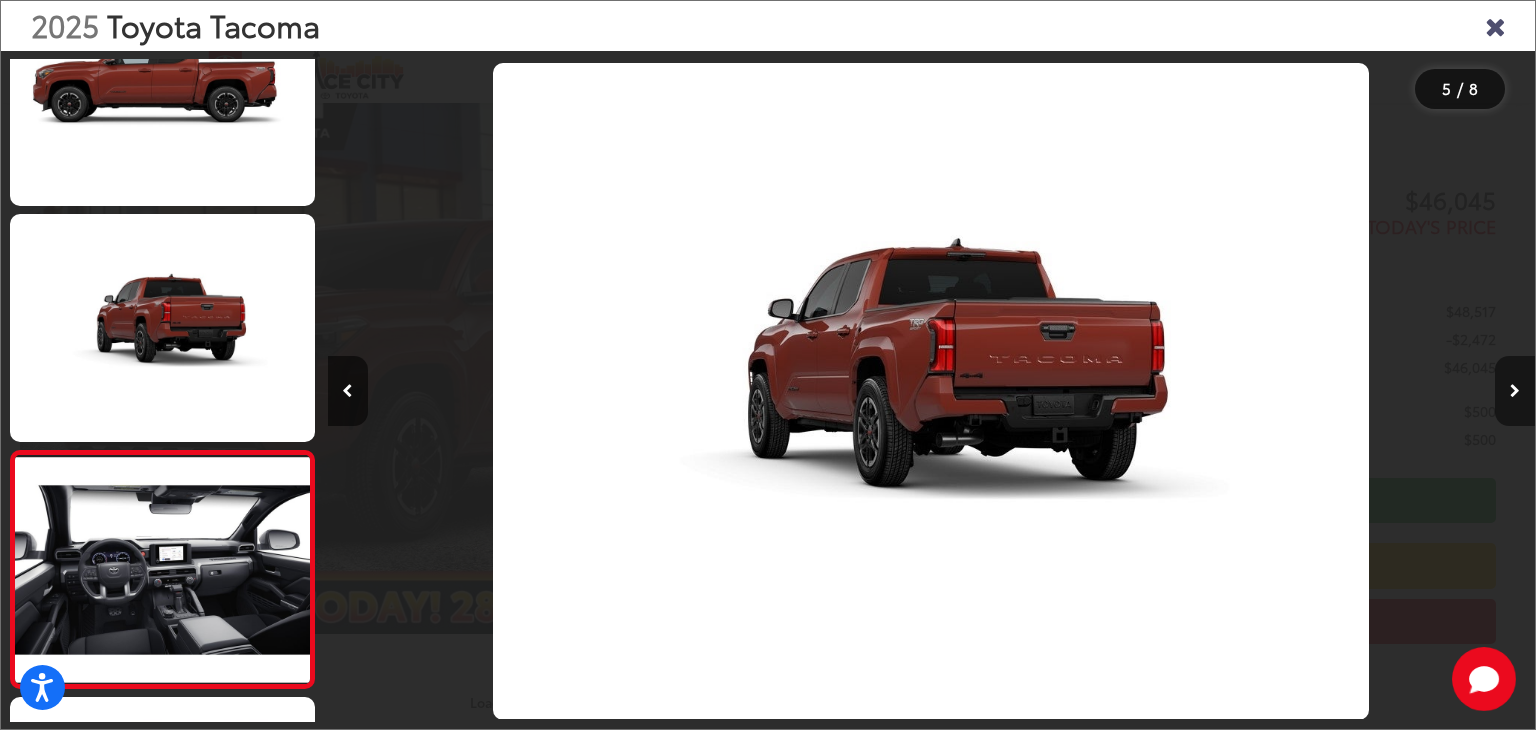 scroll, scrollTop: 0, scrollLeft: 3756, axis: horizontal 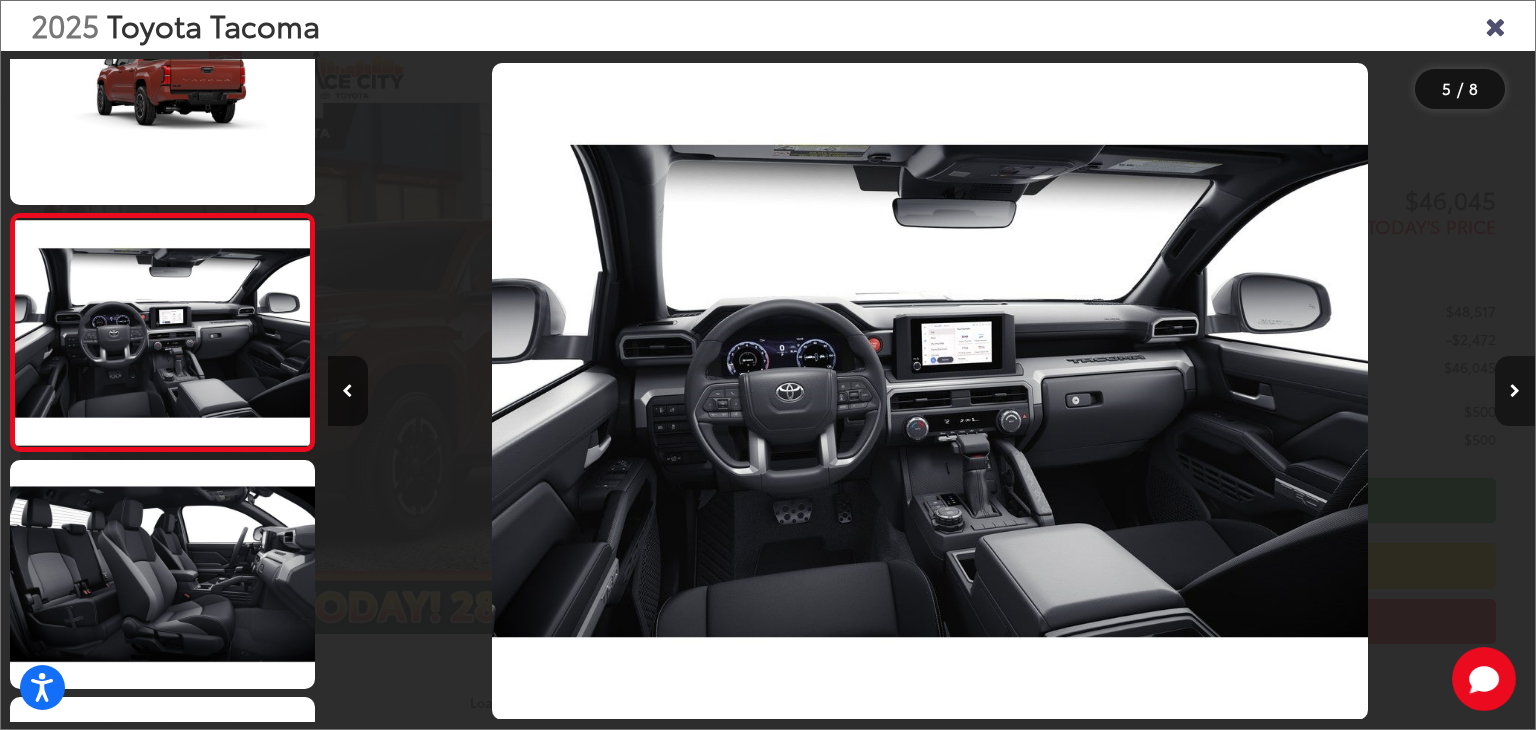 click at bounding box center [1515, 391] 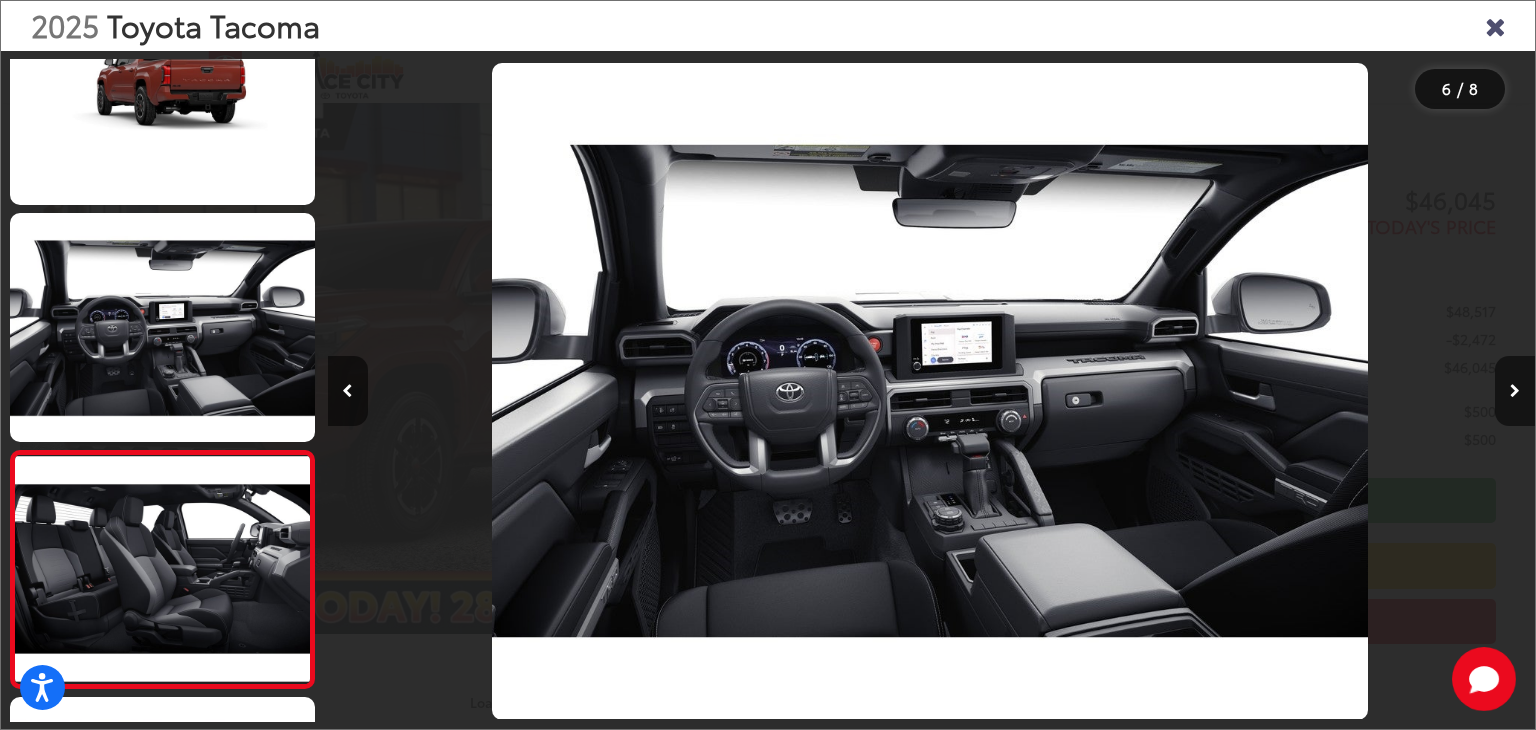scroll, scrollTop: 0, scrollLeft: 4935, axis: horizontal 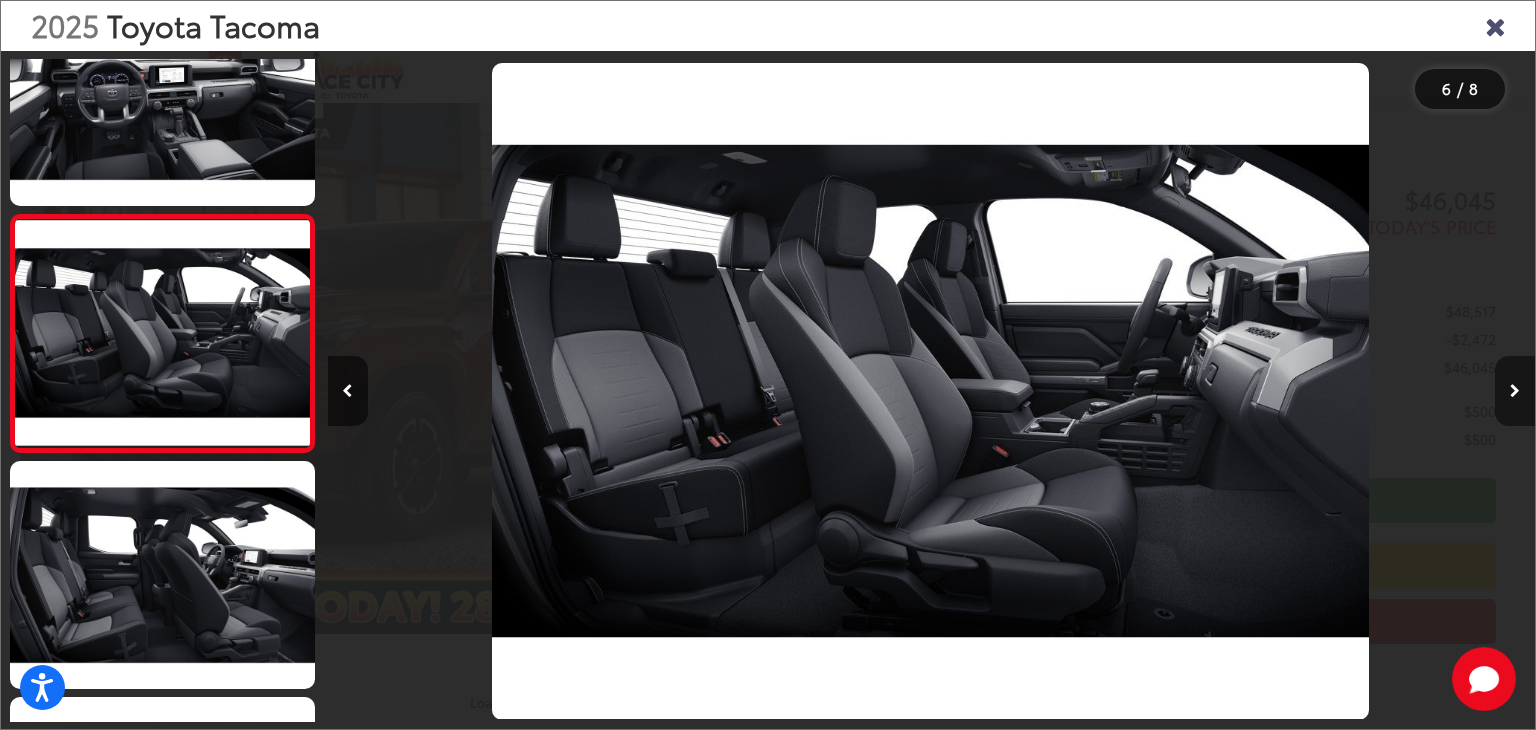 click at bounding box center [1515, 391] 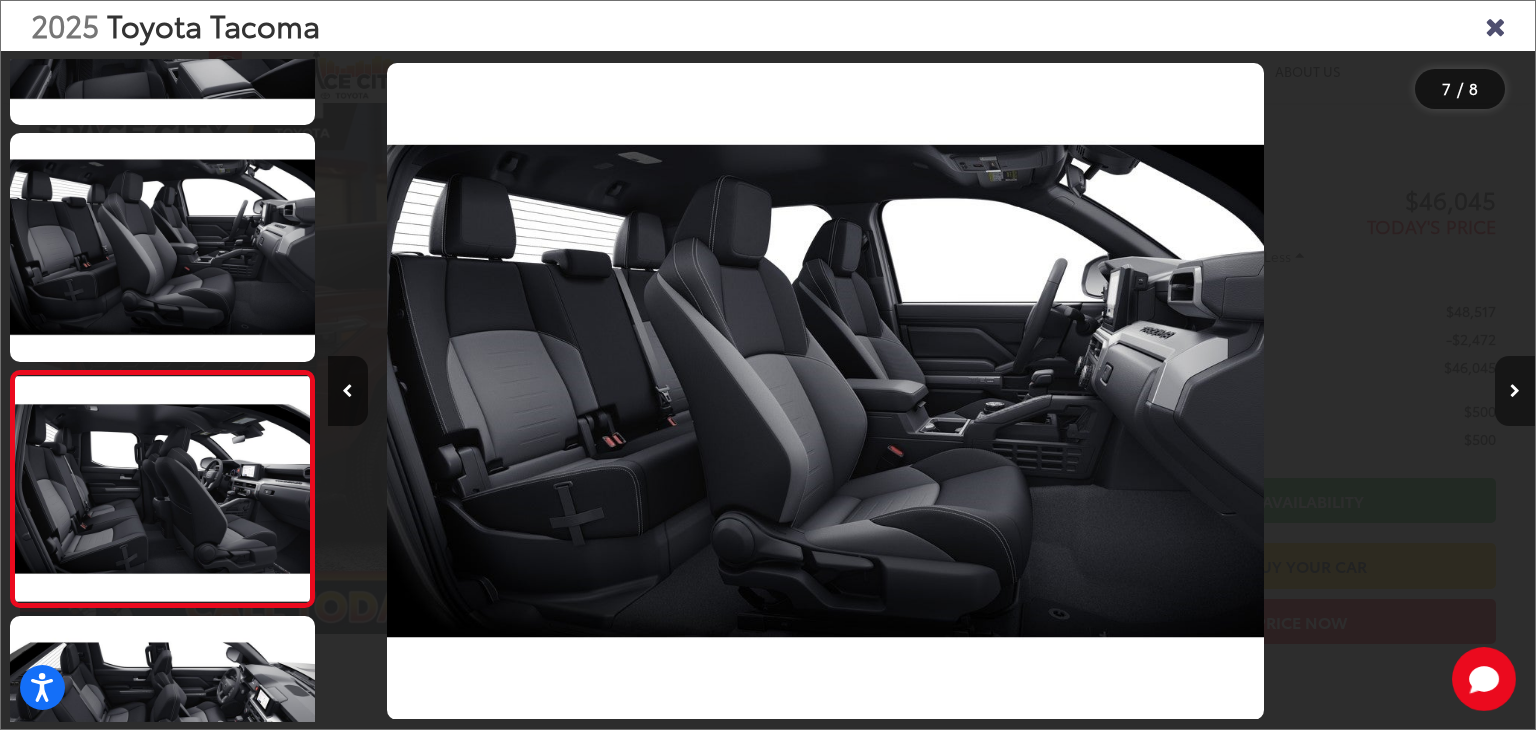 scroll, scrollTop: 1192, scrollLeft: 0, axis: vertical 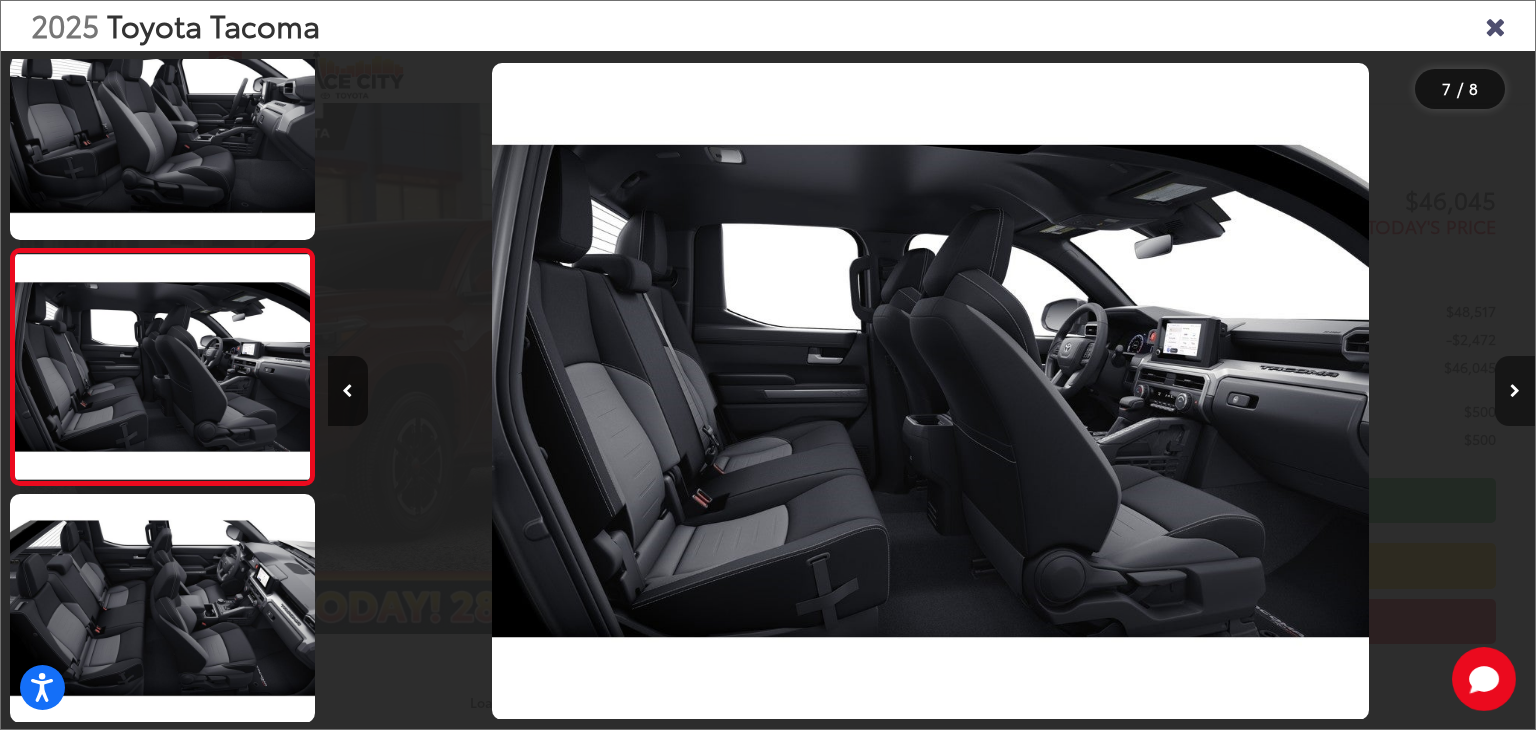 click at bounding box center [1515, 391] 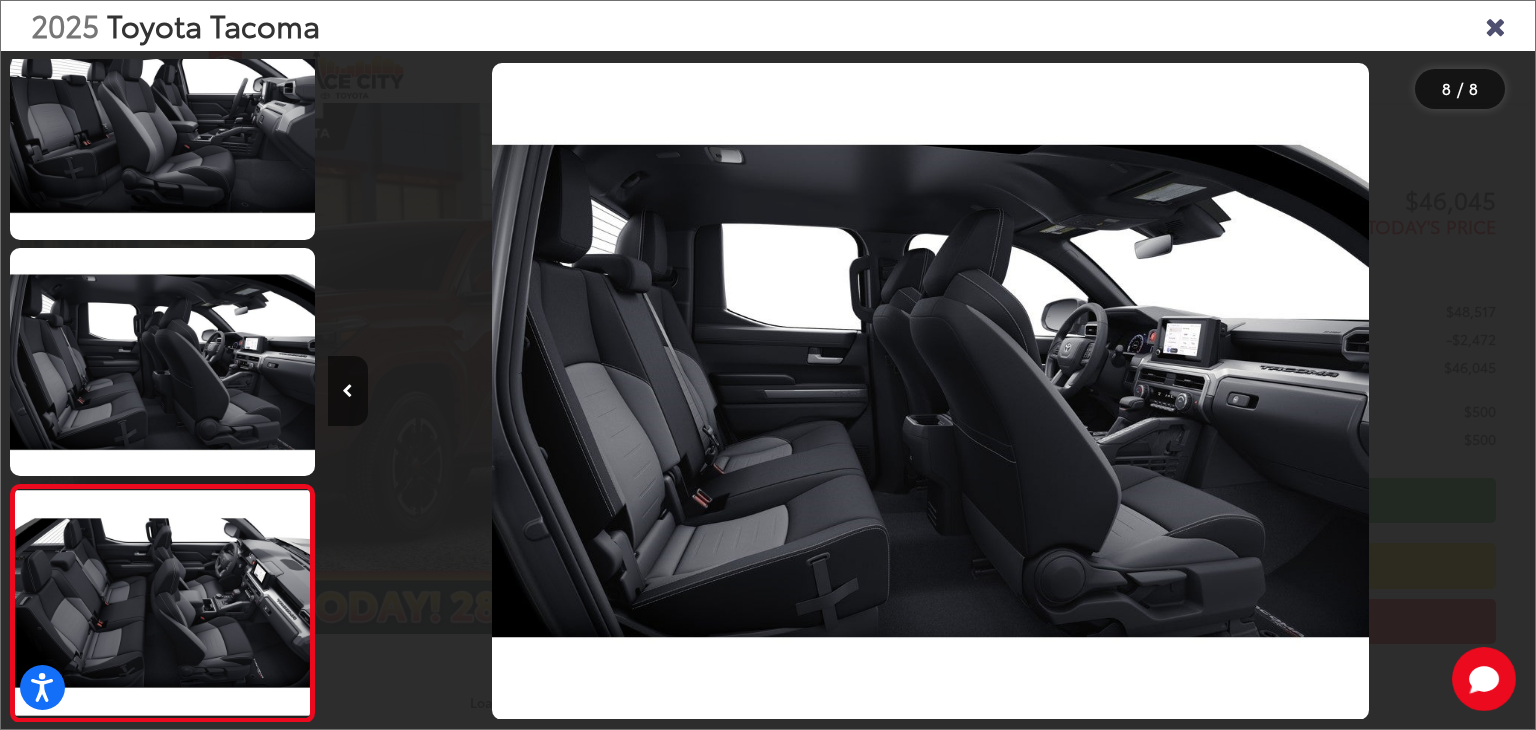 scroll, scrollTop: 1232, scrollLeft: 0, axis: vertical 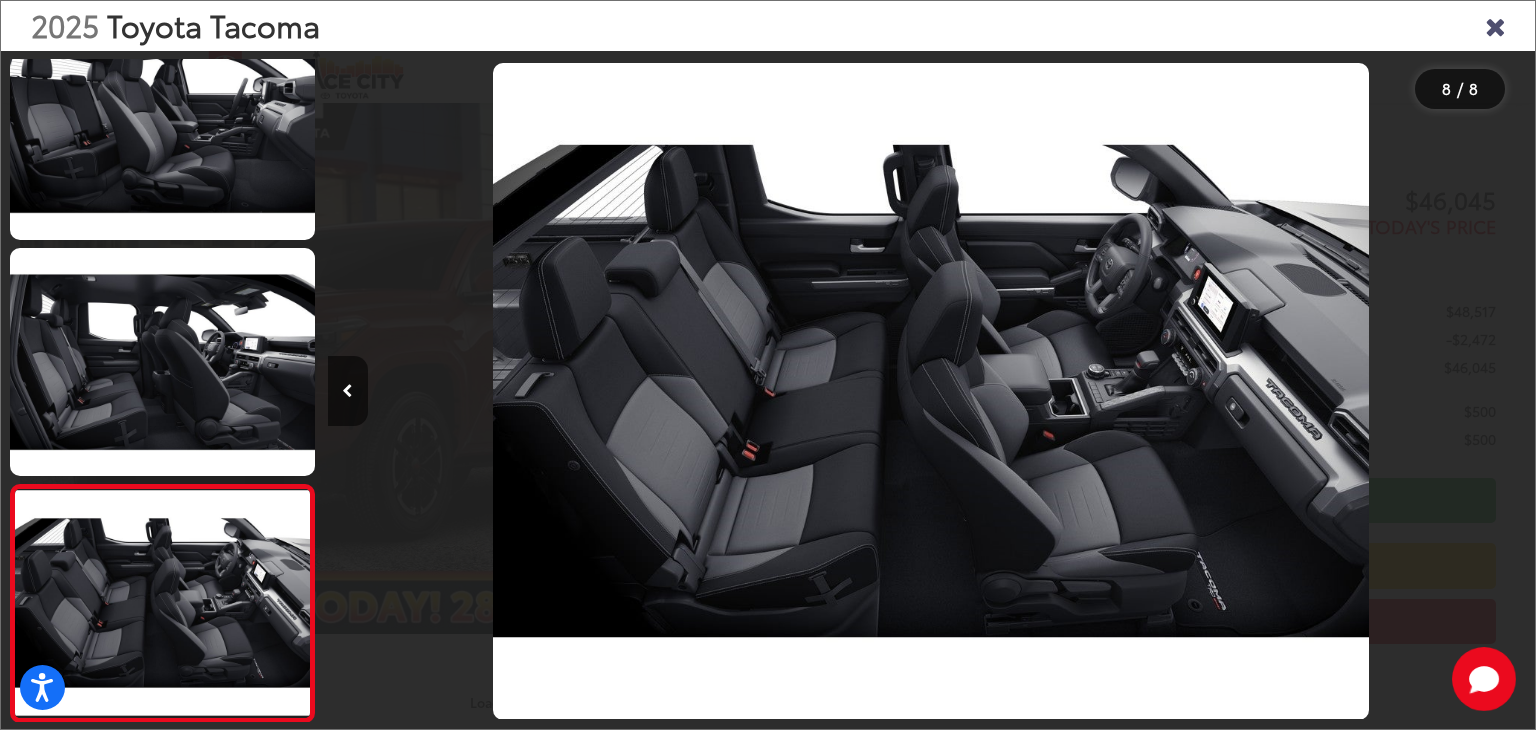 click at bounding box center (1495, 25) 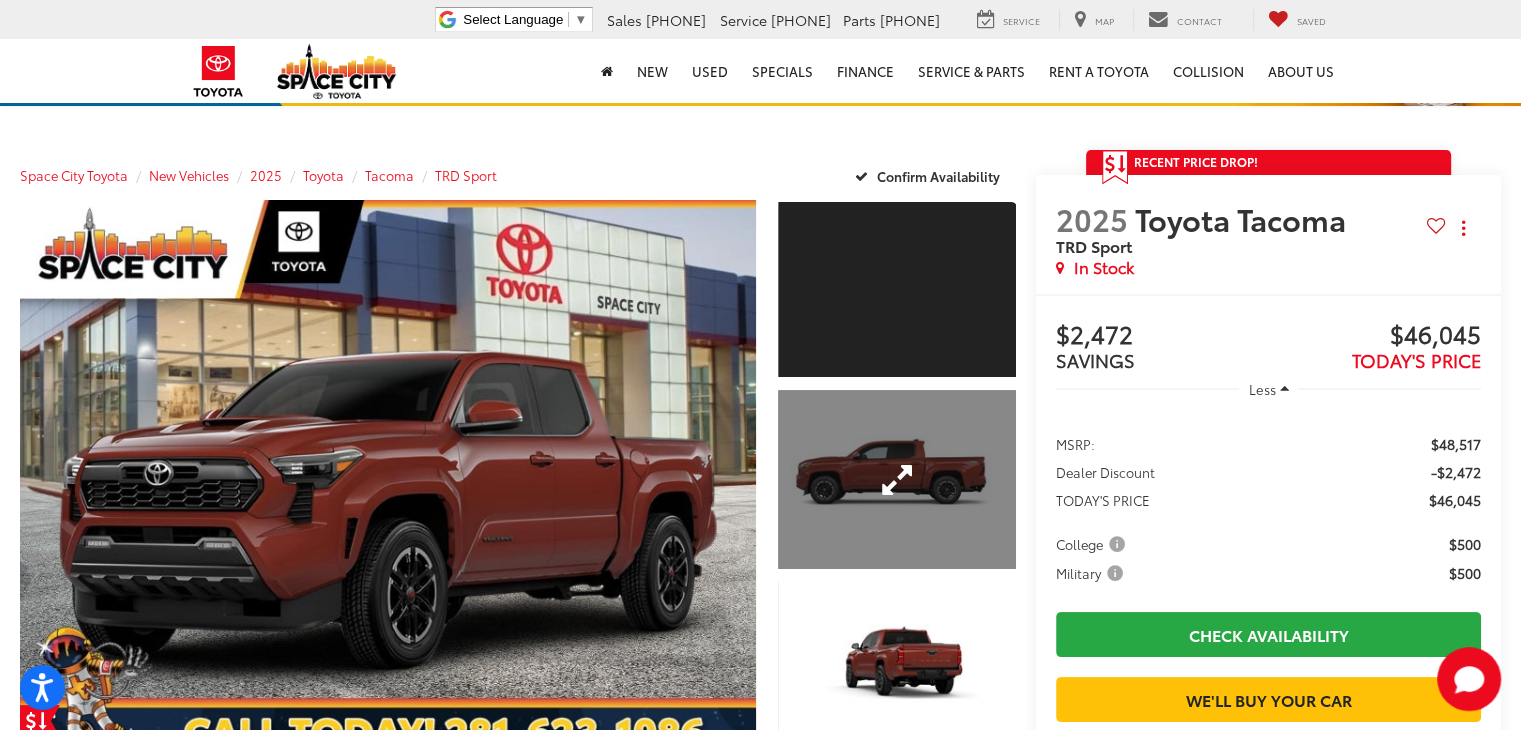 scroll, scrollTop: 0, scrollLeft: 0, axis: both 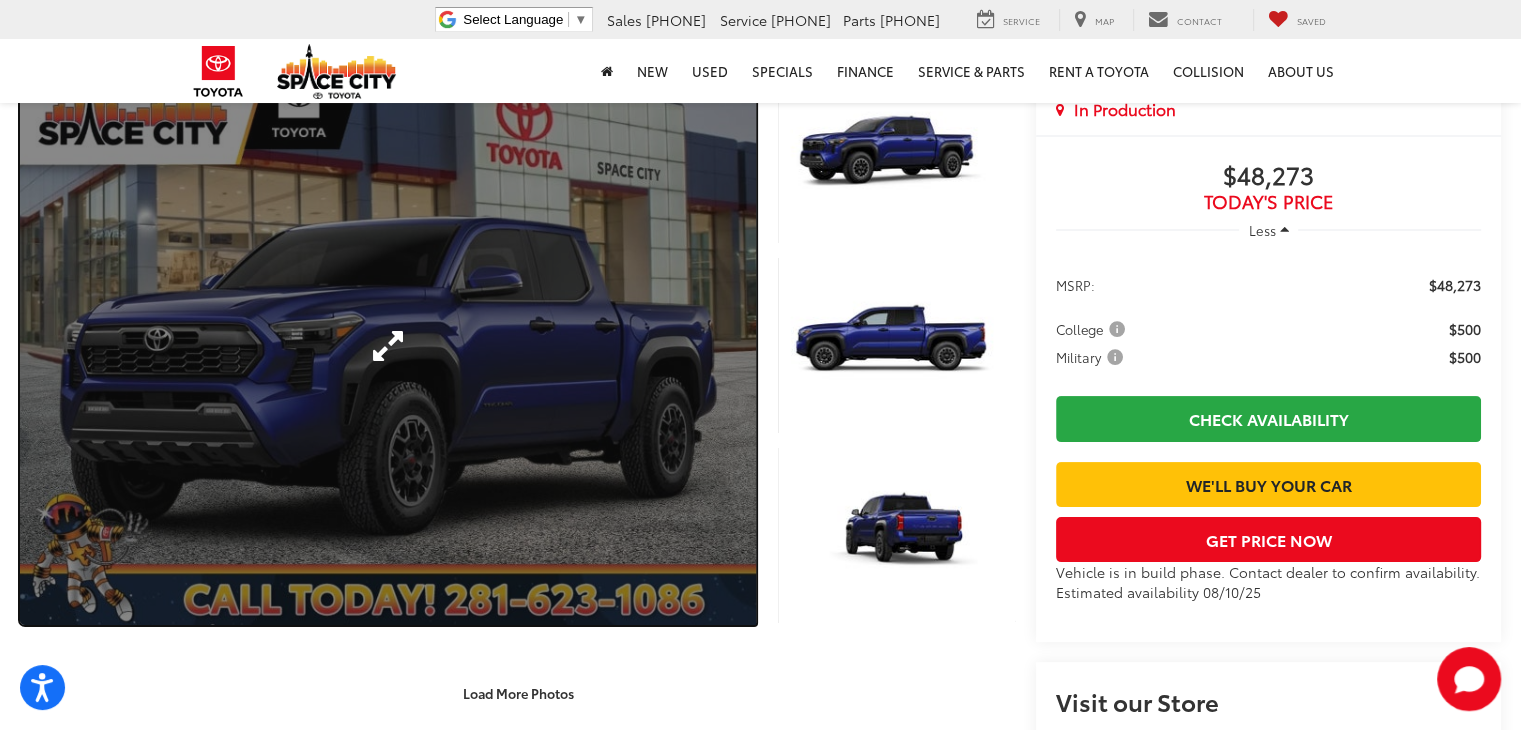click at bounding box center [388, 345] 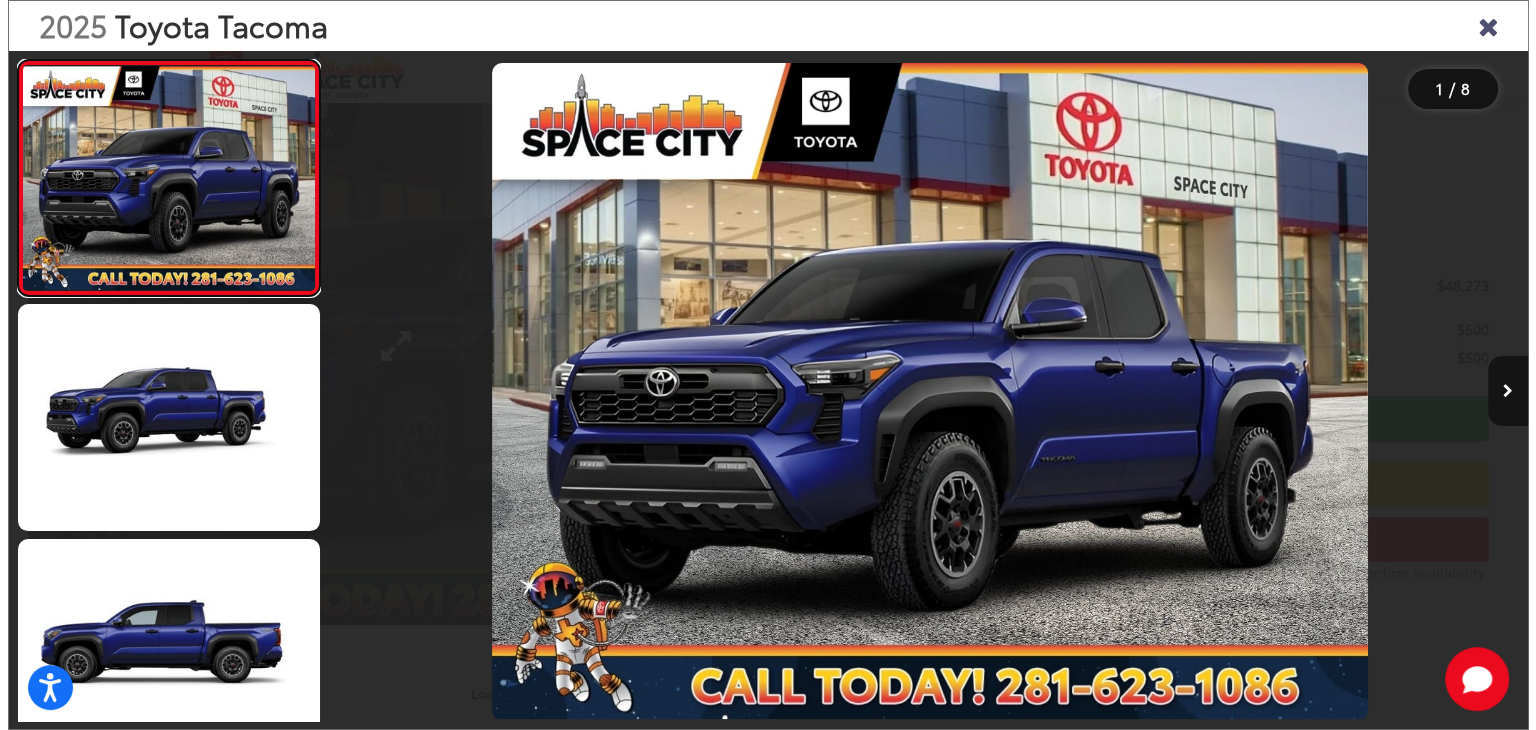 scroll, scrollTop: 301, scrollLeft: 0, axis: vertical 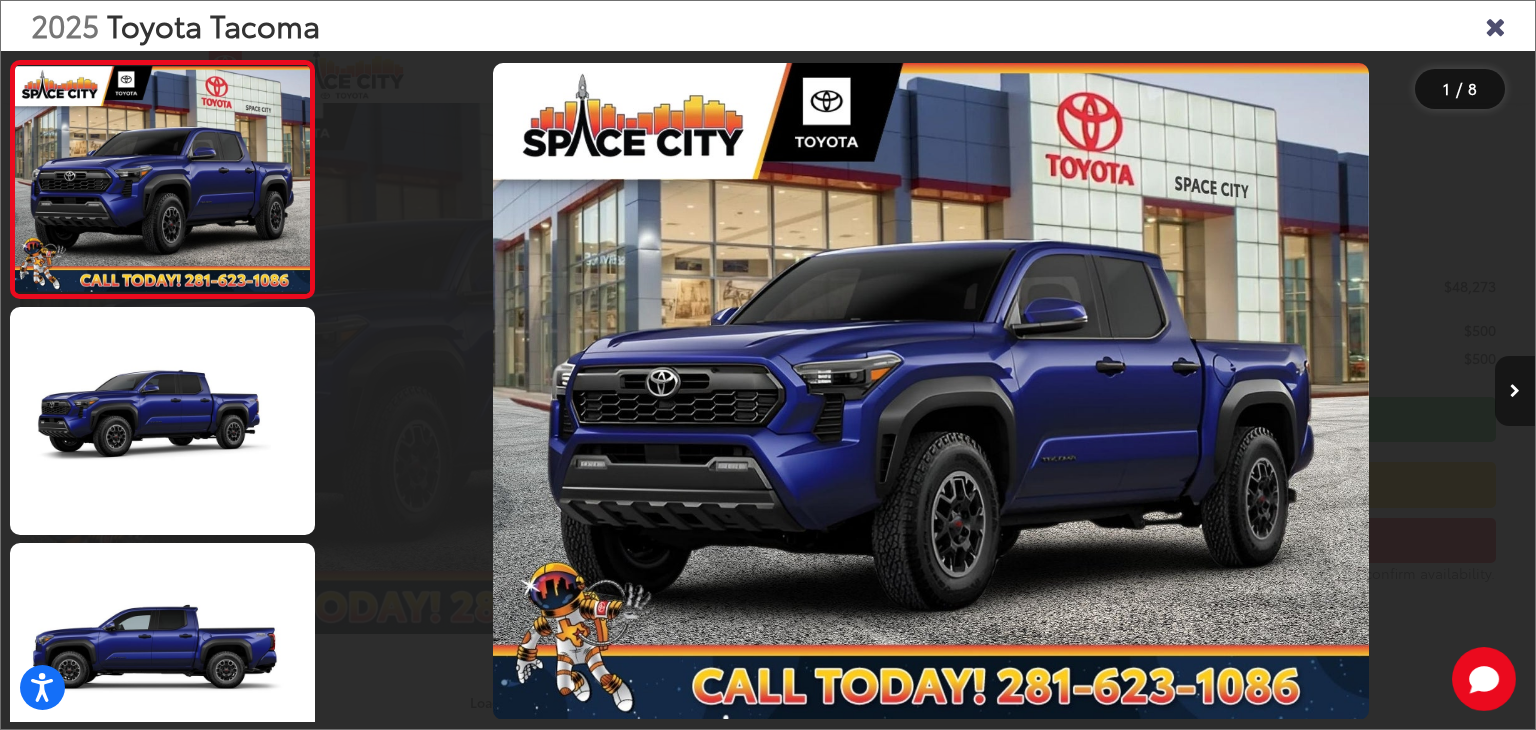 click at bounding box center (1515, 391) 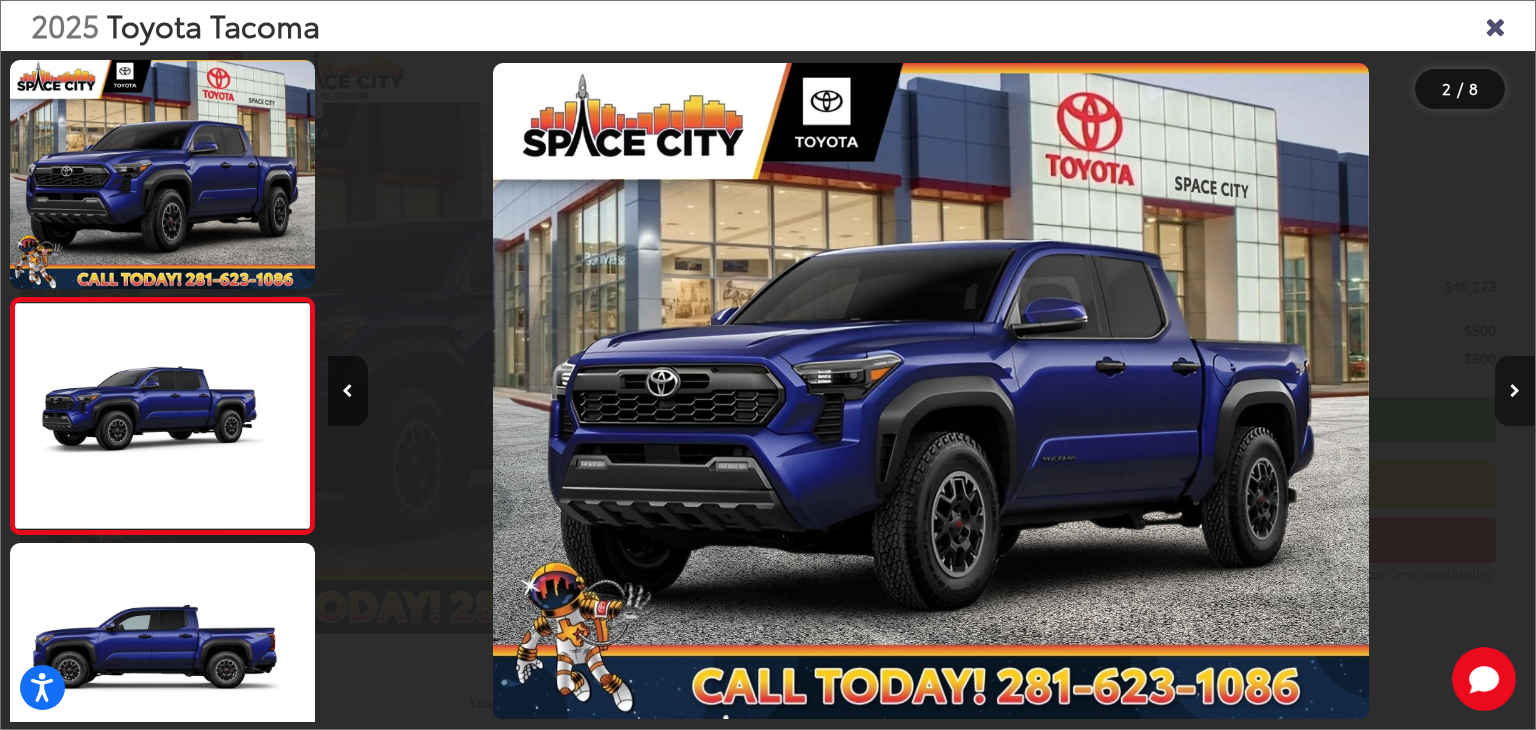 scroll, scrollTop: 0, scrollLeft: 424, axis: horizontal 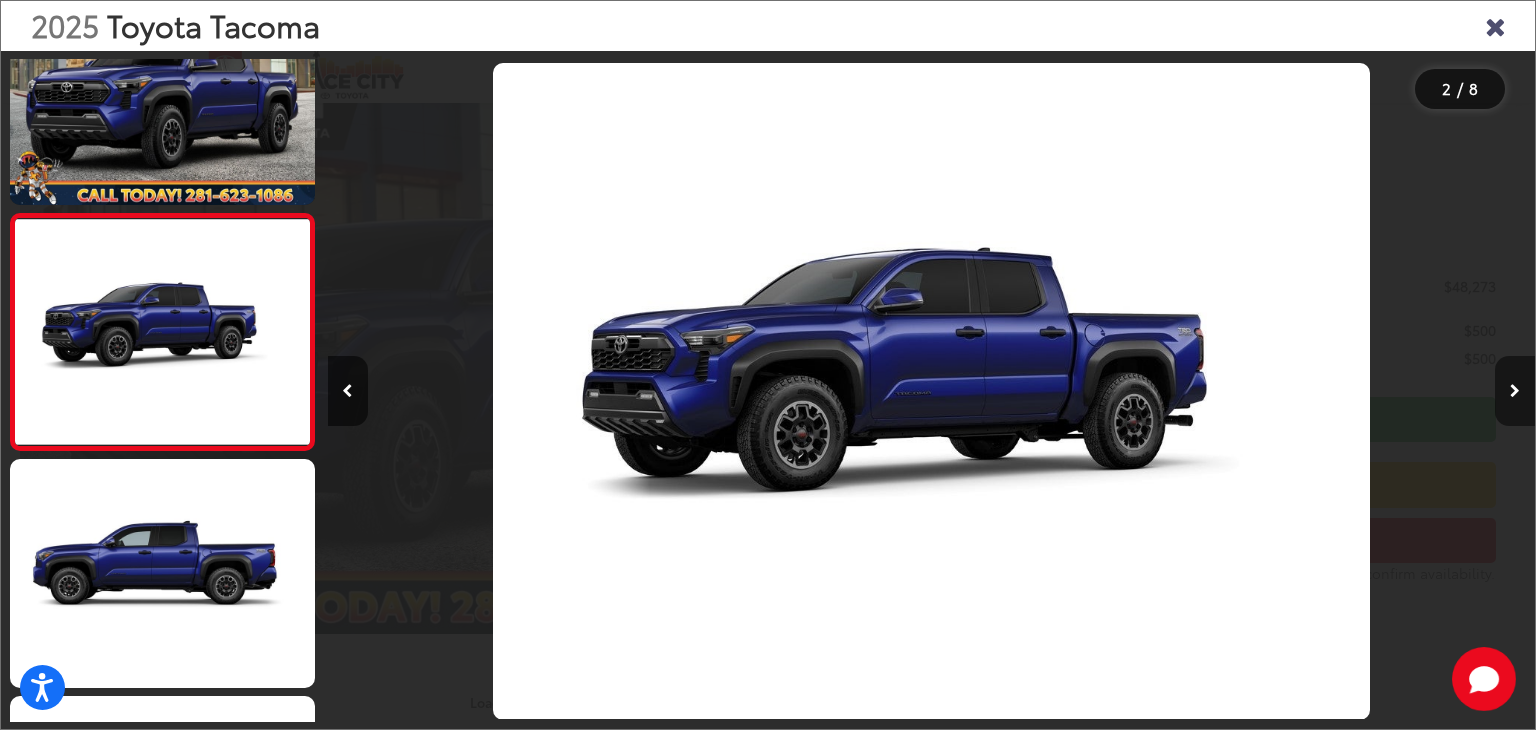 click at bounding box center (1515, 391) 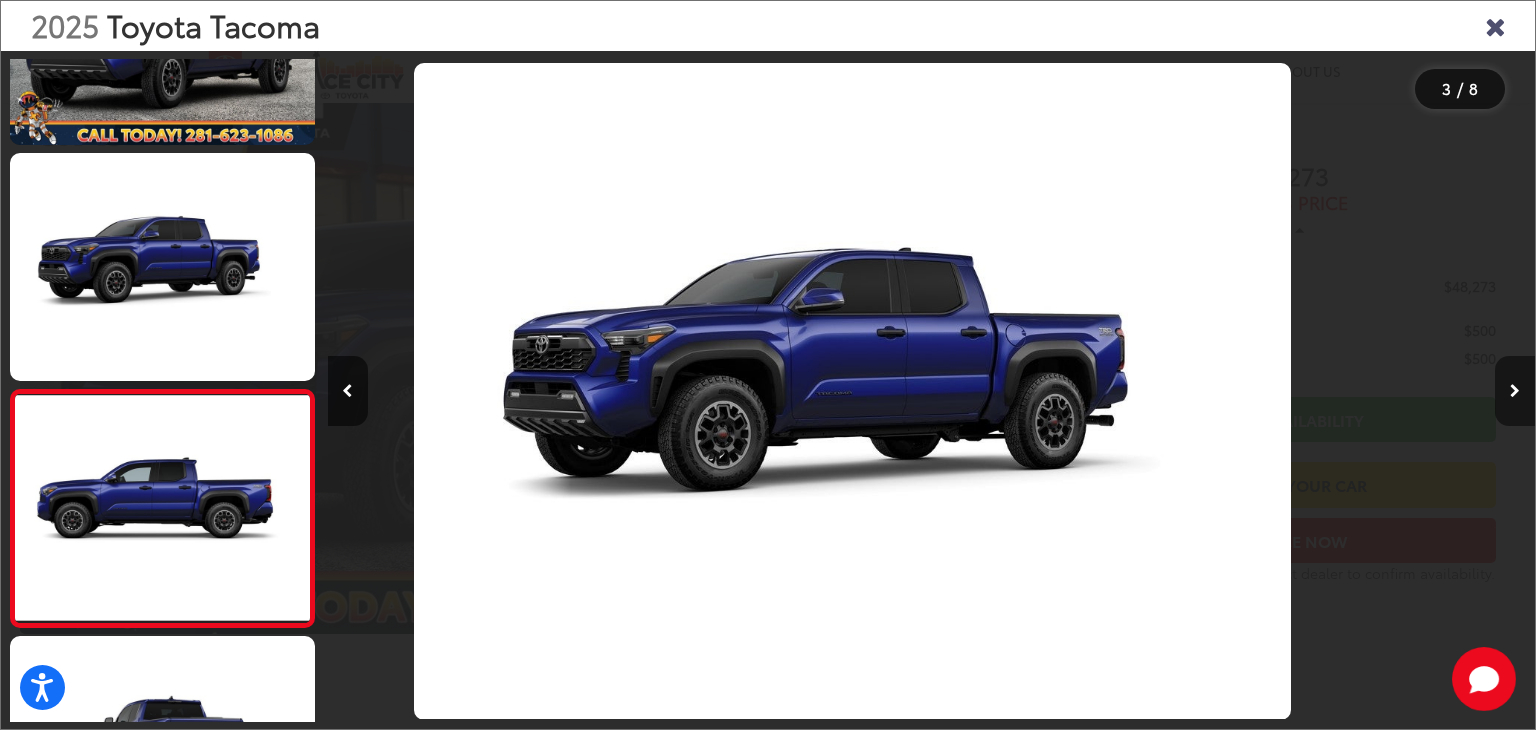 scroll, scrollTop: 256, scrollLeft: 0, axis: vertical 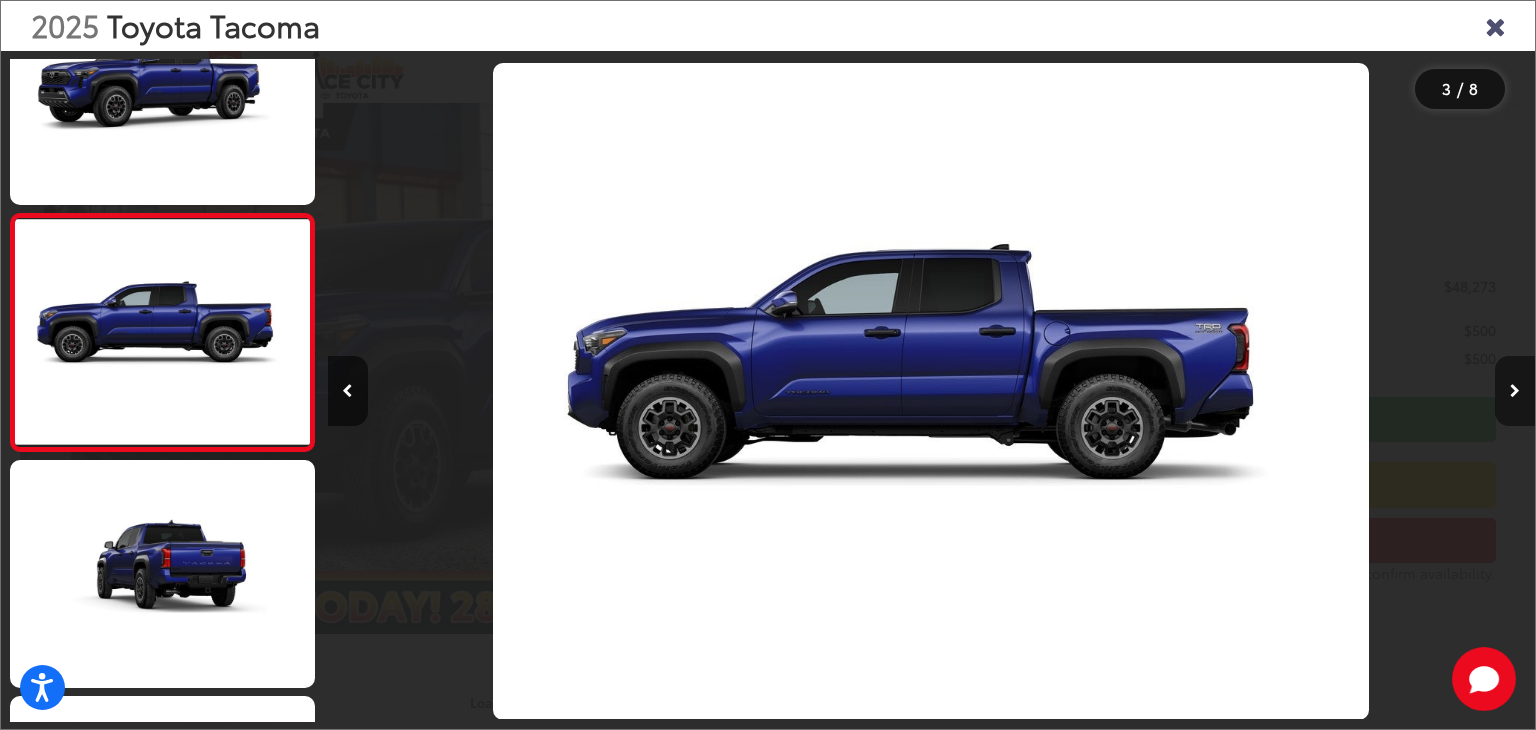 click at bounding box center (1515, 391) 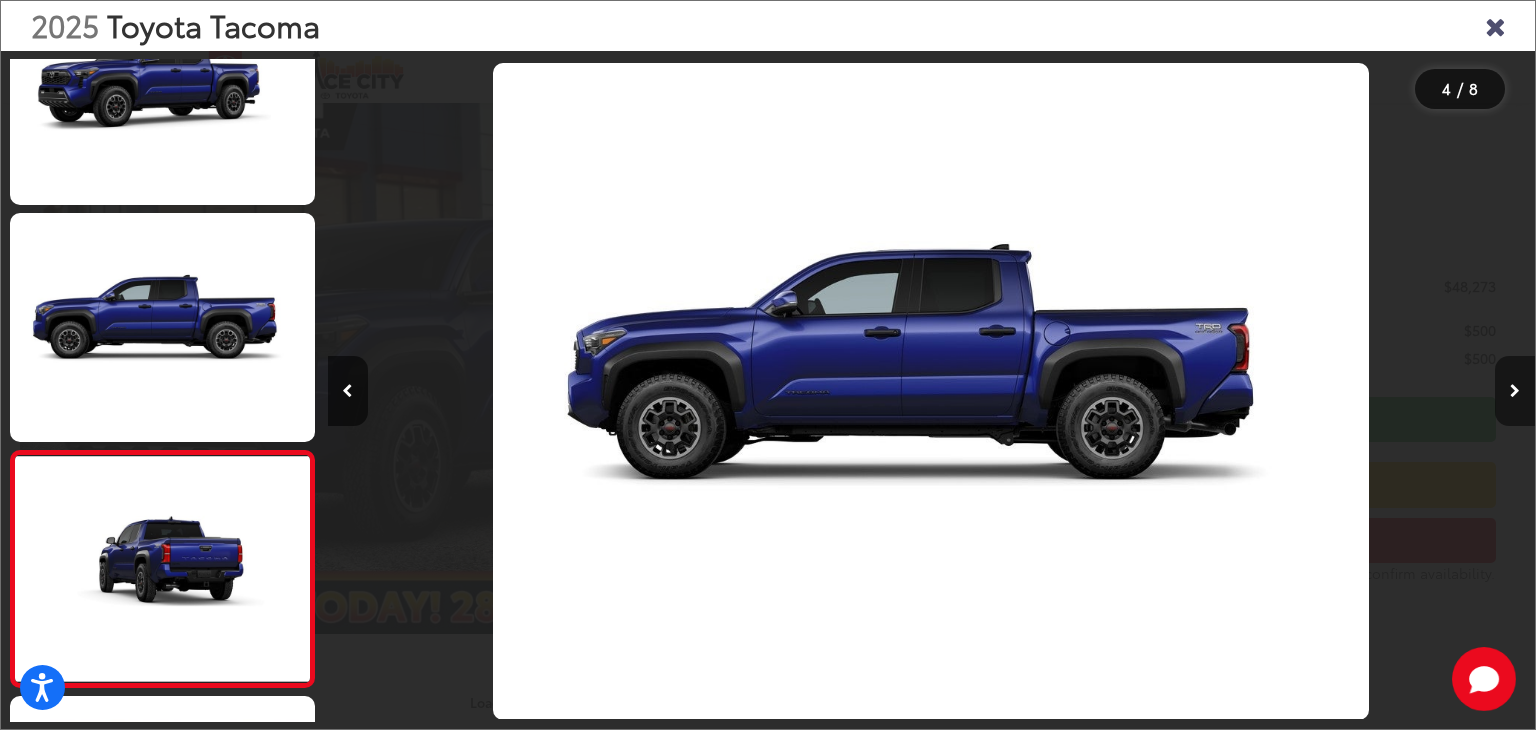 scroll, scrollTop: 0, scrollLeft: 2789, axis: horizontal 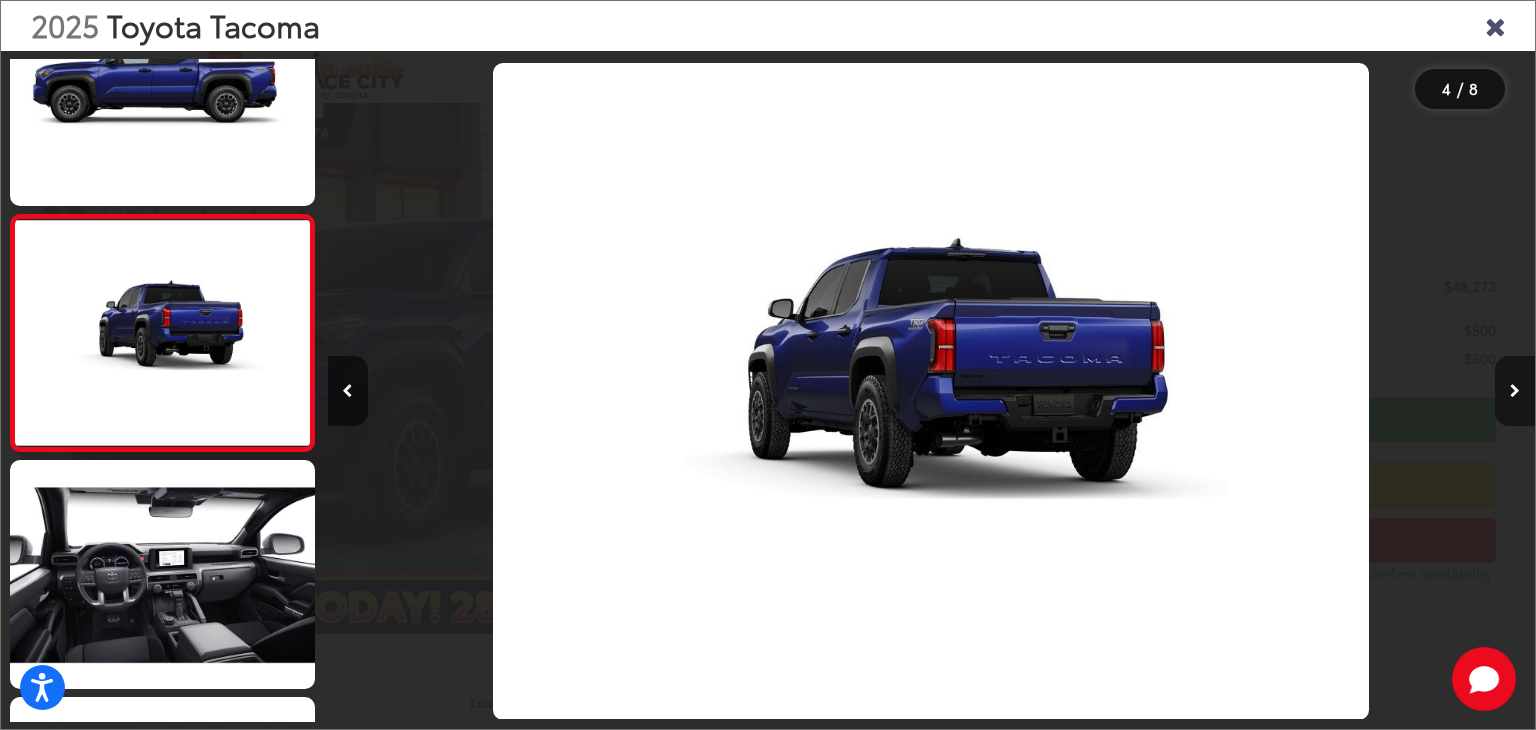 click at bounding box center (1515, 391) 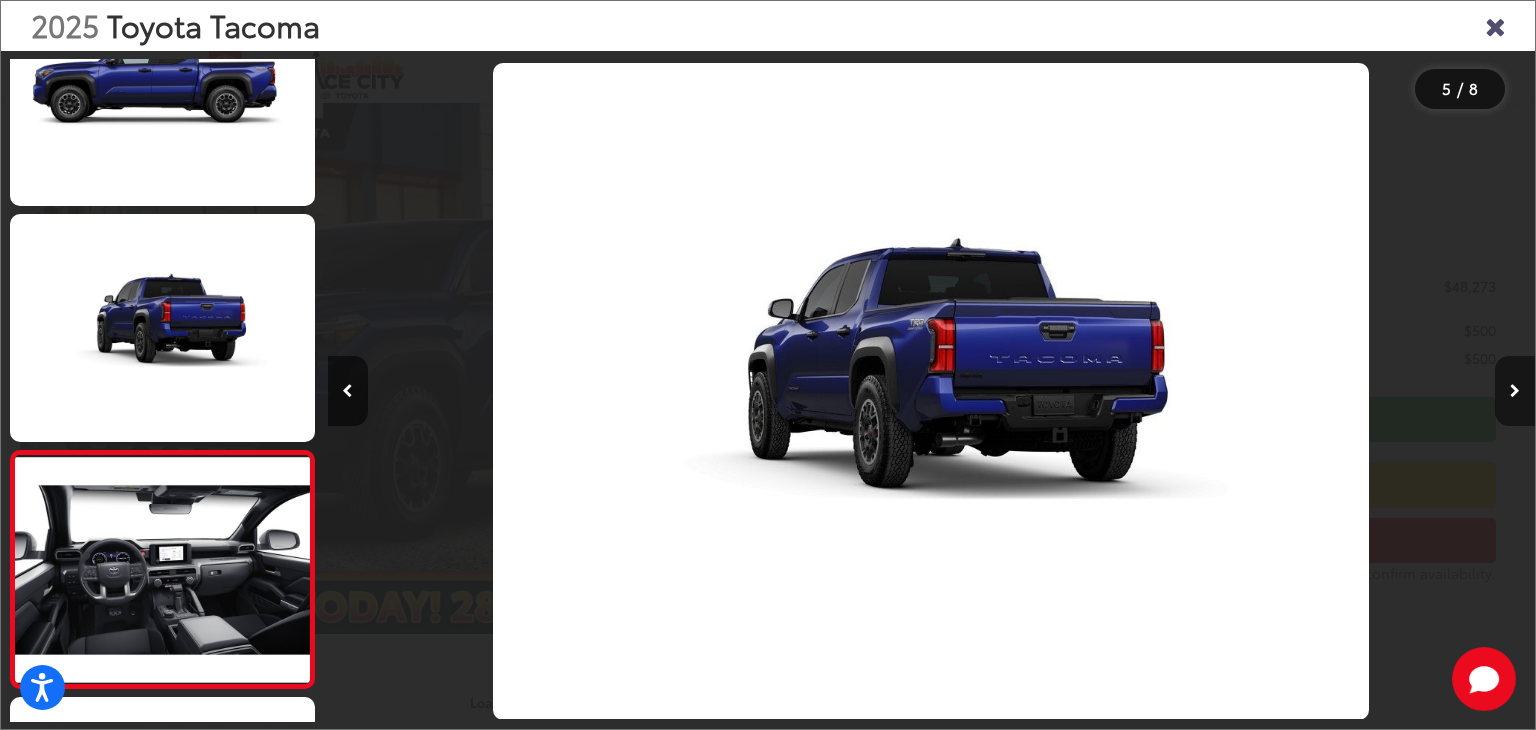scroll, scrollTop: 0, scrollLeft: 3756, axis: horizontal 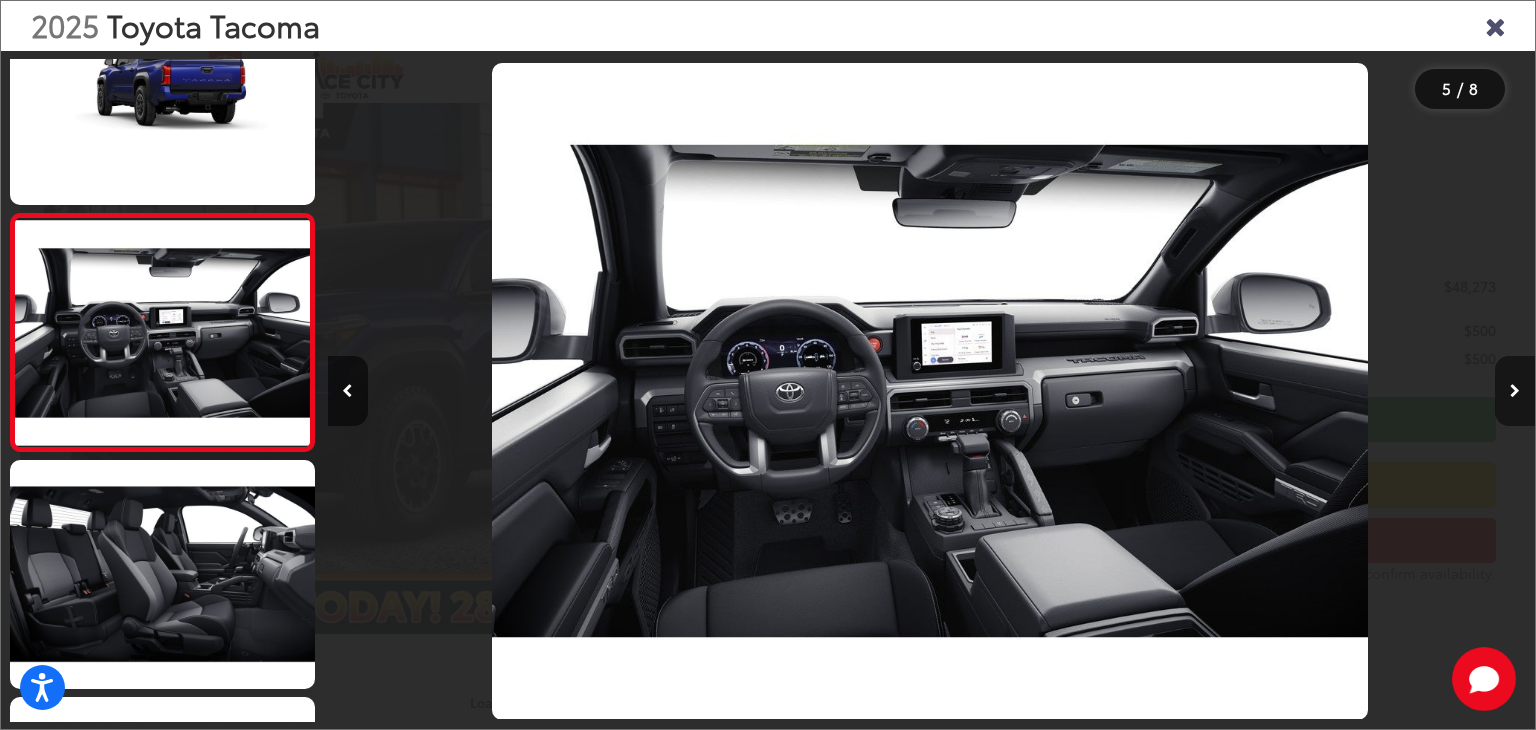 click at bounding box center [1515, 391] 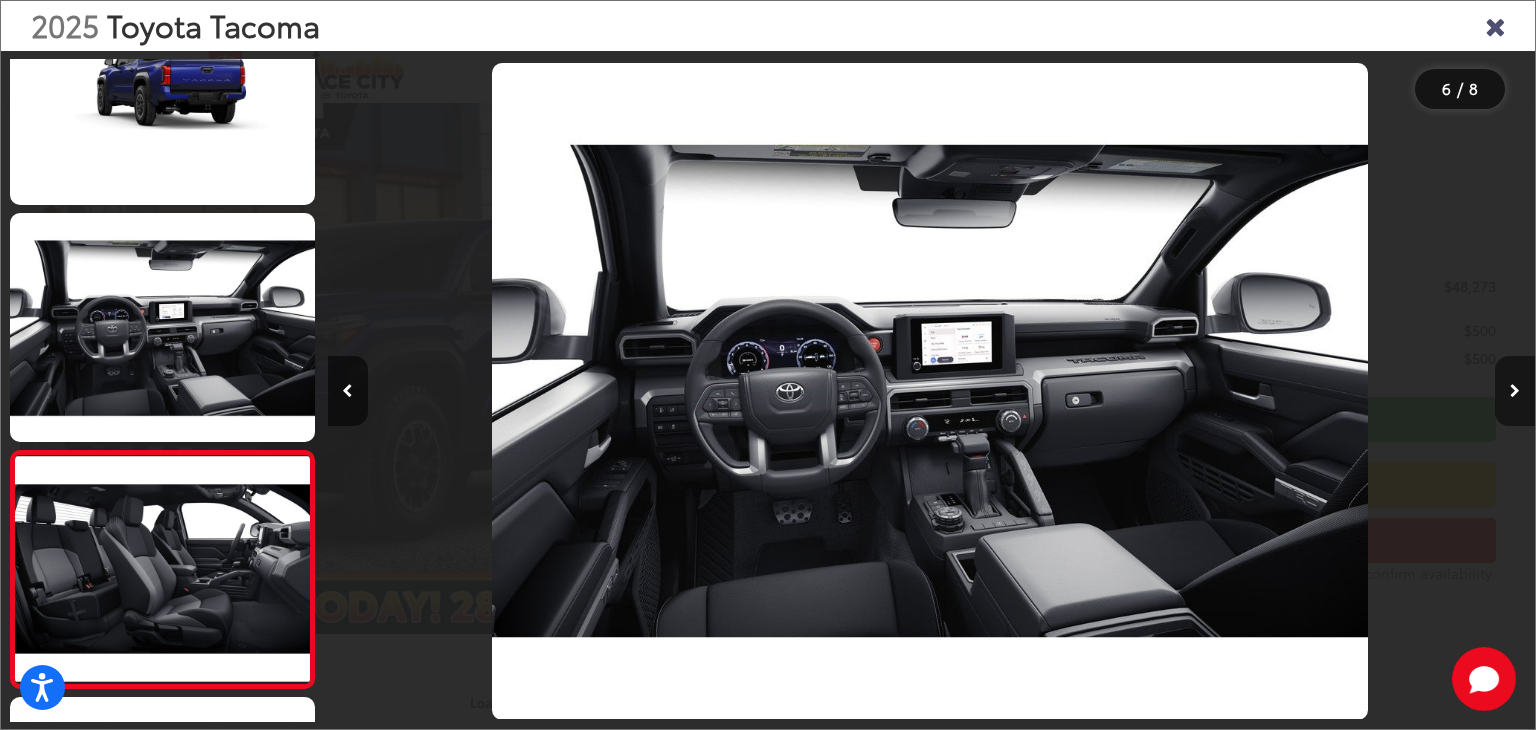 scroll, scrollTop: 0, scrollLeft: 5204, axis: horizontal 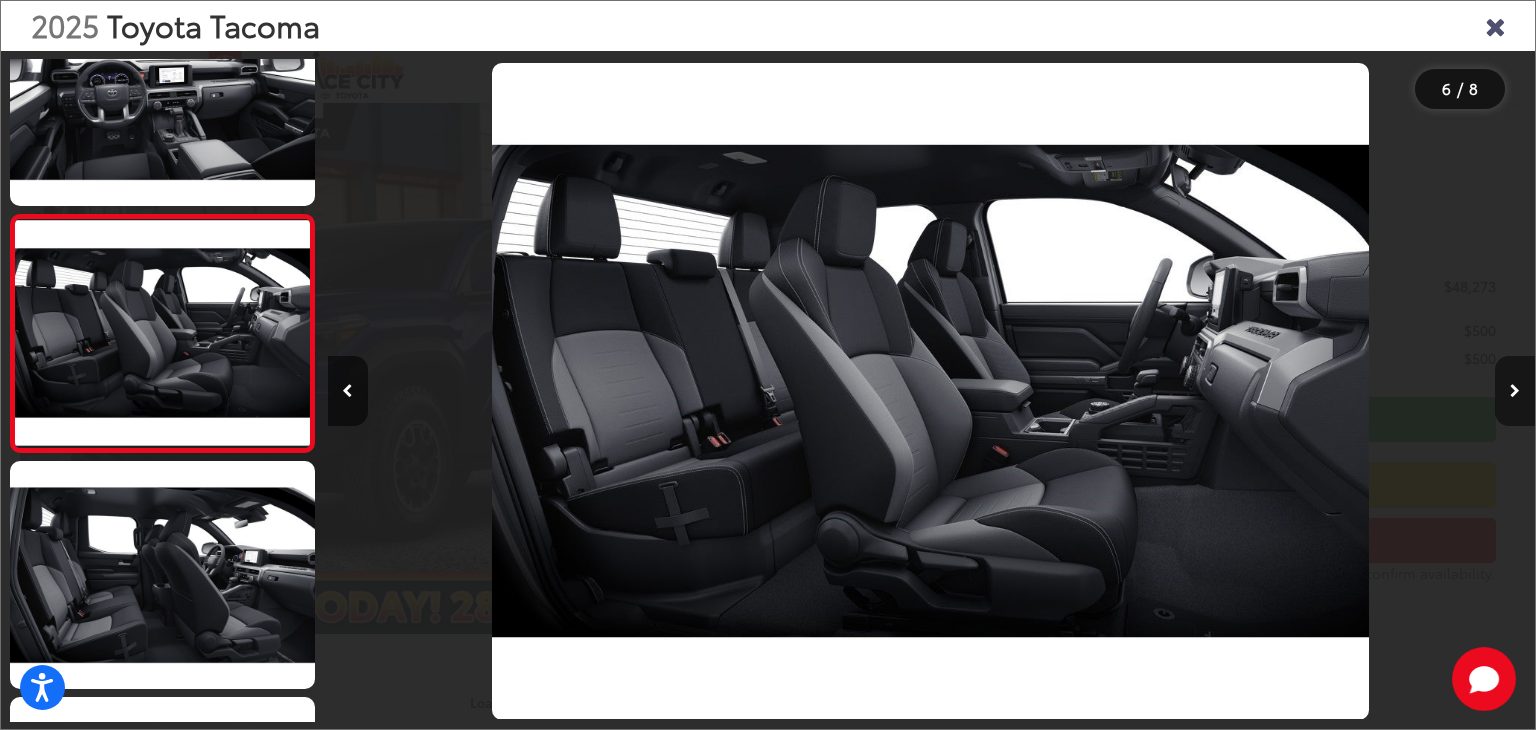 click at bounding box center (1515, 391) 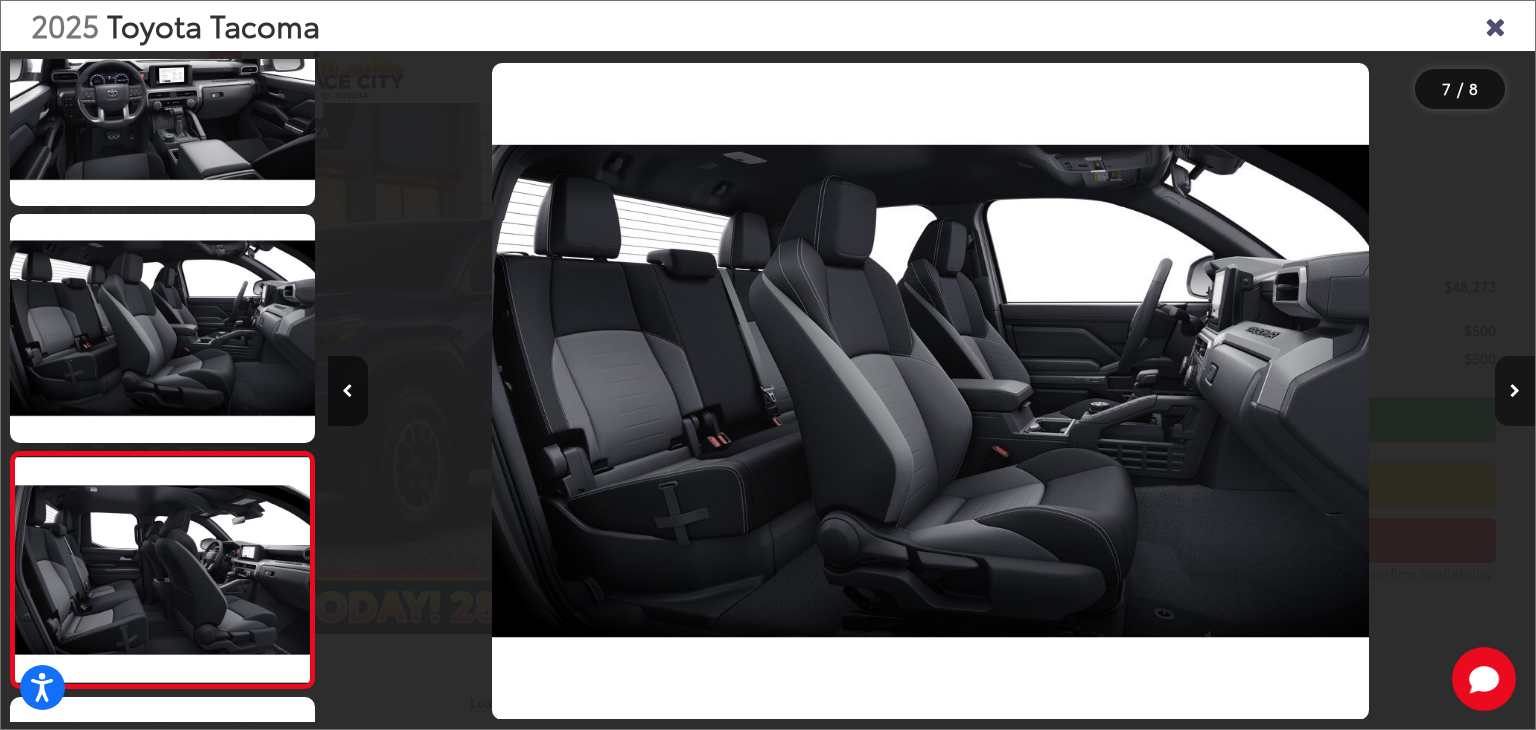 scroll, scrollTop: 0, scrollLeft: 6412, axis: horizontal 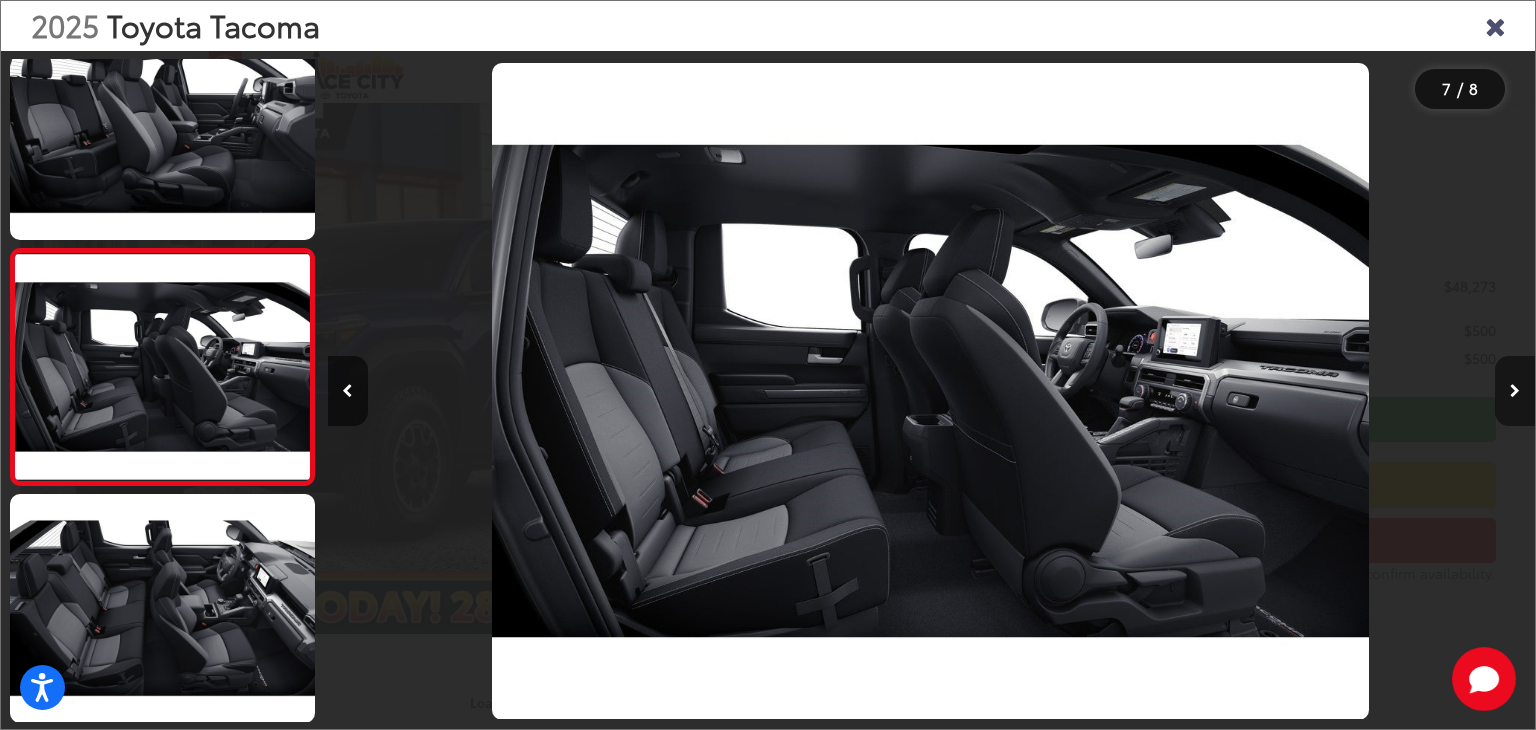 click at bounding box center (1515, 391) 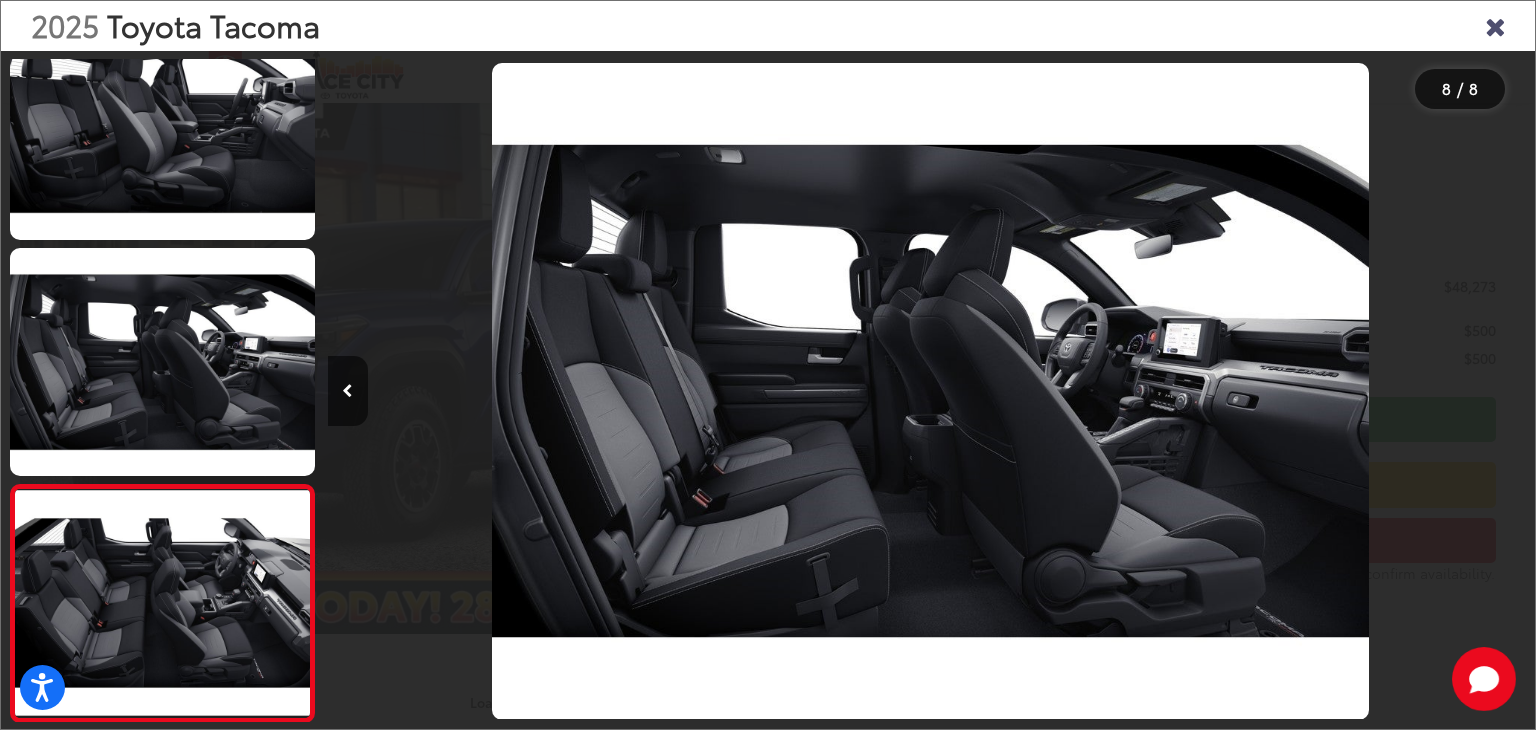scroll, scrollTop: 1232, scrollLeft: 0, axis: vertical 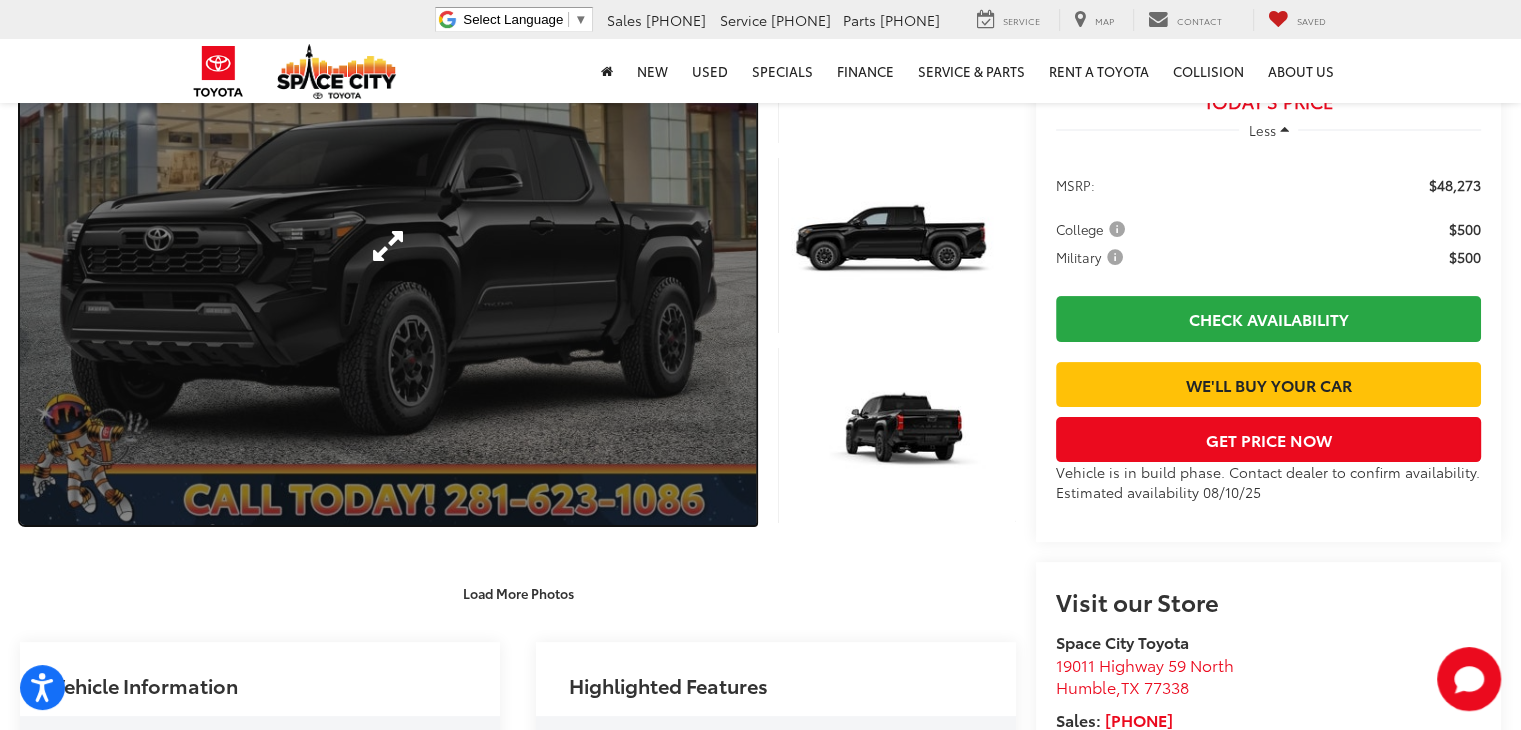 click at bounding box center (388, 245) 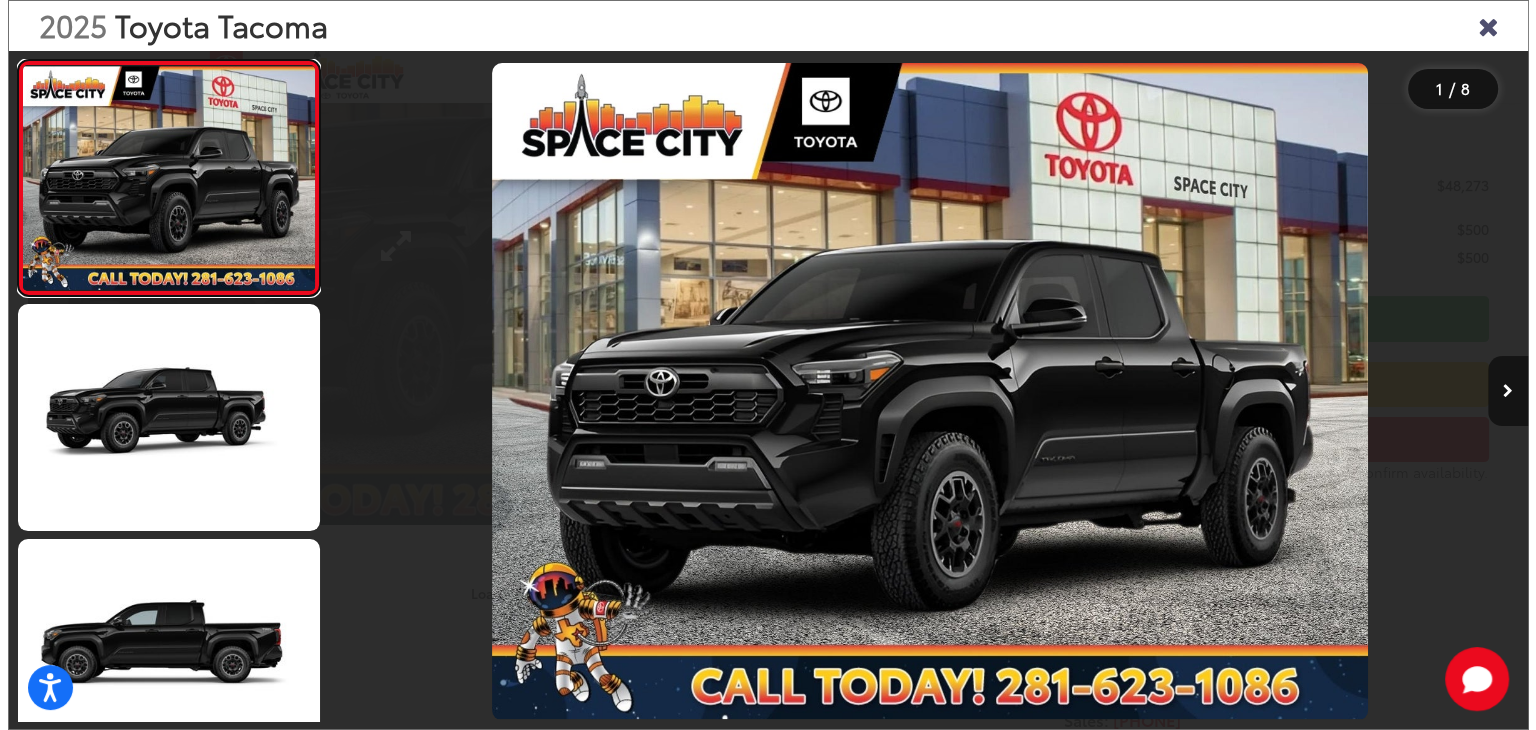 scroll, scrollTop: 401, scrollLeft: 0, axis: vertical 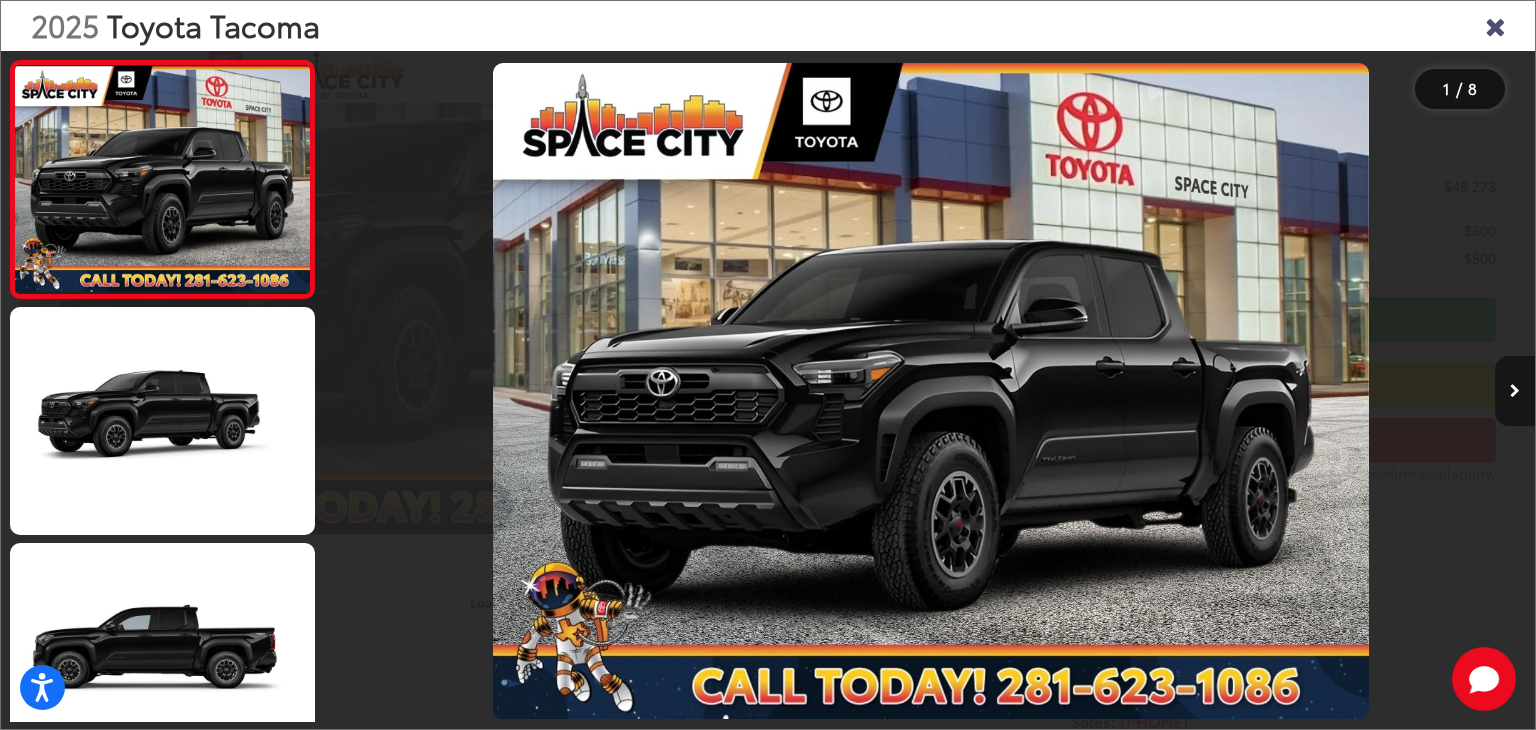 click at bounding box center (1515, 391) 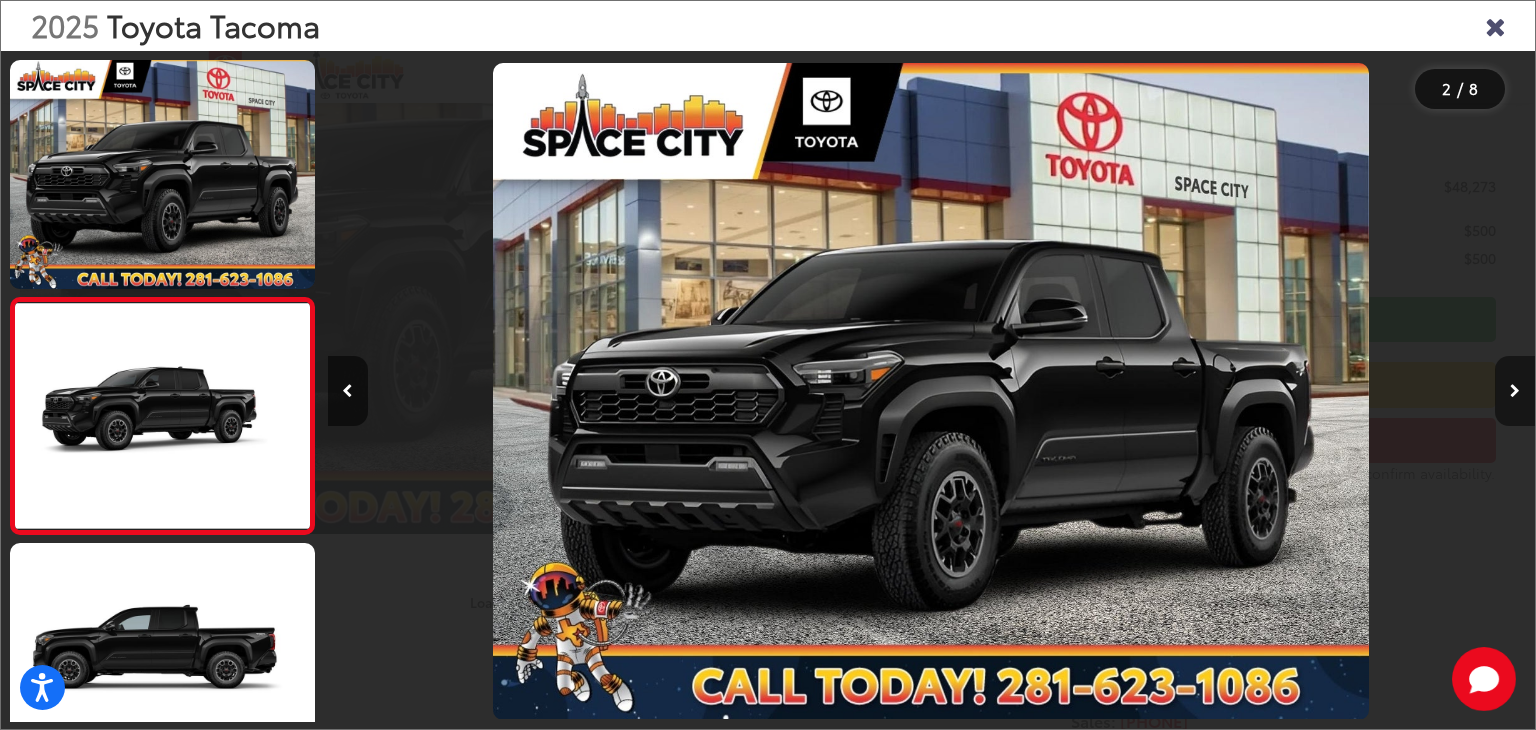 scroll, scrollTop: 0, scrollLeft: 240, axis: horizontal 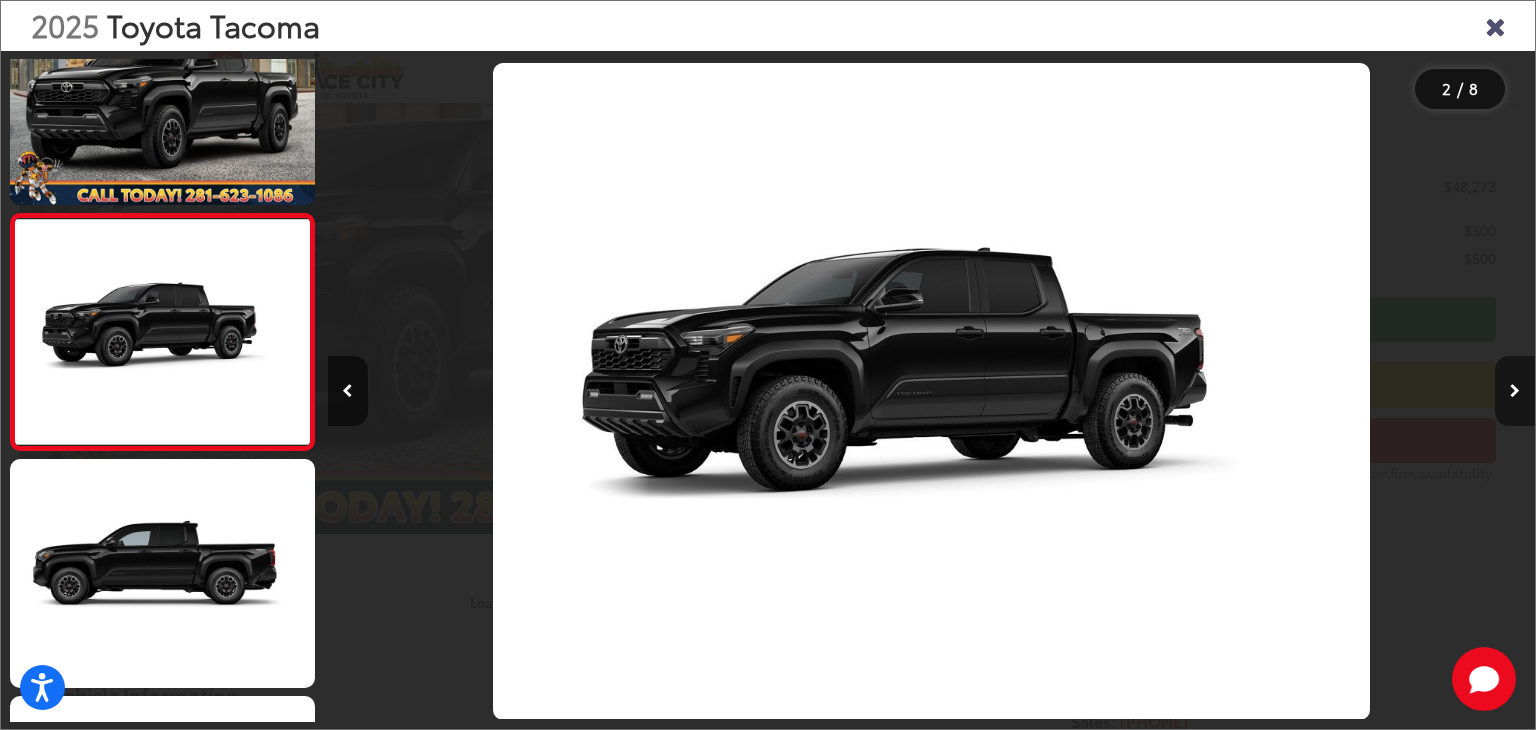 click at bounding box center (1515, 391) 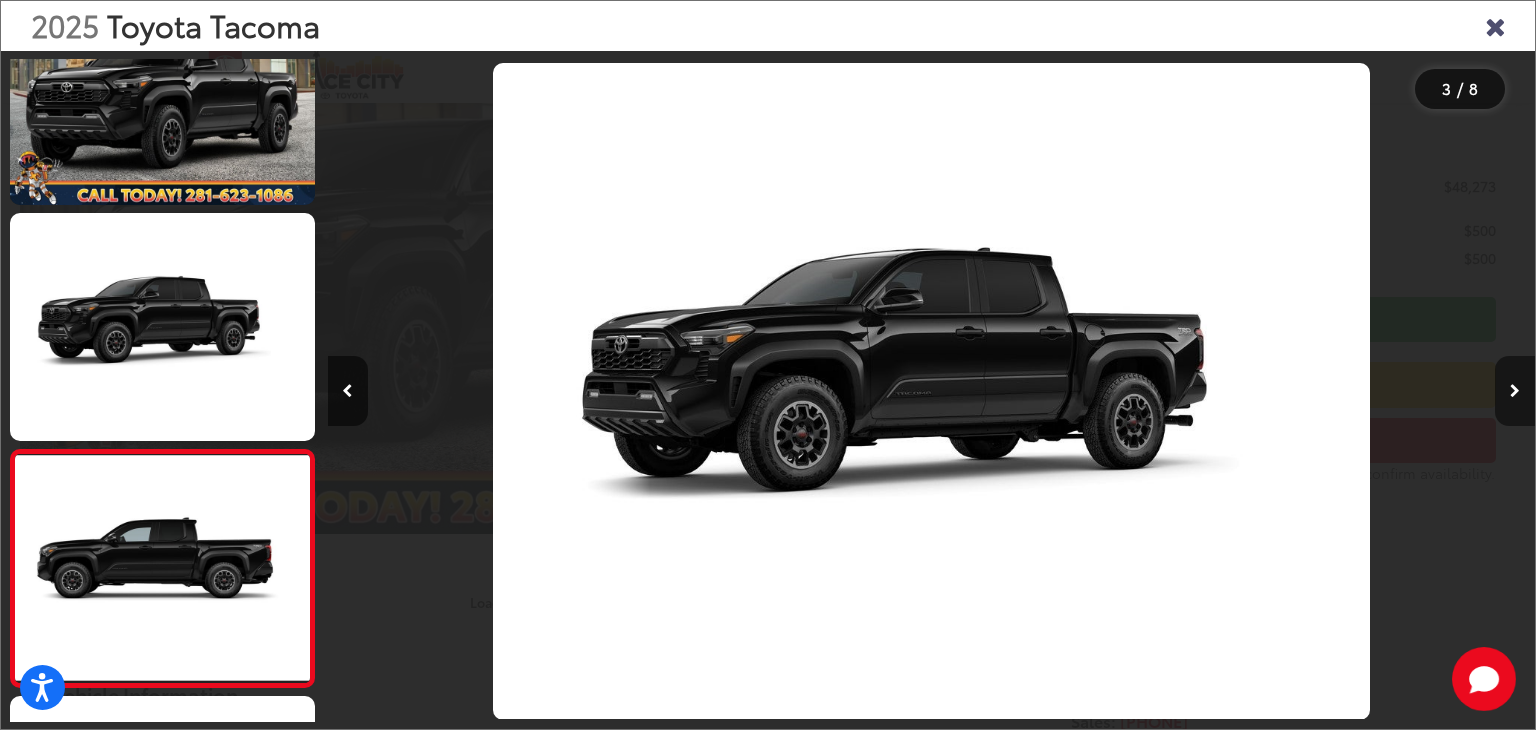 scroll, scrollTop: 0, scrollLeft: 1340, axis: horizontal 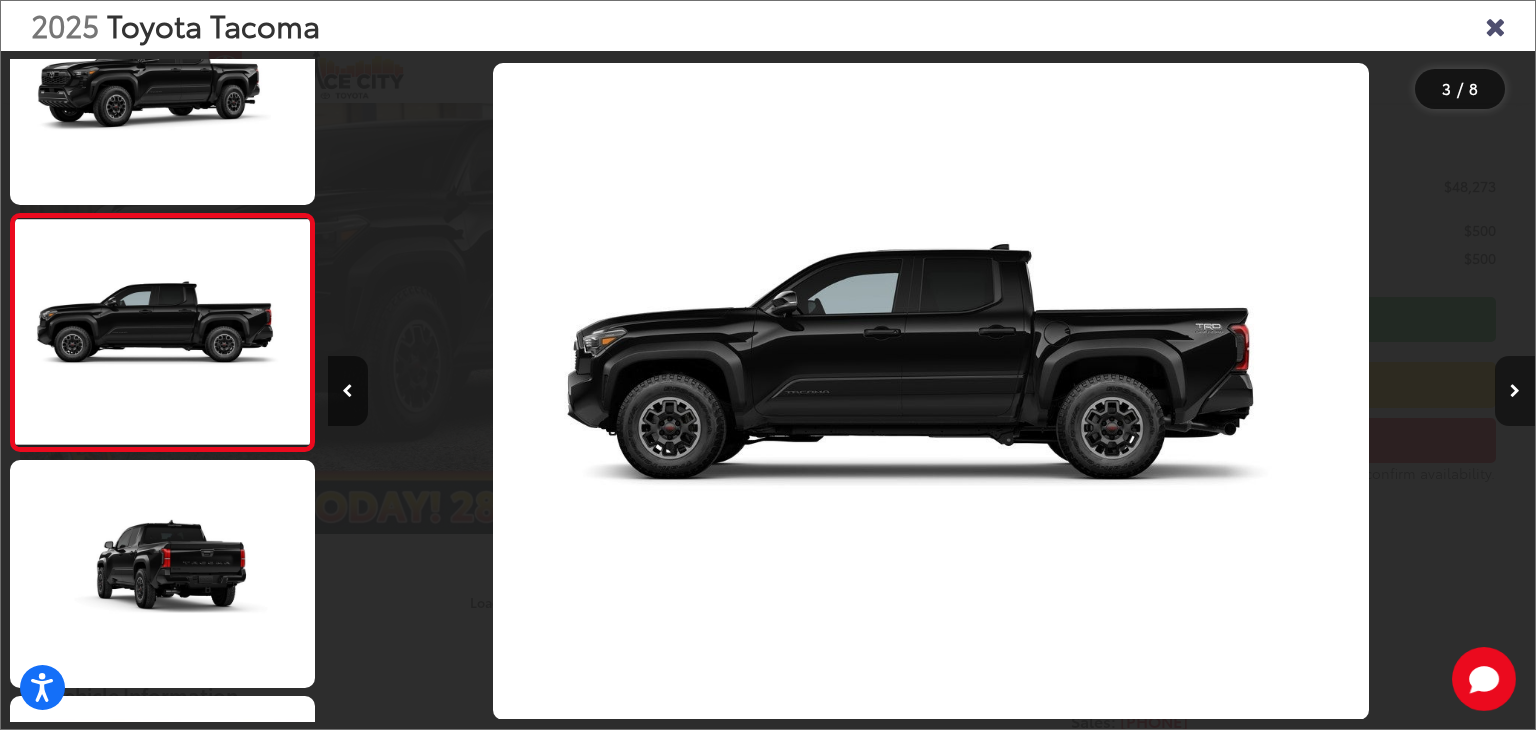 click at bounding box center (1515, 391) 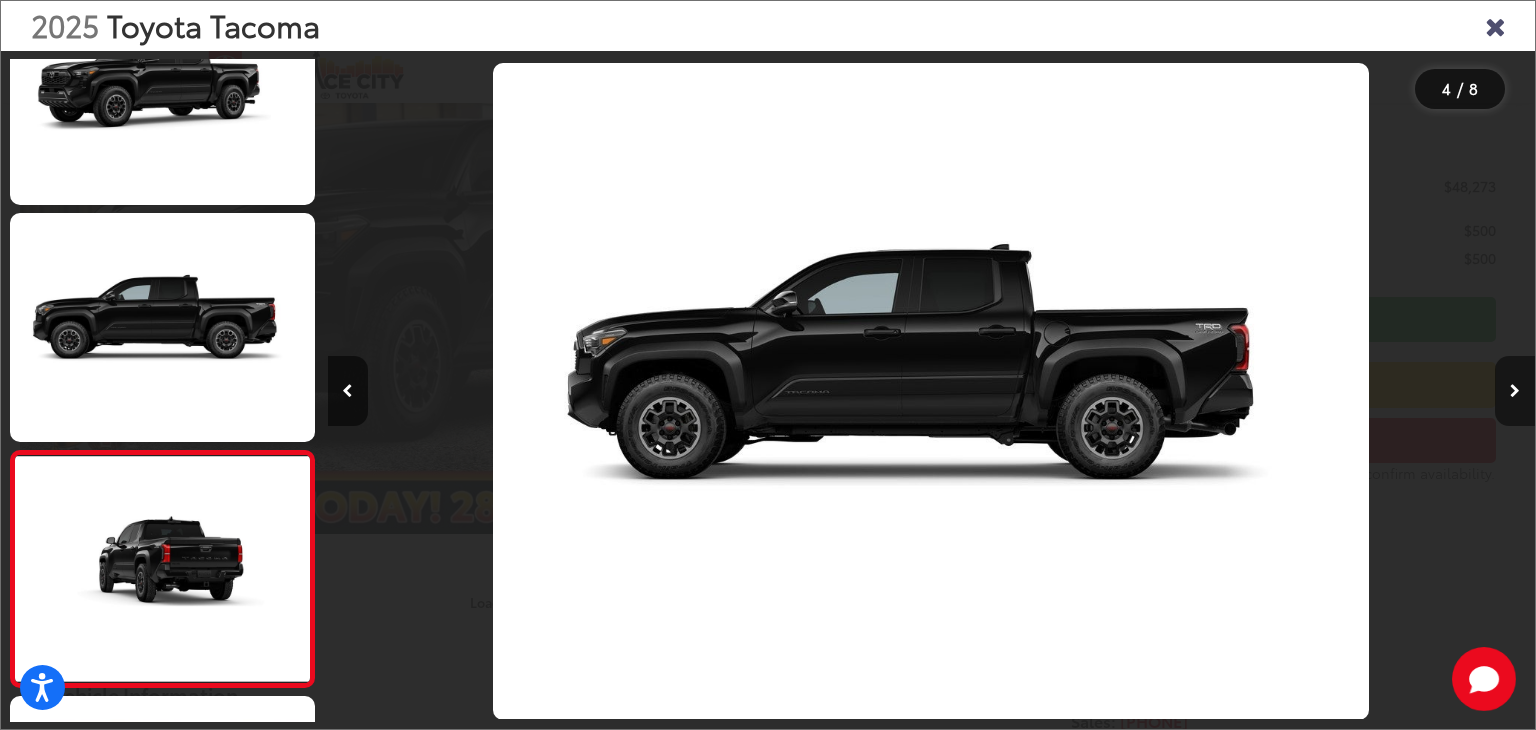 scroll, scrollTop: 0, scrollLeft: 2742, axis: horizontal 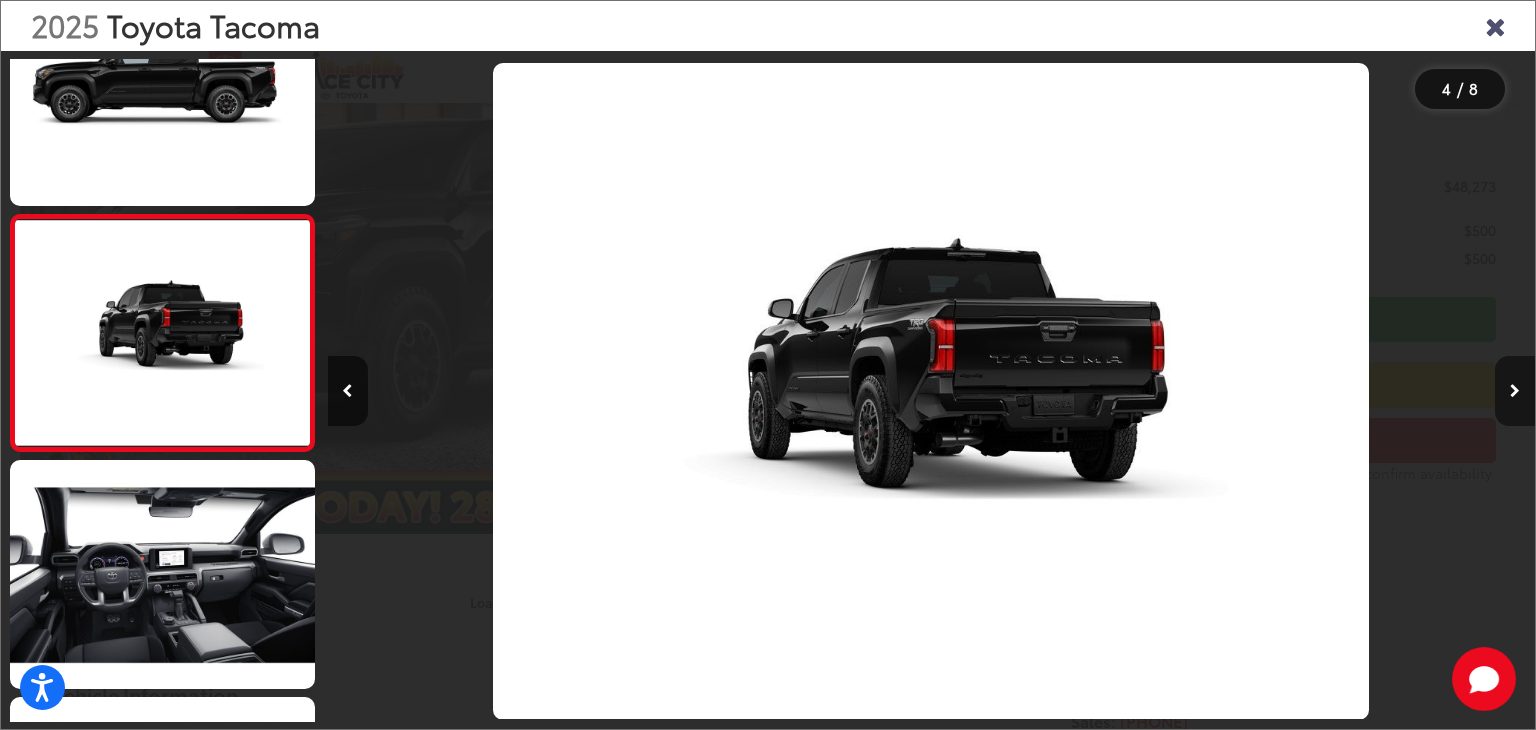 click at bounding box center (1515, 391) 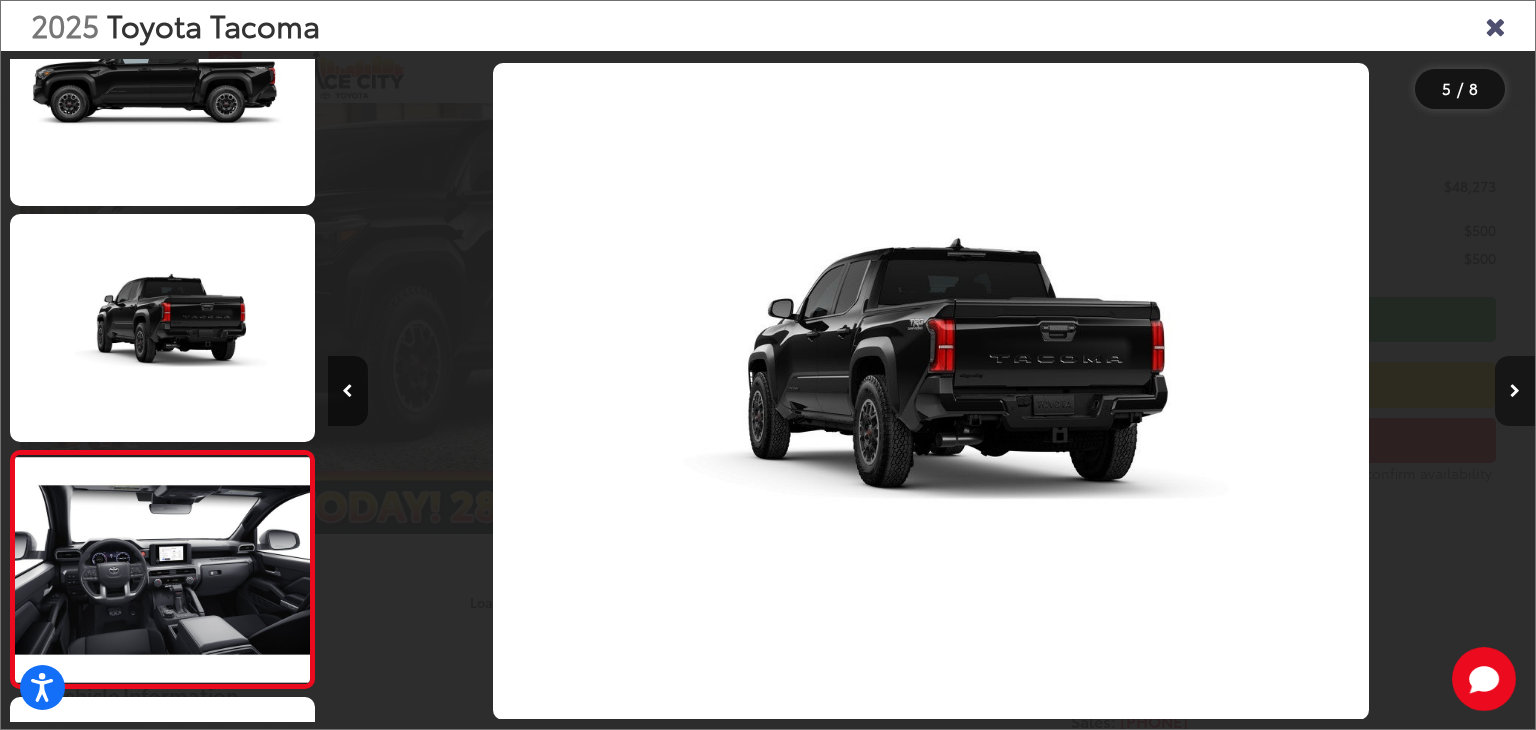 scroll, scrollTop: 0, scrollLeft: 3727, axis: horizontal 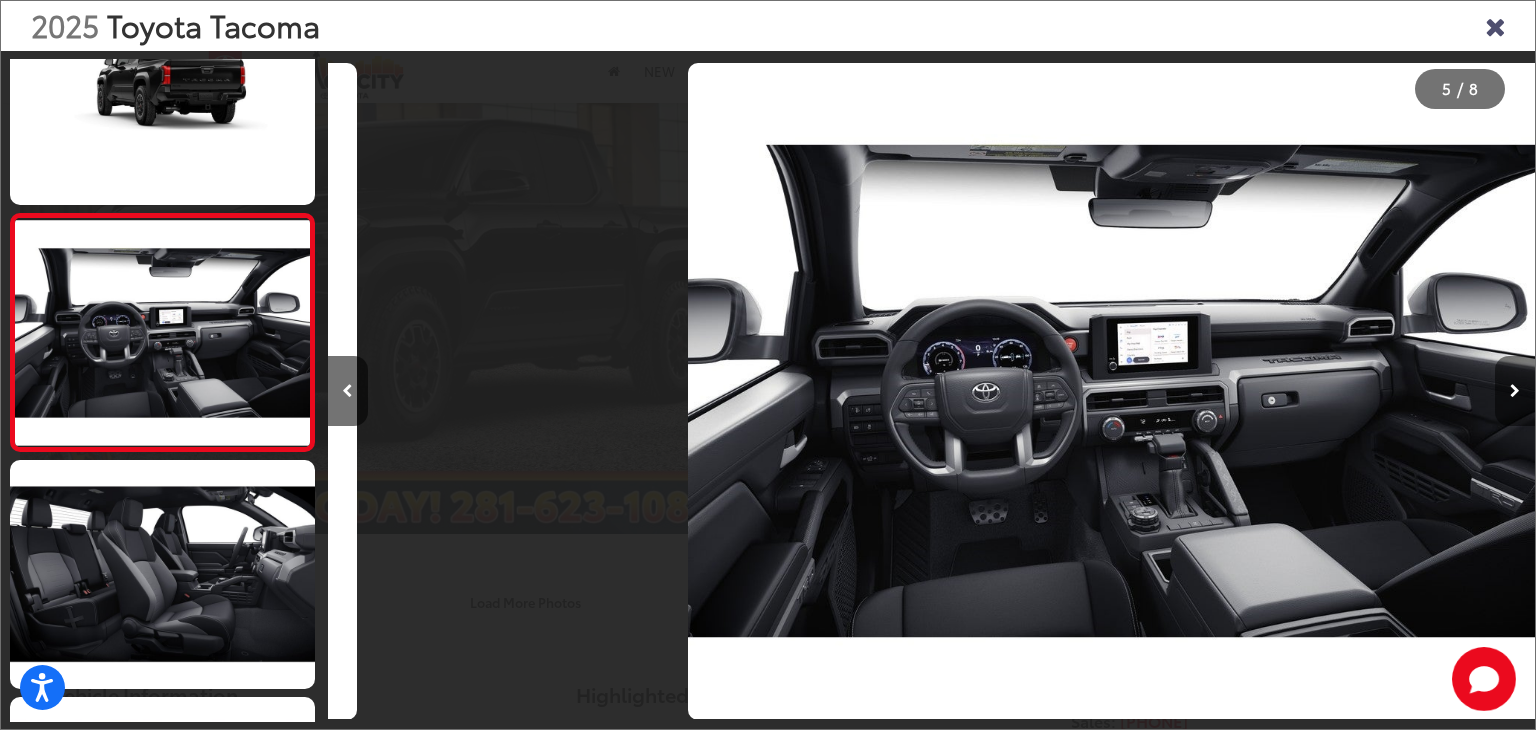 click at bounding box center (1515, 391) 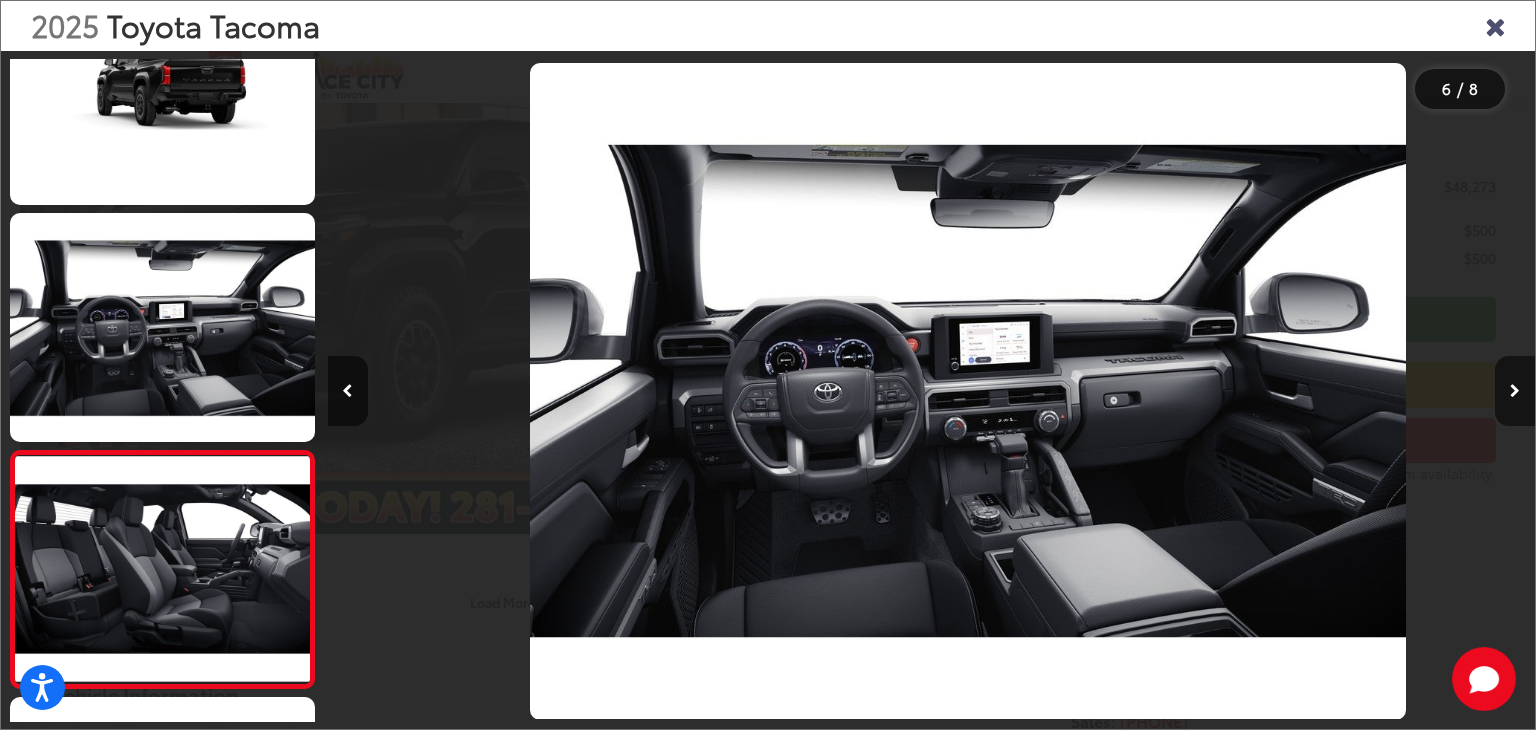 scroll, scrollTop: 0, scrollLeft: 4897, axis: horizontal 